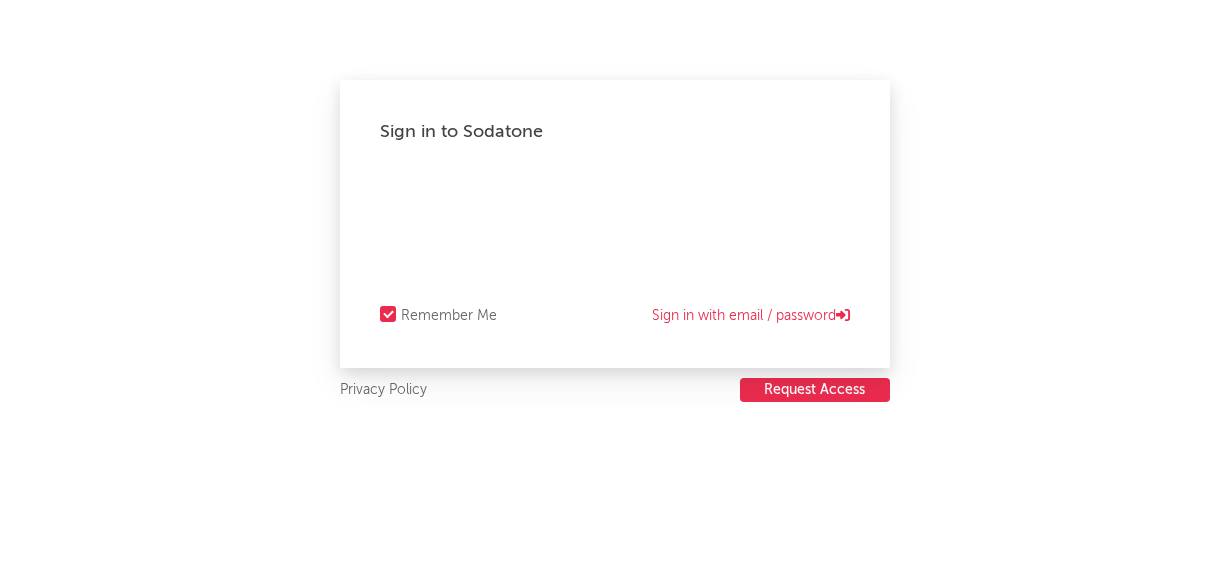 scroll, scrollTop: 0, scrollLeft: 0, axis: both 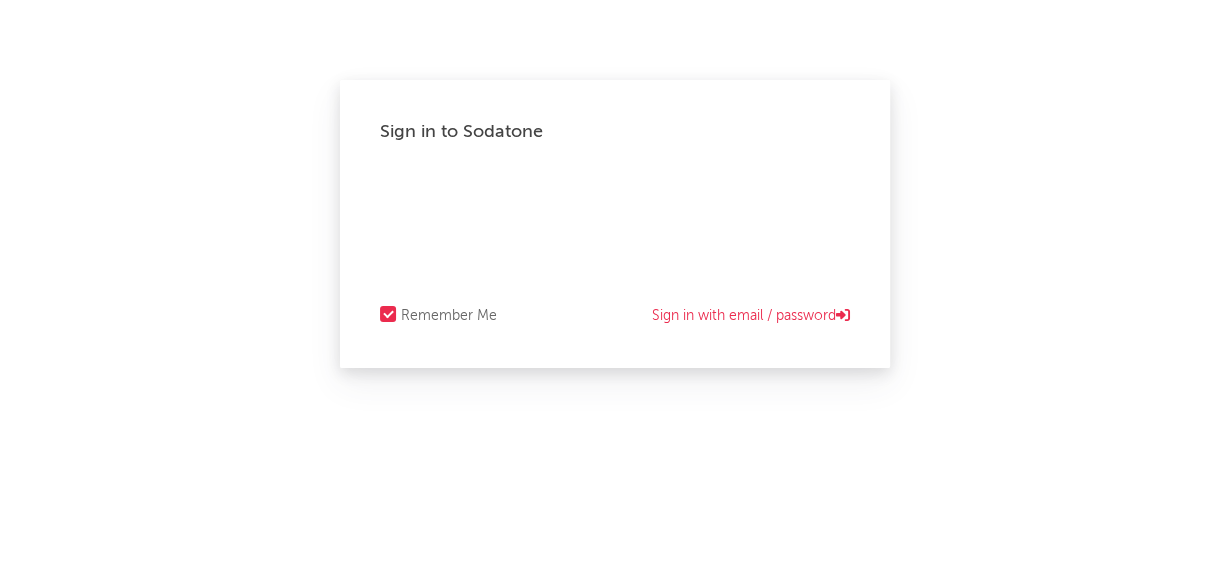 select on "recorded_music" 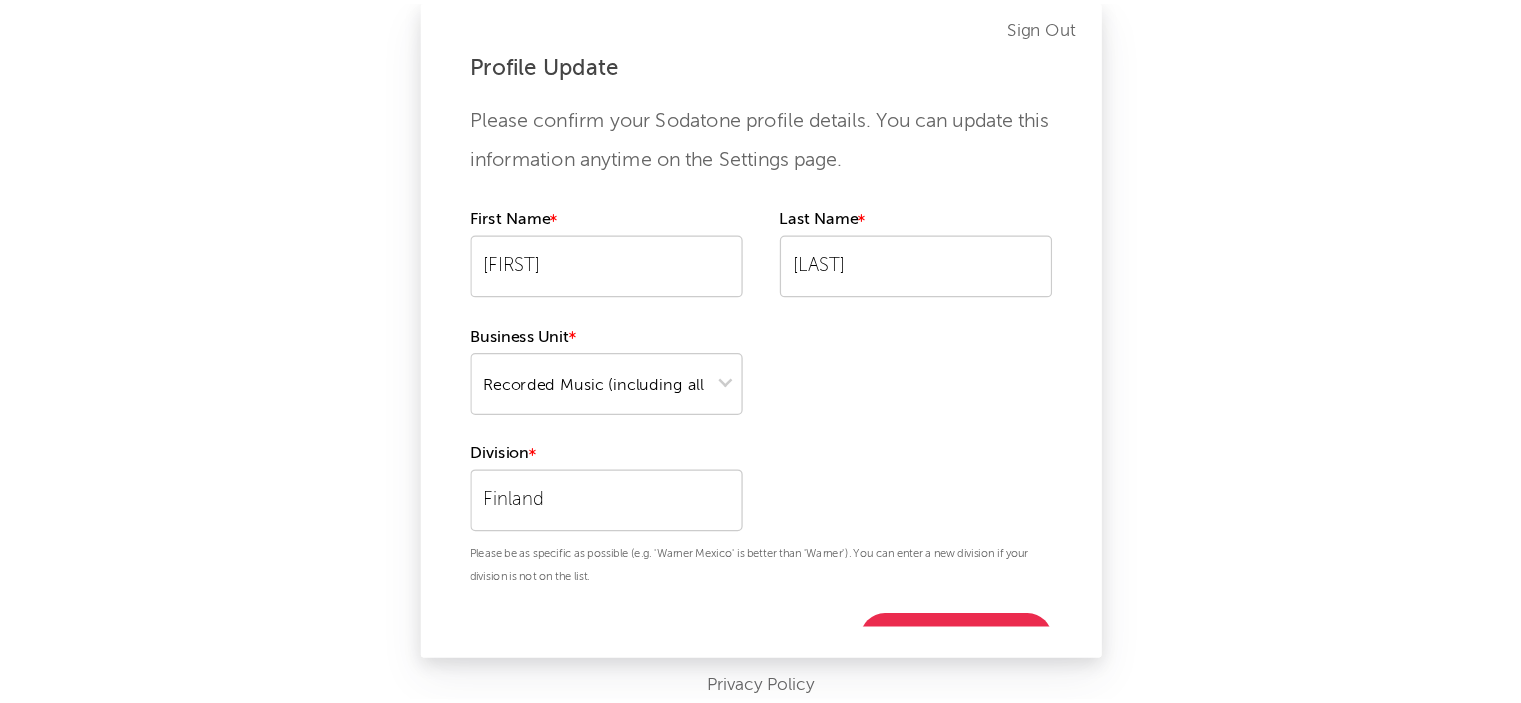 scroll, scrollTop: 28, scrollLeft: 0, axis: vertical 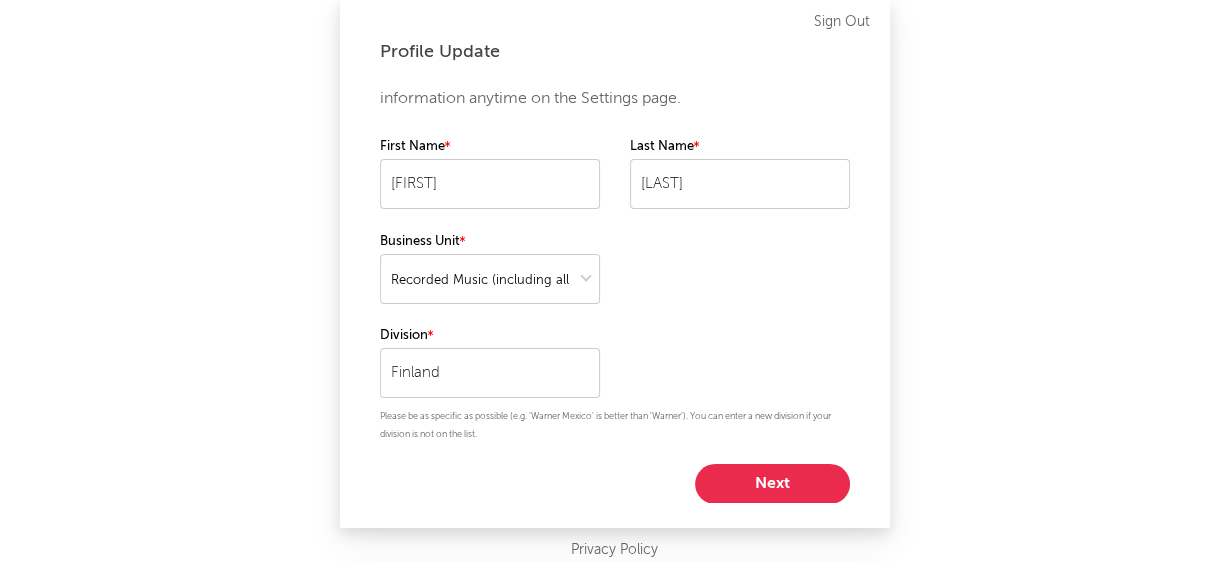 click on "Next" at bounding box center [772, 484] 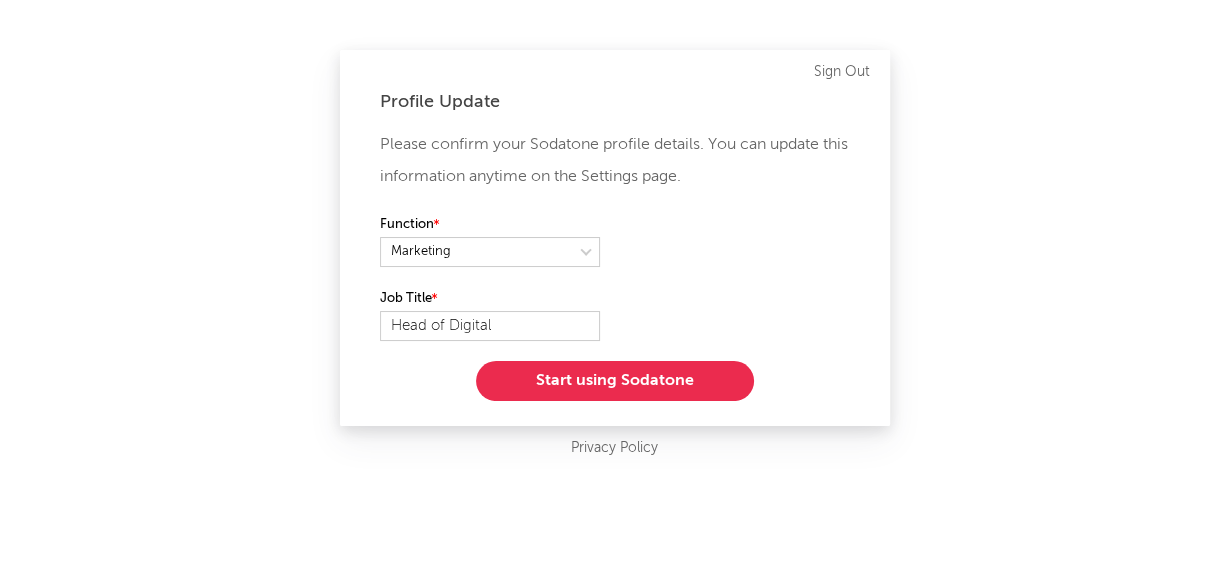 click on "Start using Sodatone" at bounding box center (615, 381) 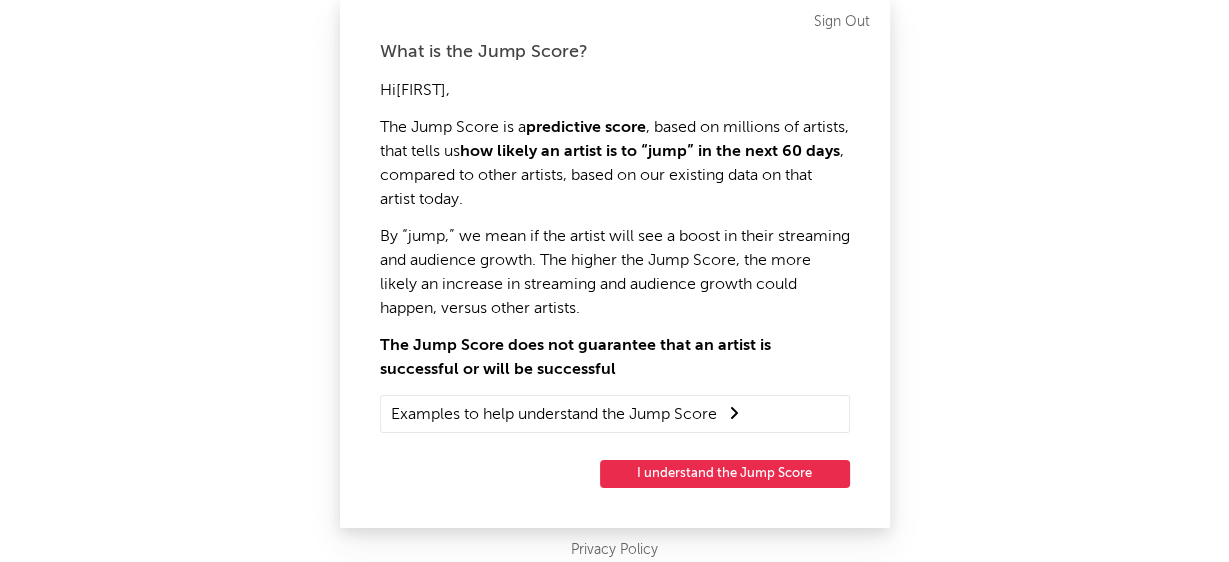 click on "I understand the Jump Score" at bounding box center [725, 474] 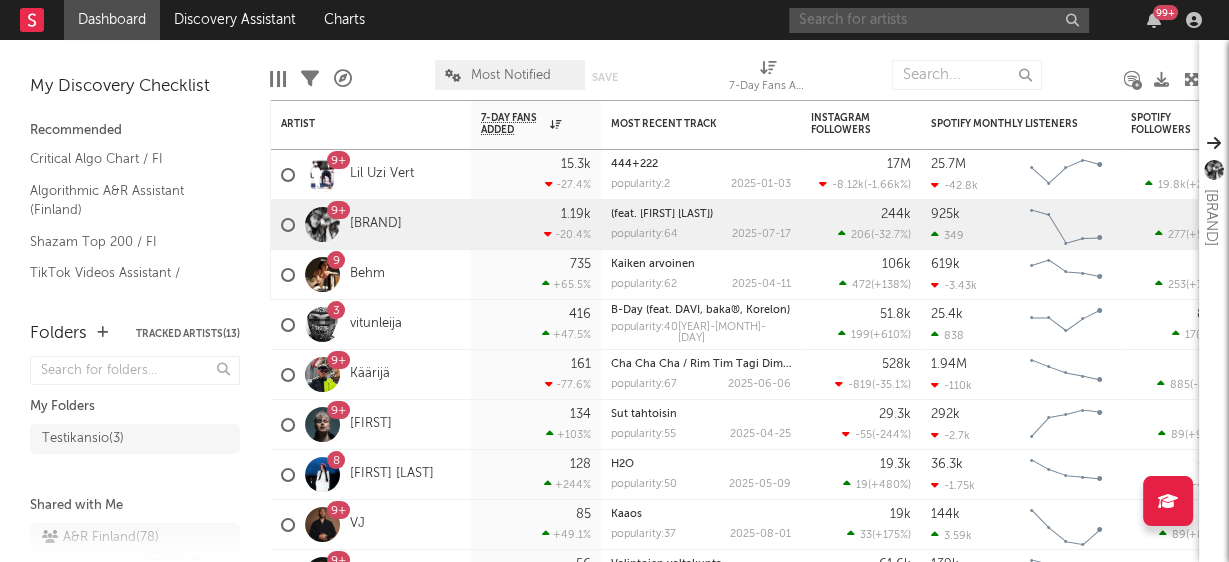 click at bounding box center [939, 20] 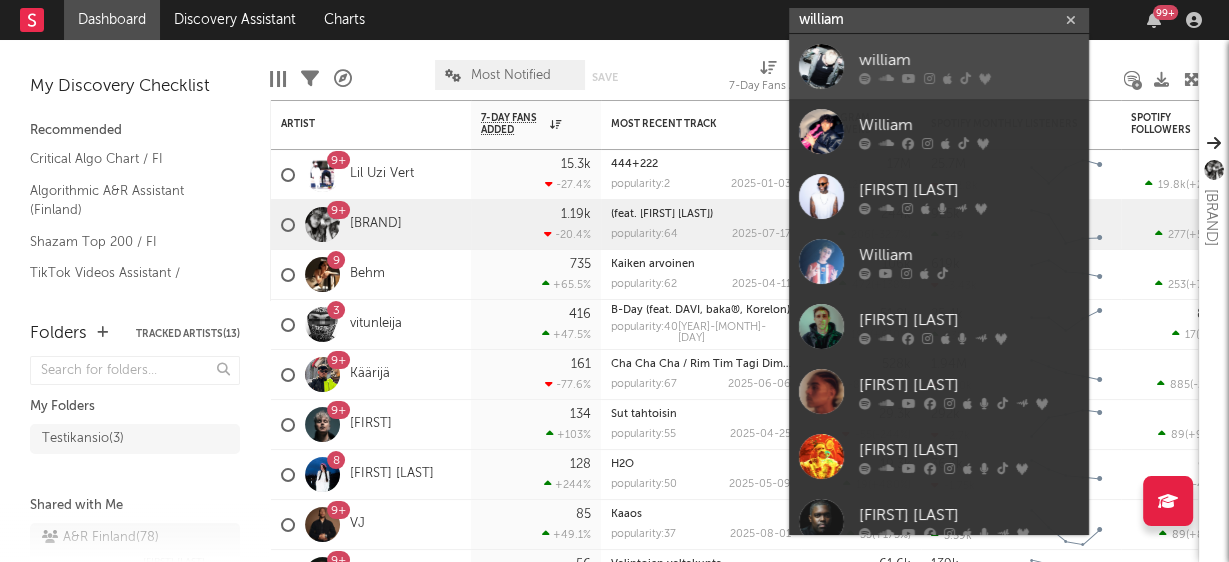 type on "william" 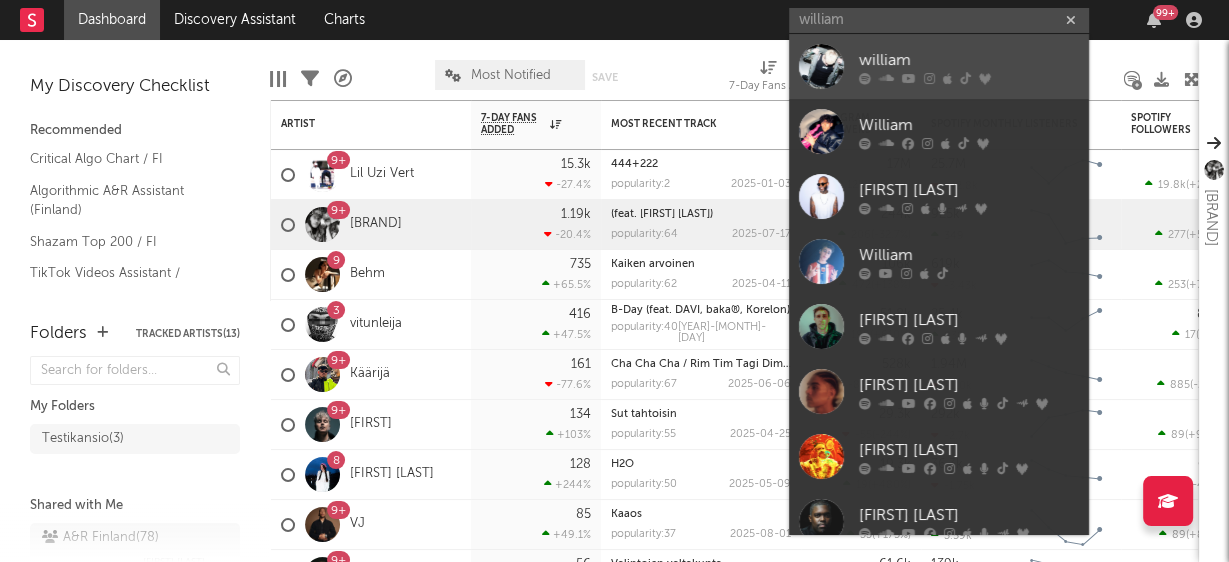 click on "william" at bounding box center [969, 60] 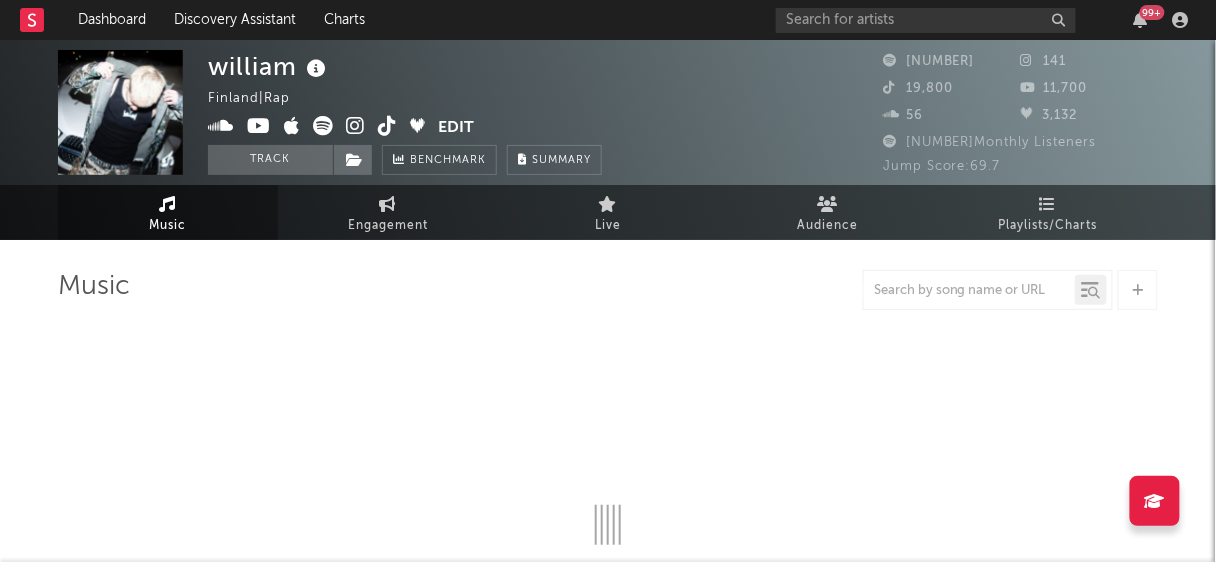 select on "6m" 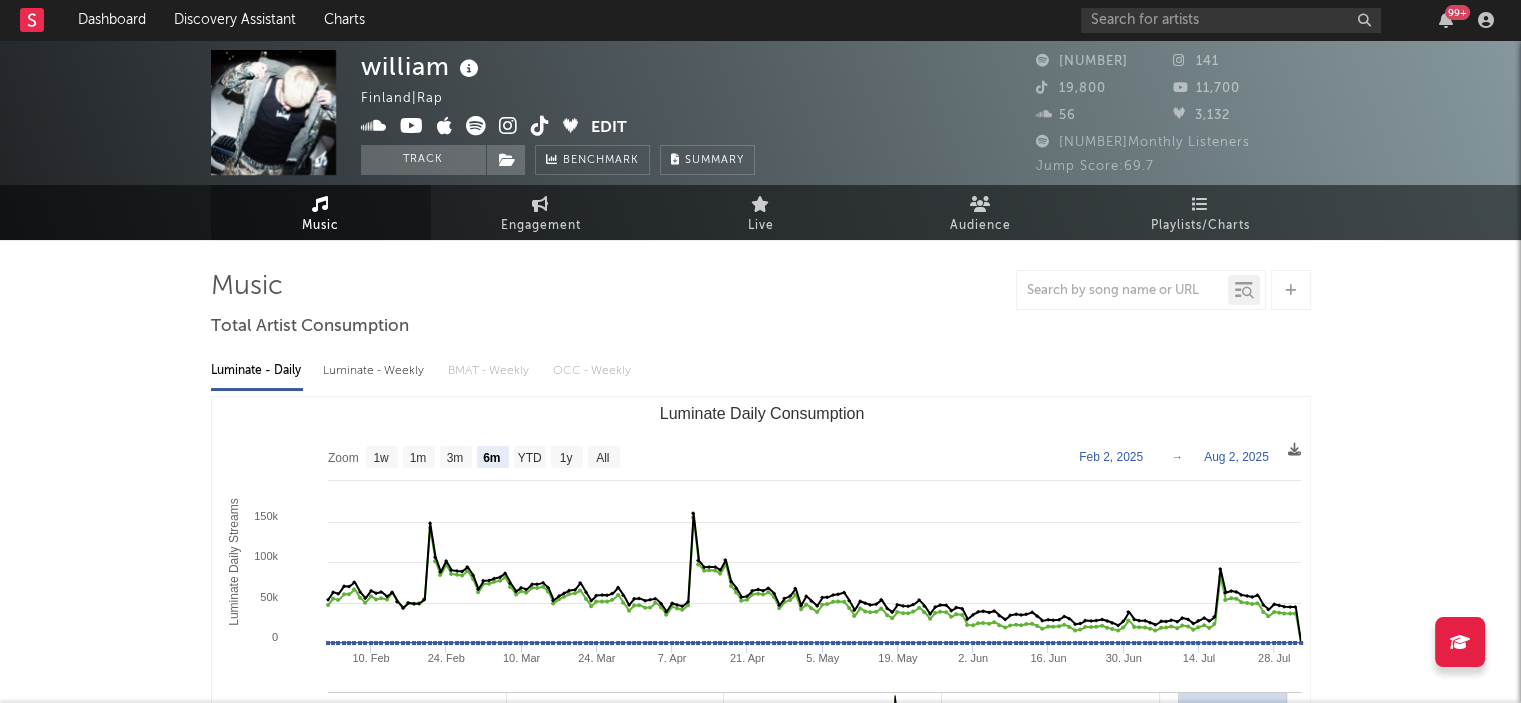 drag, startPoint x: 1020, startPoint y: 3, endPoint x: 496, endPoint y: 291, distance: 597.92975 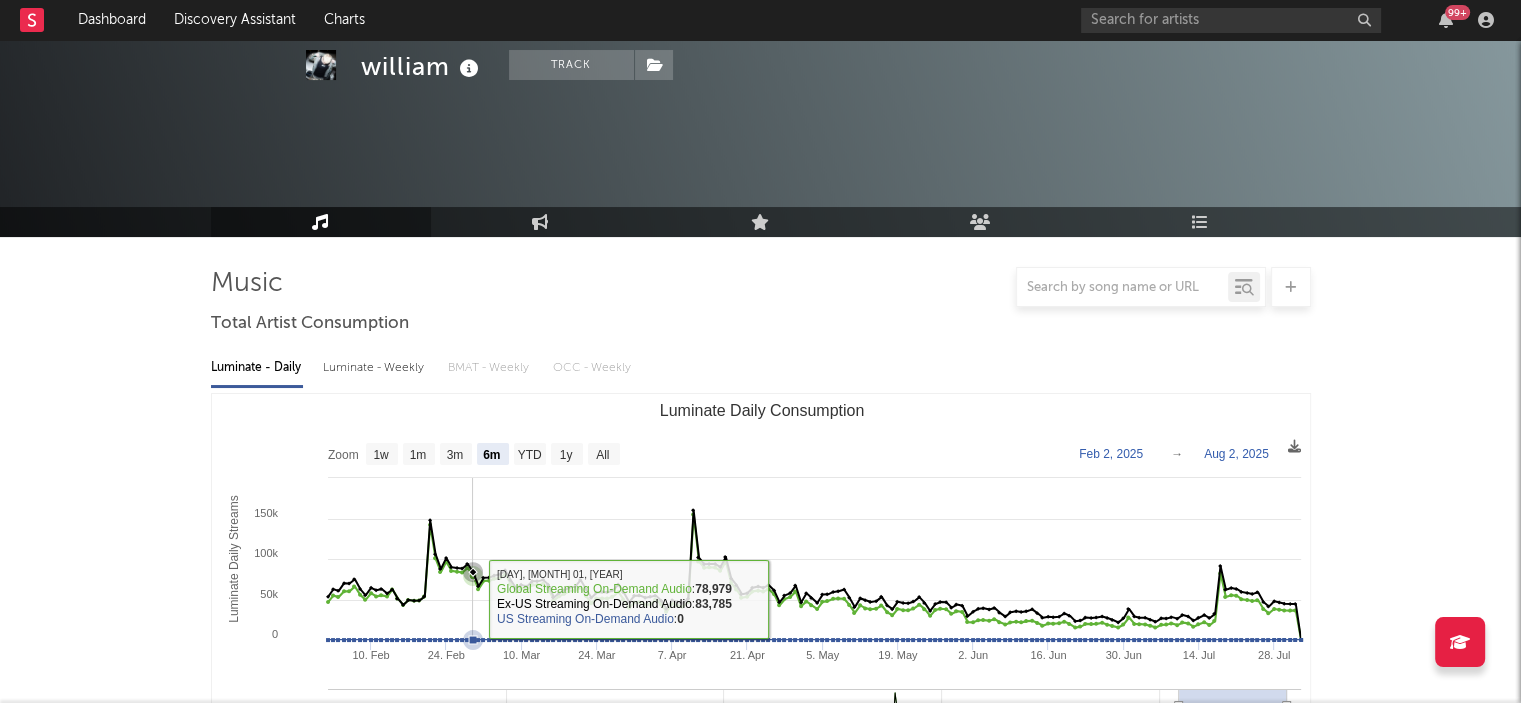scroll, scrollTop: 0, scrollLeft: 0, axis: both 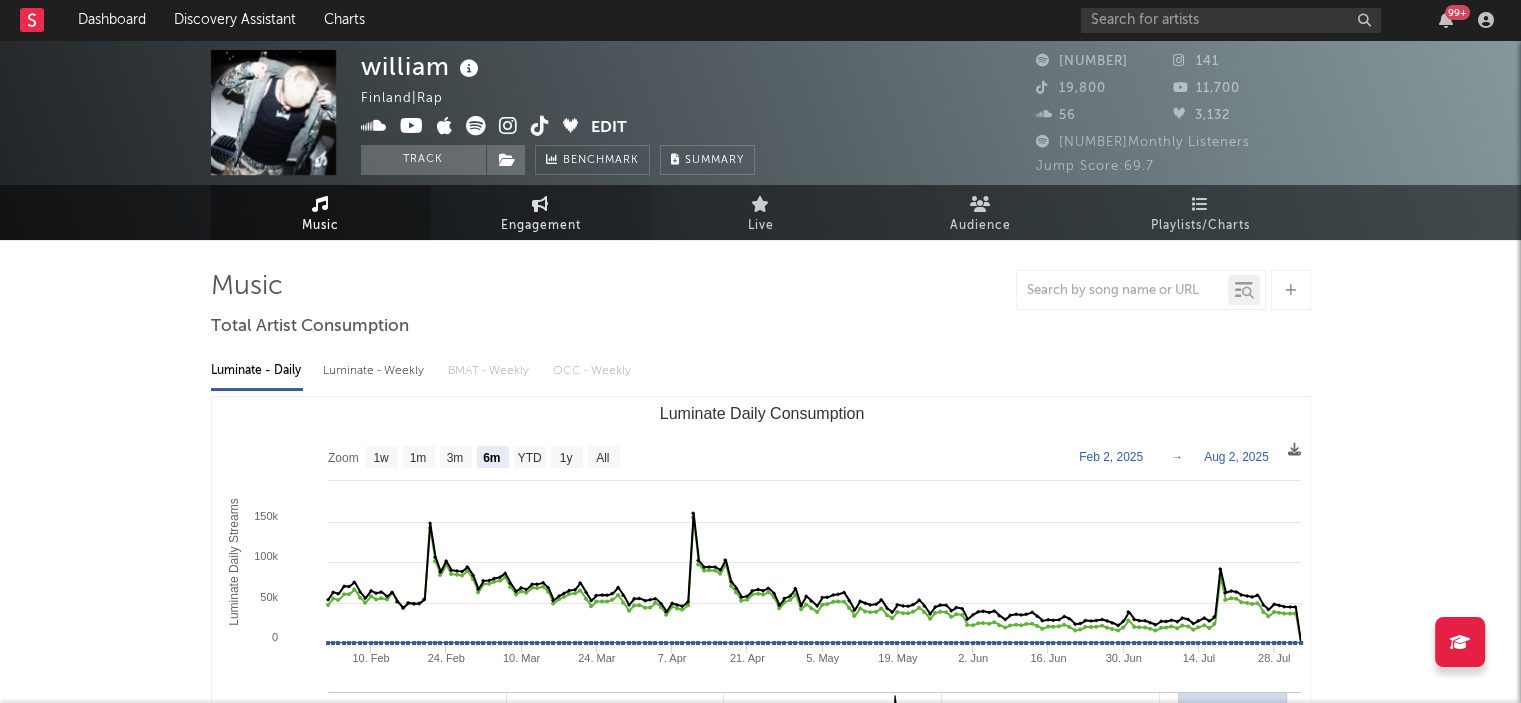 click on "Engagement" at bounding box center [541, 226] 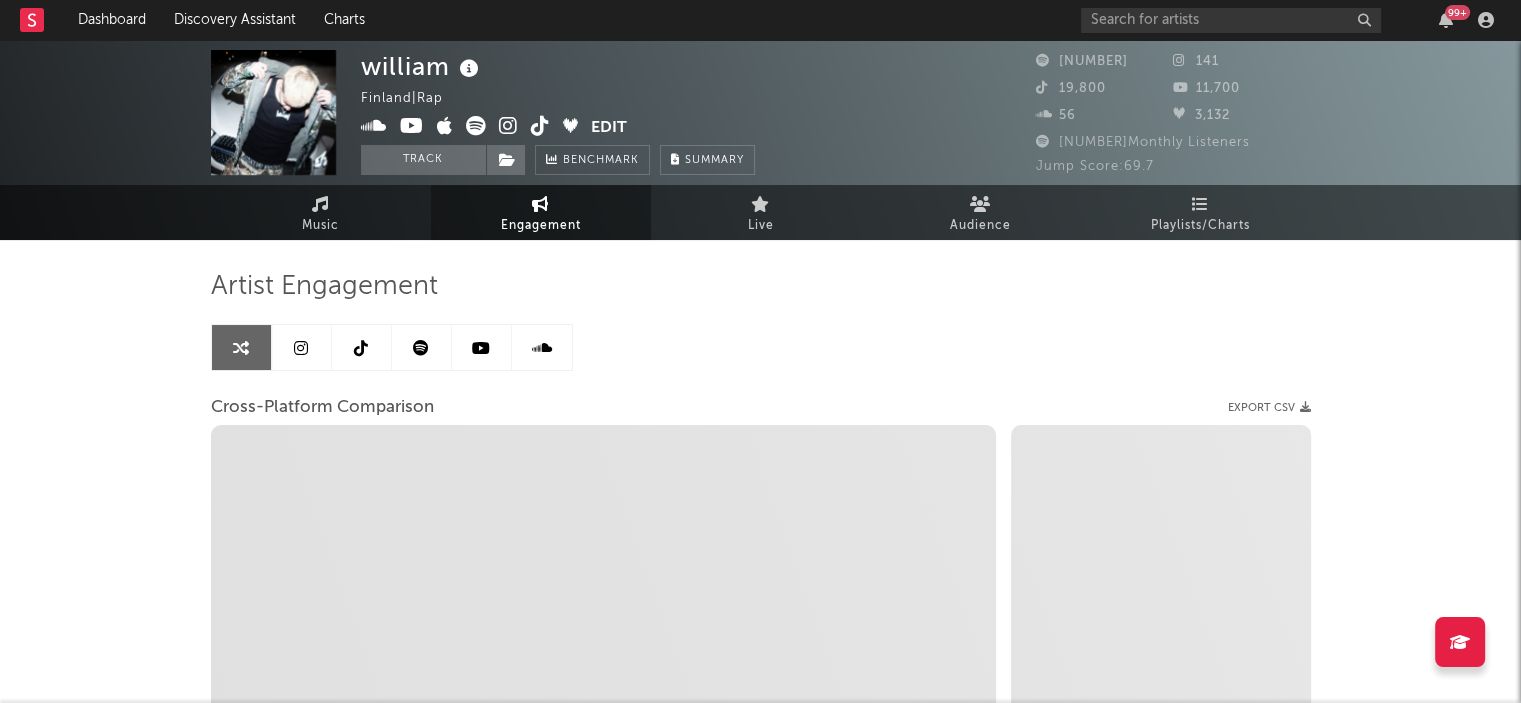 click at bounding box center (422, 347) 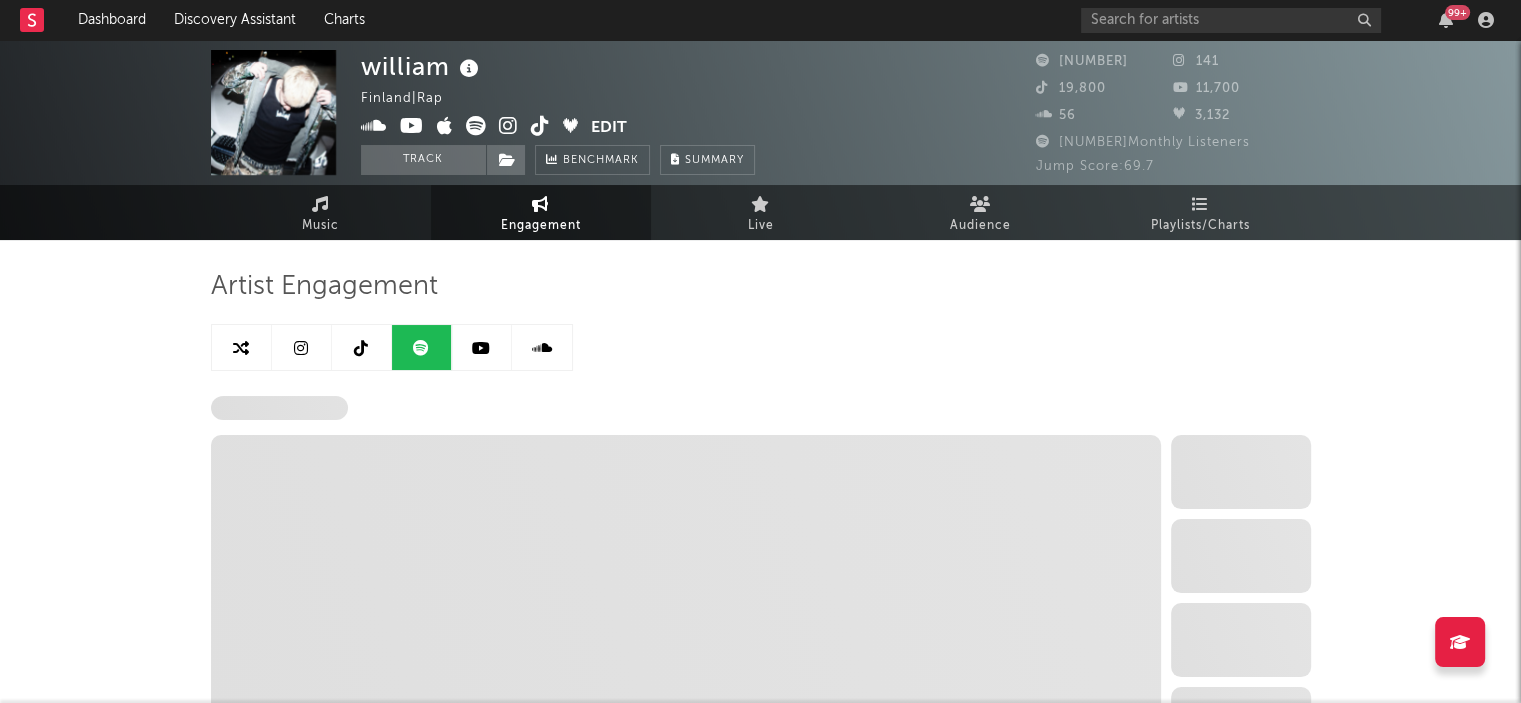 select on "6m" 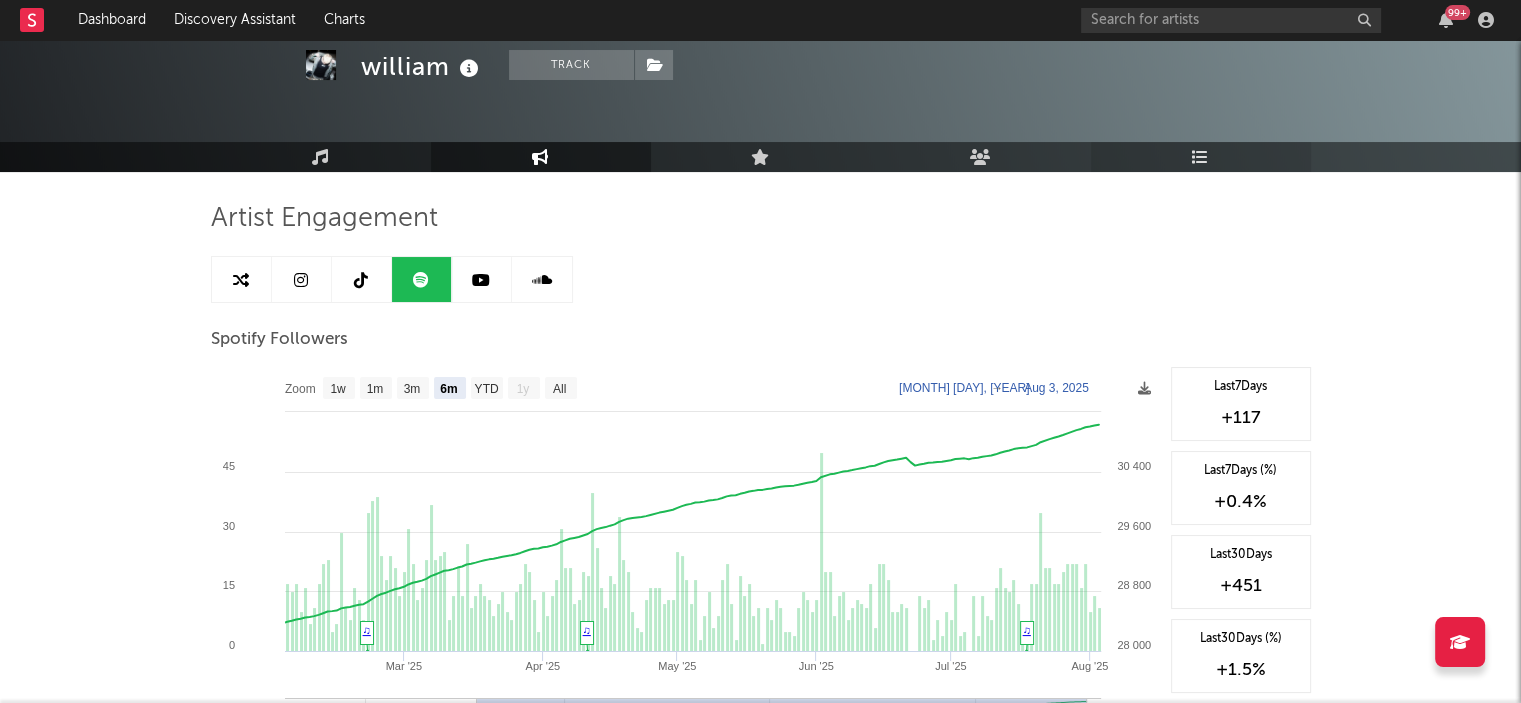 scroll, scrollTop: 0, scrollLeft: 0, axis: both 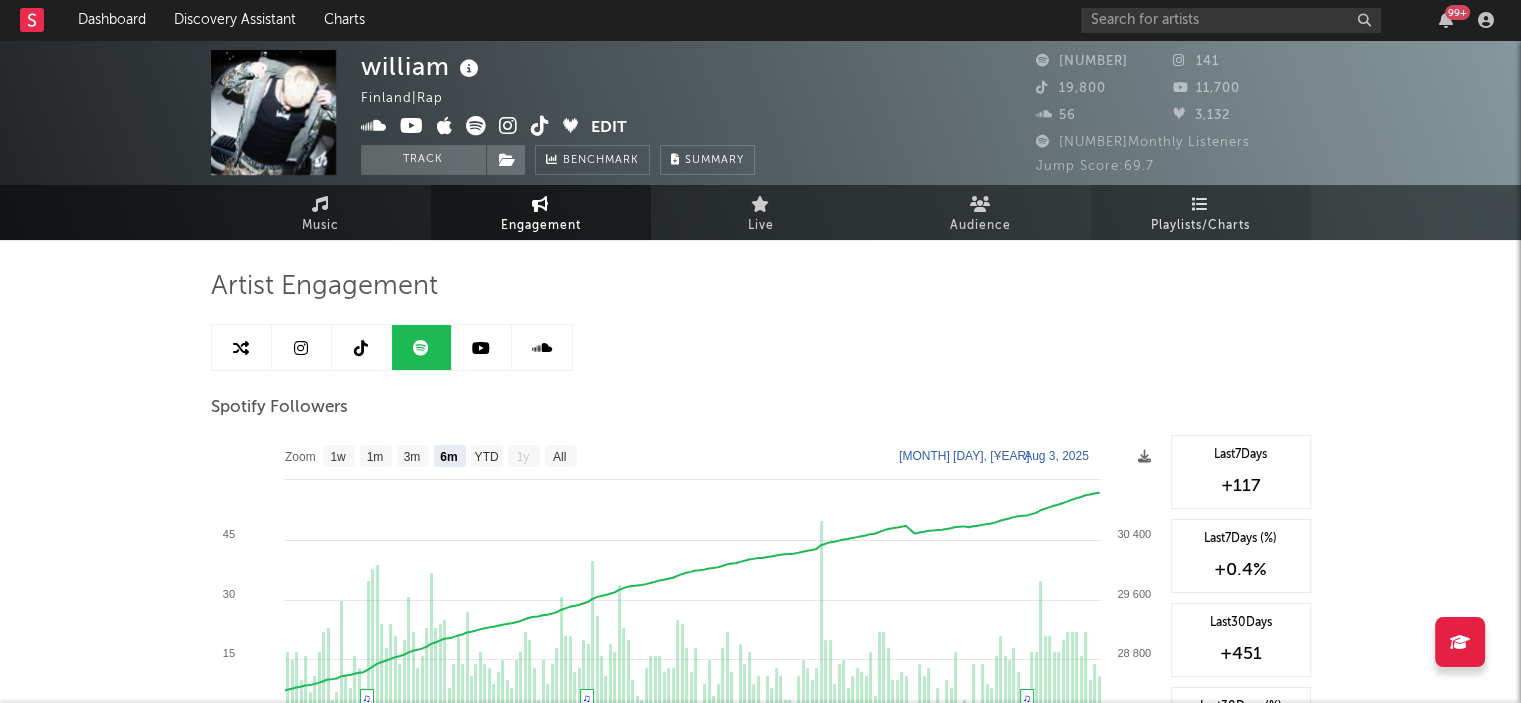 click on "Playlists/Charts" at bounding box center (1201, 212) 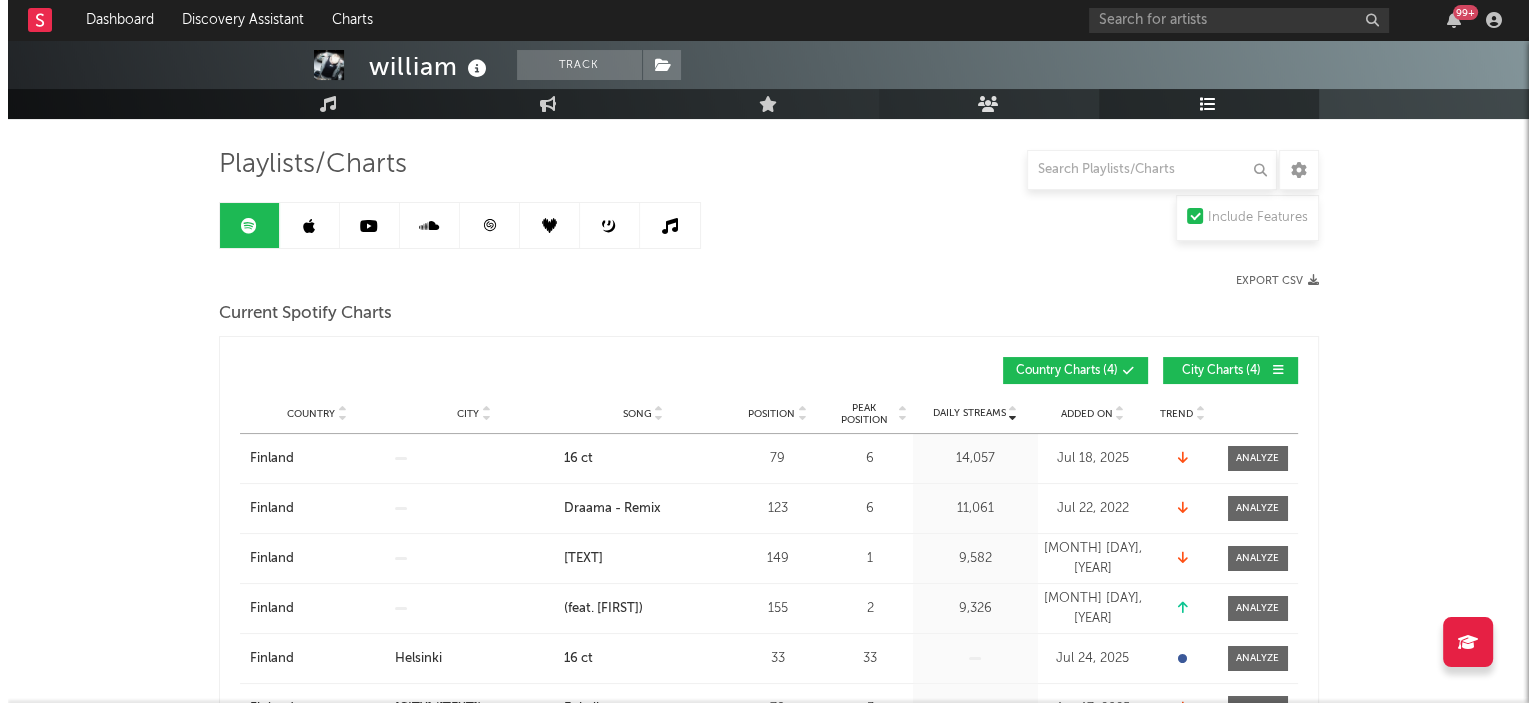 scroll, scrollTop: 0, scrollLeft: 0, axis: both 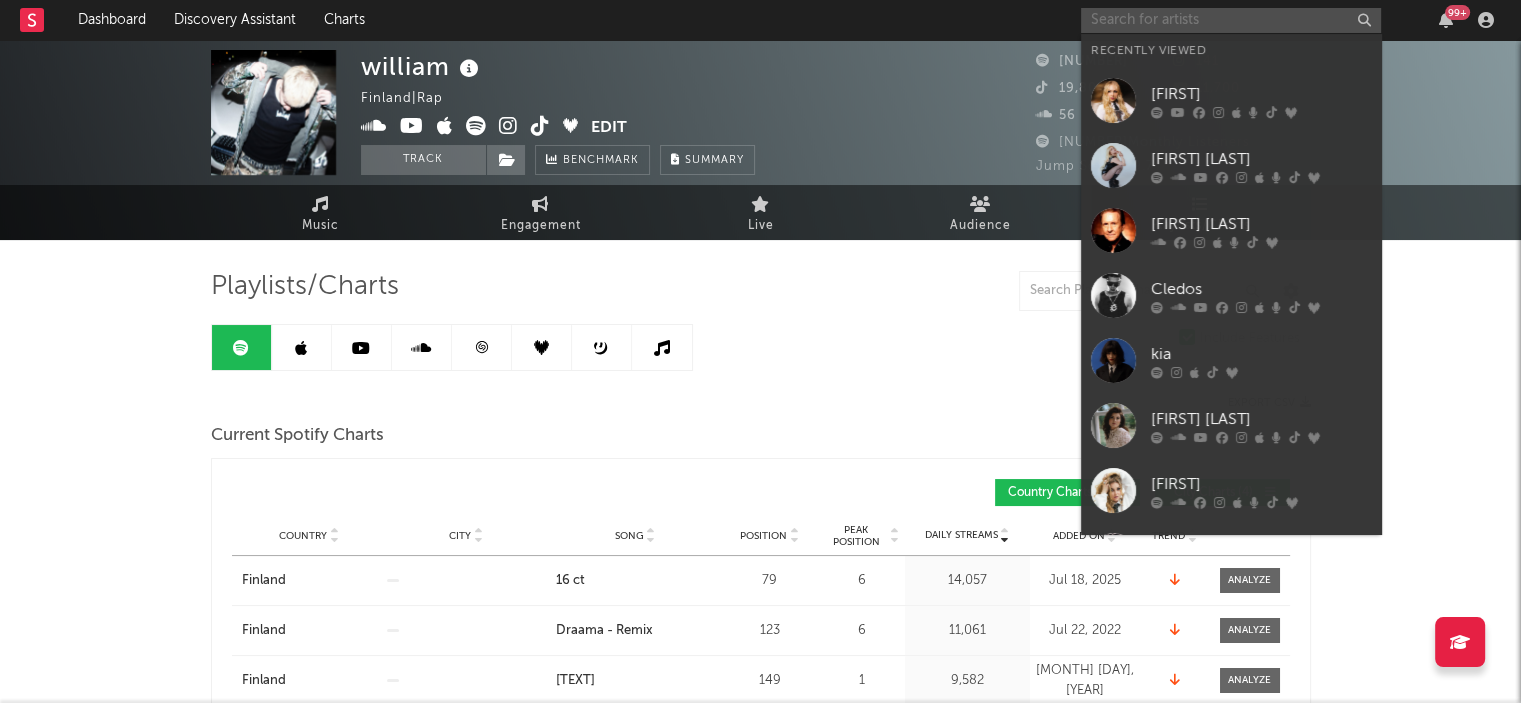 click at bounding box center (1231, 20) 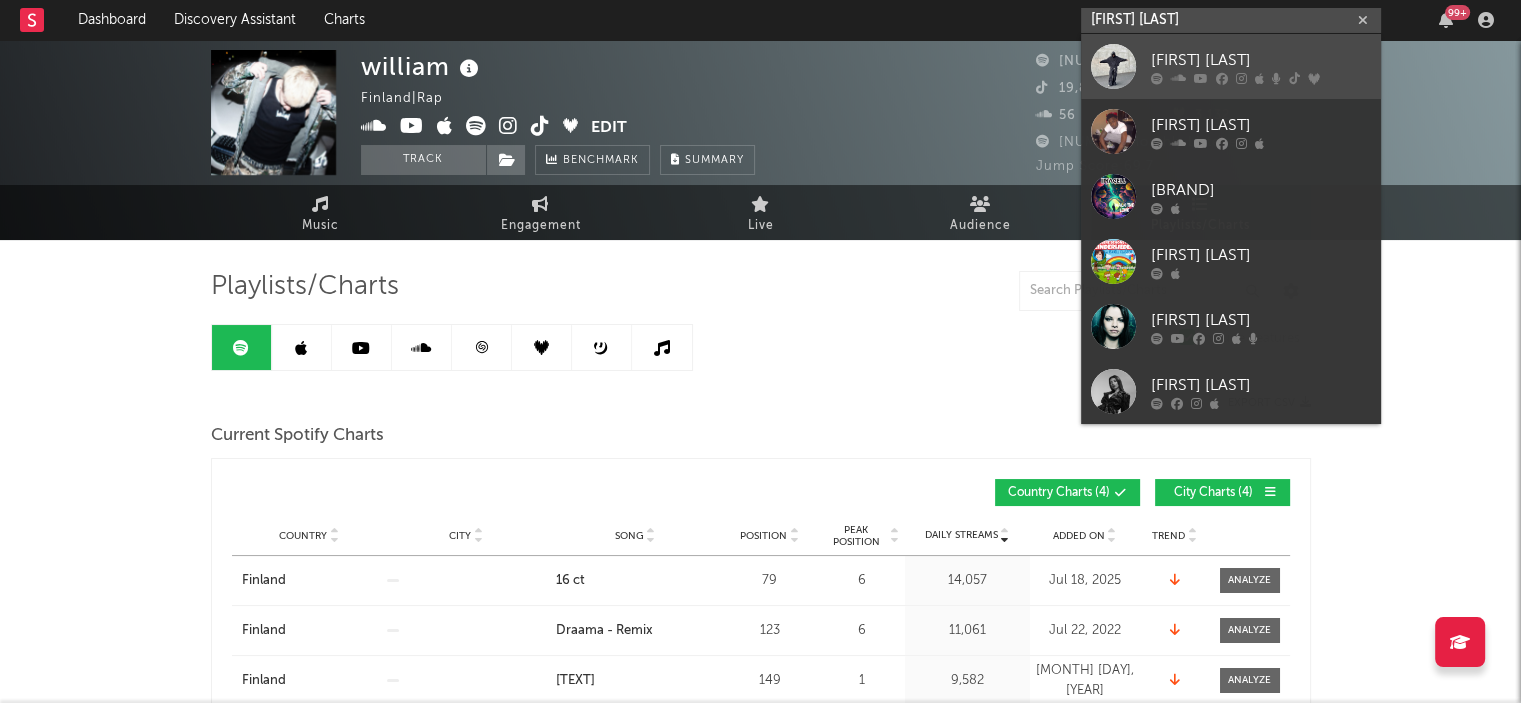 type on "isac ell" 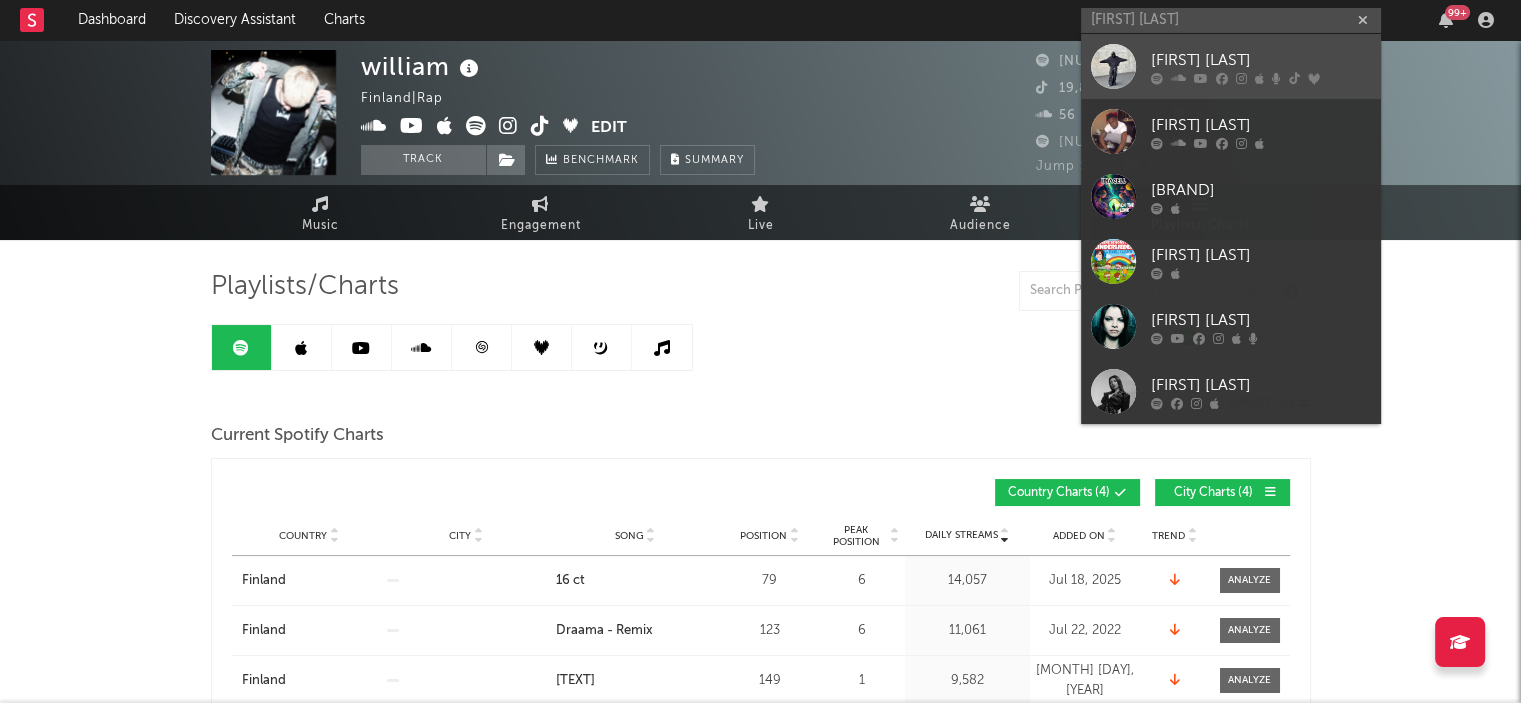 click on "Isac Elliot" at bounding box center [1261, 60] 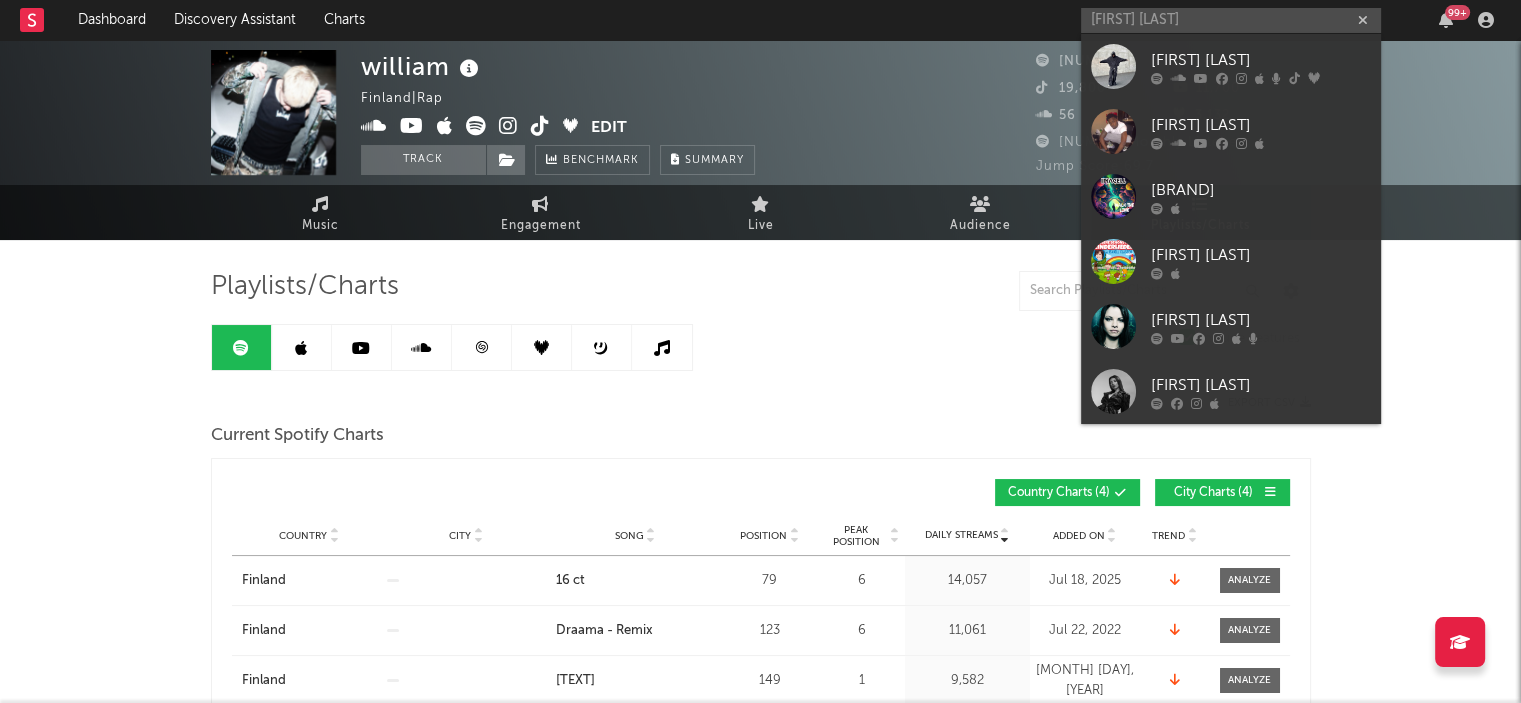 type 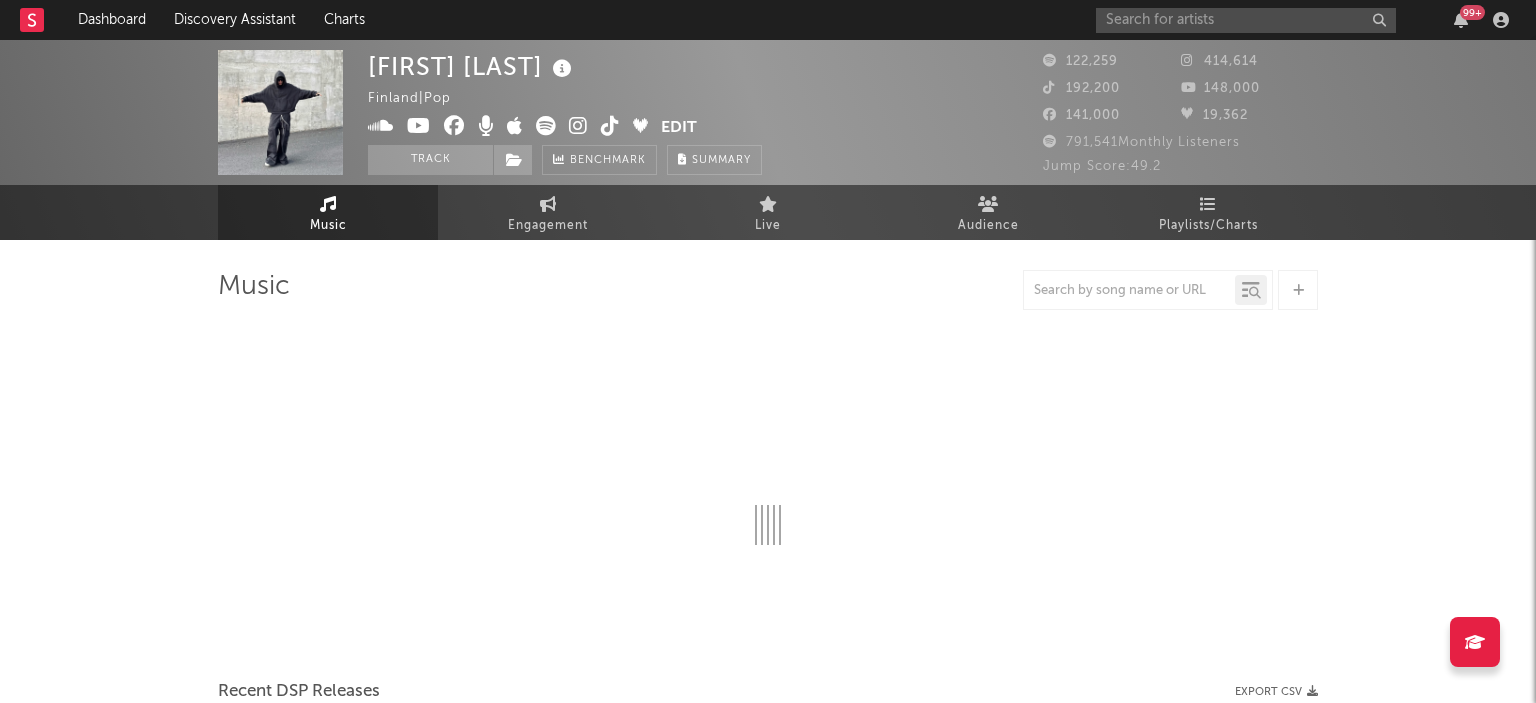 select on "6m" 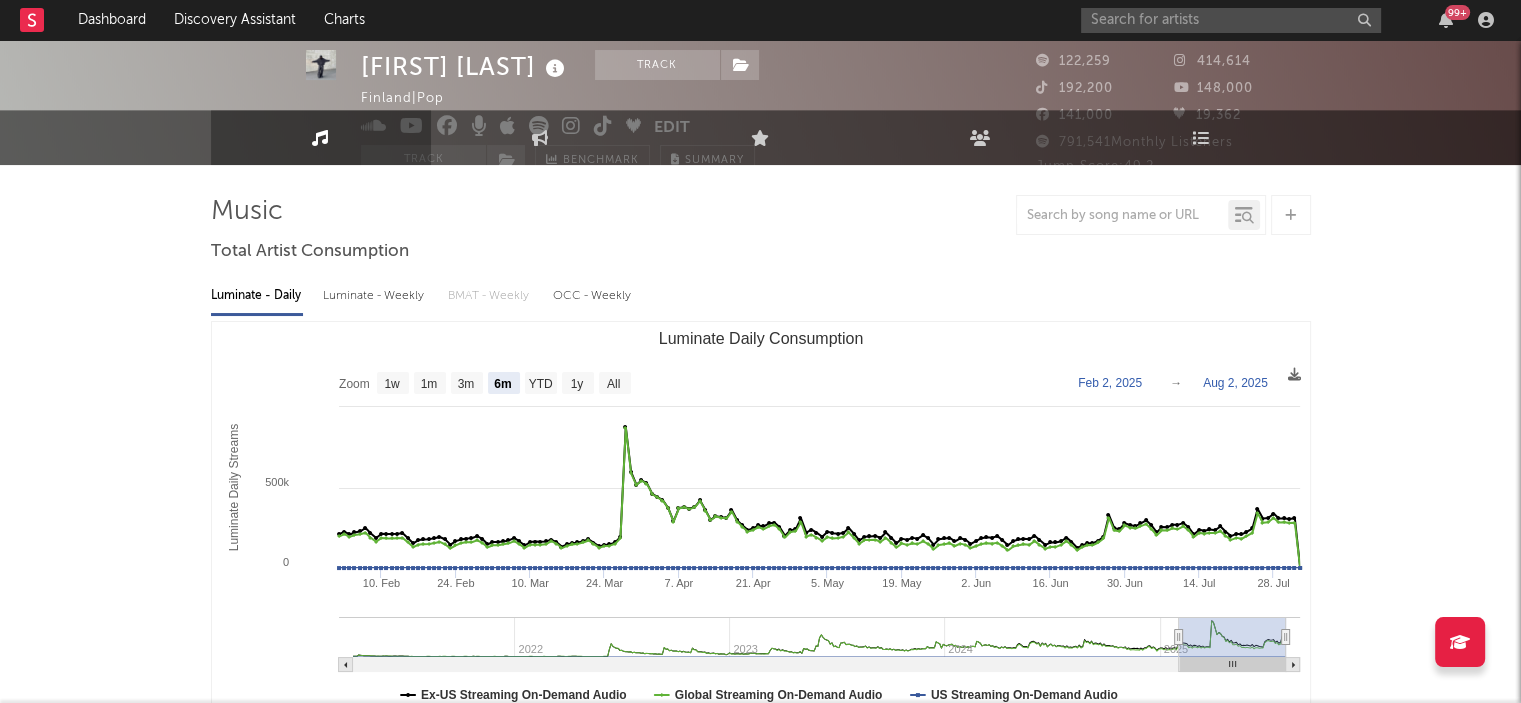 scroll, scrollTop: 0, scrollLeft: 0, axis: both 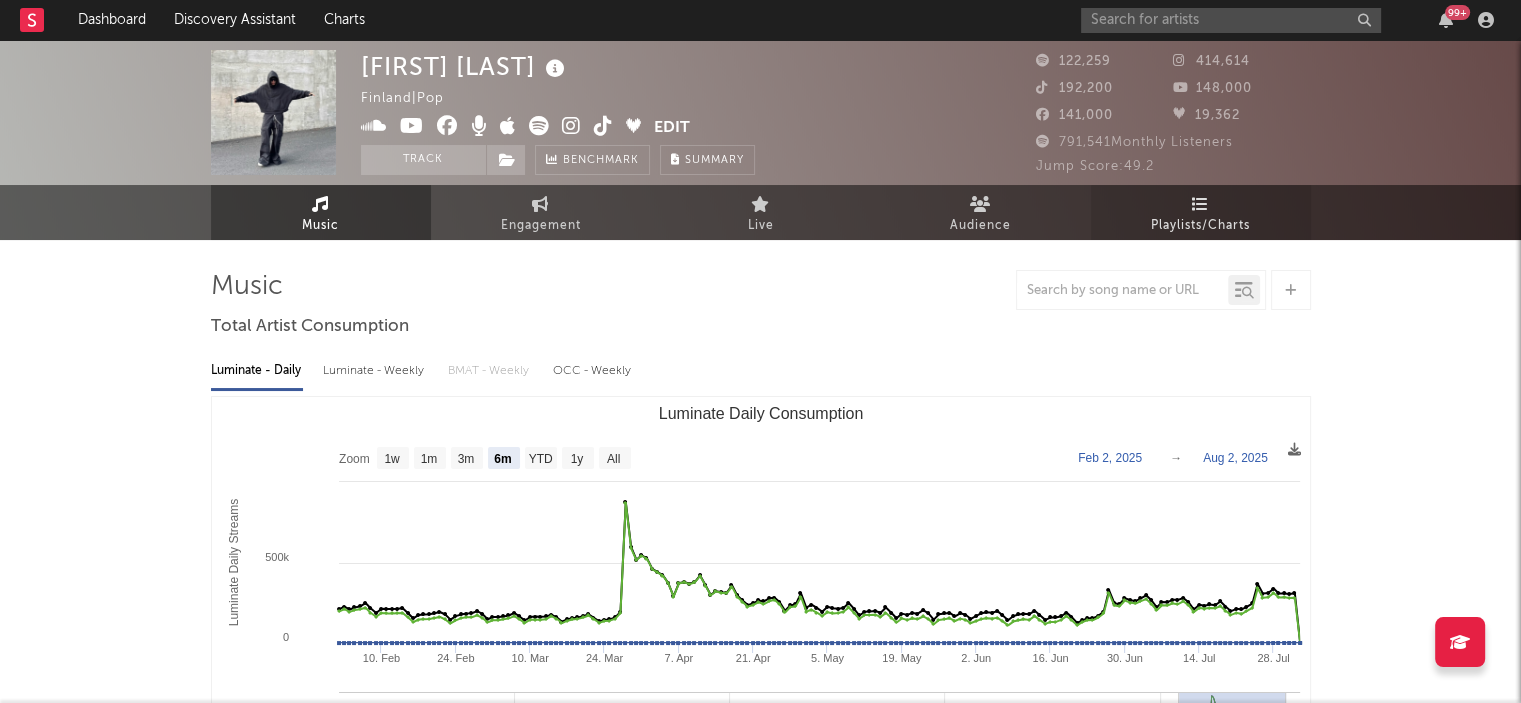 click at bounding box center (1200, 204) 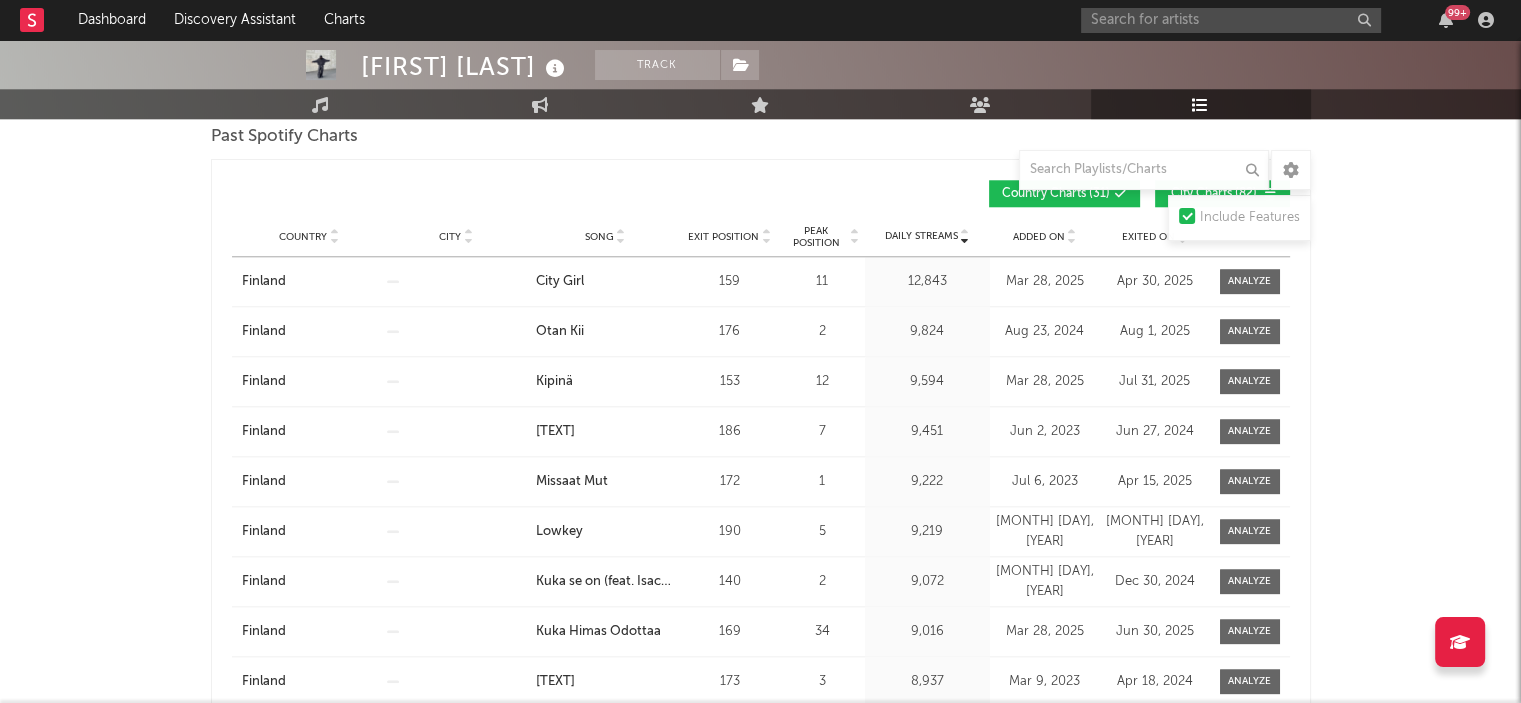 scroll, scrollTop: 1800, scrollLeft: 0, axis: vertical 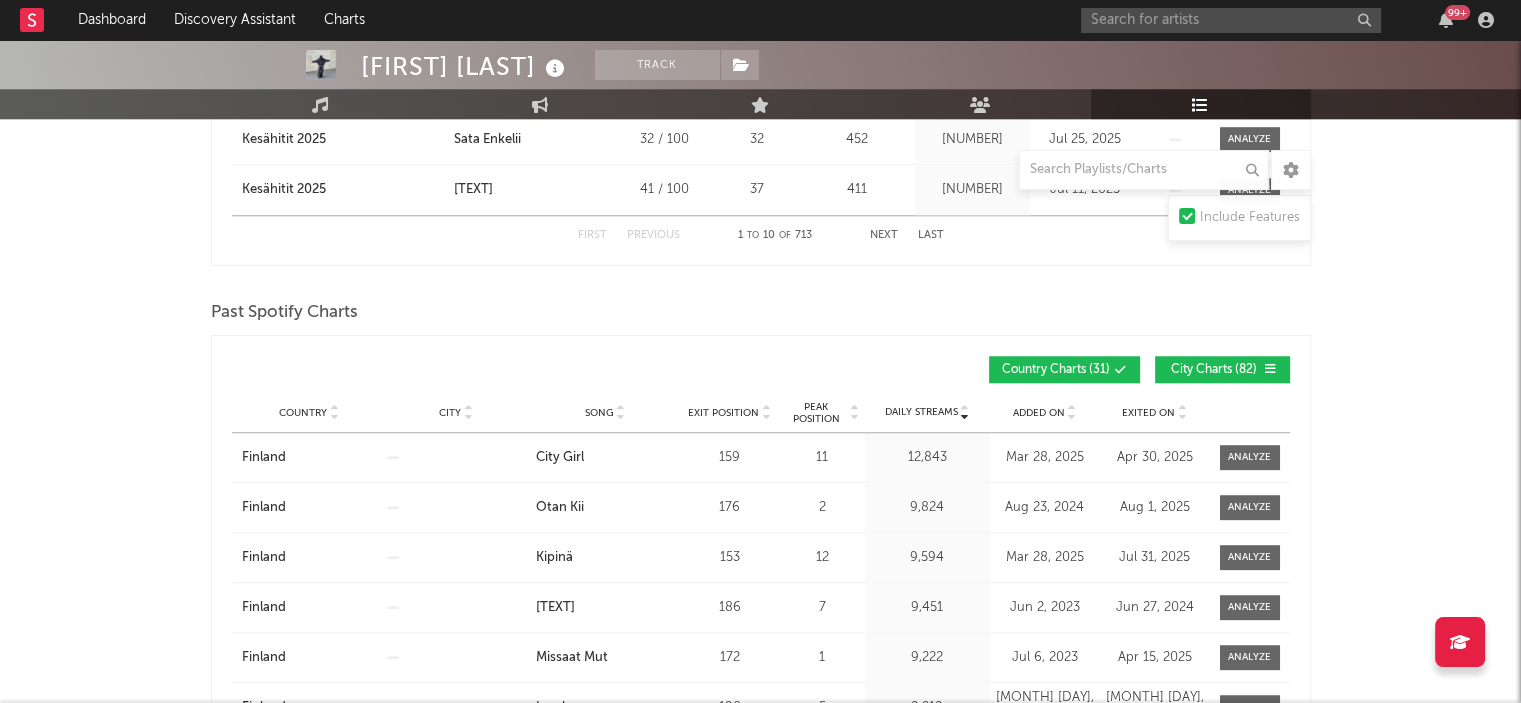 click at bounding box center (855, 417) 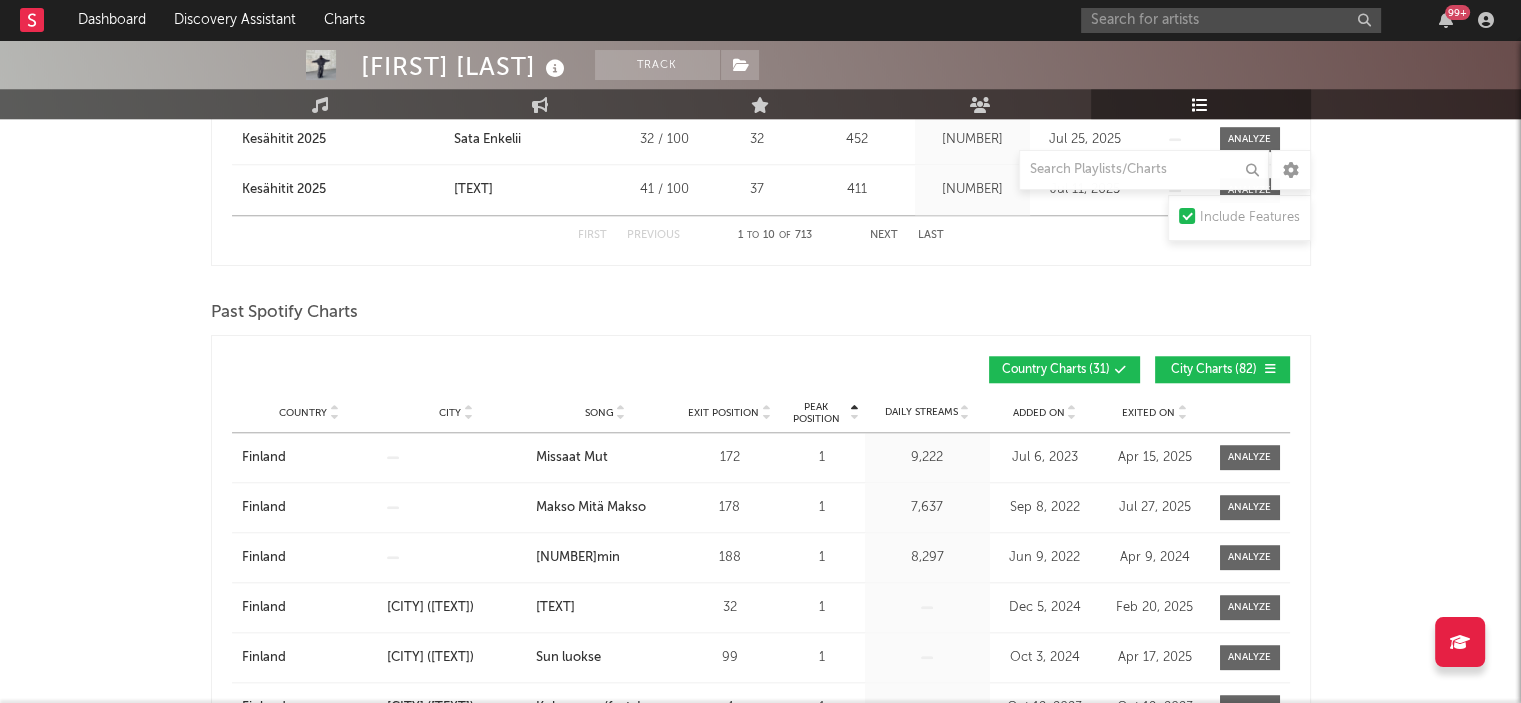 click at bounding box center (855, 417) 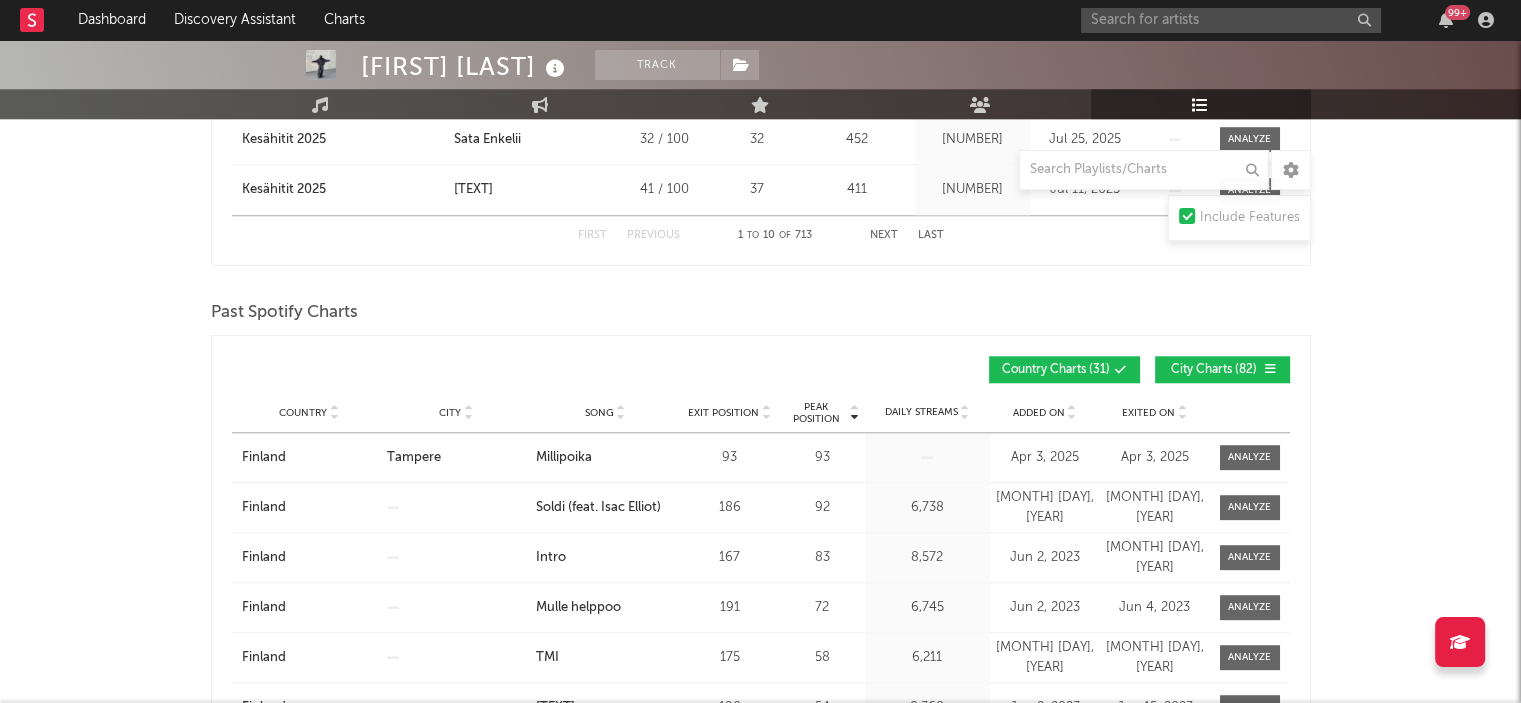 click at bounding box center [855, 409] 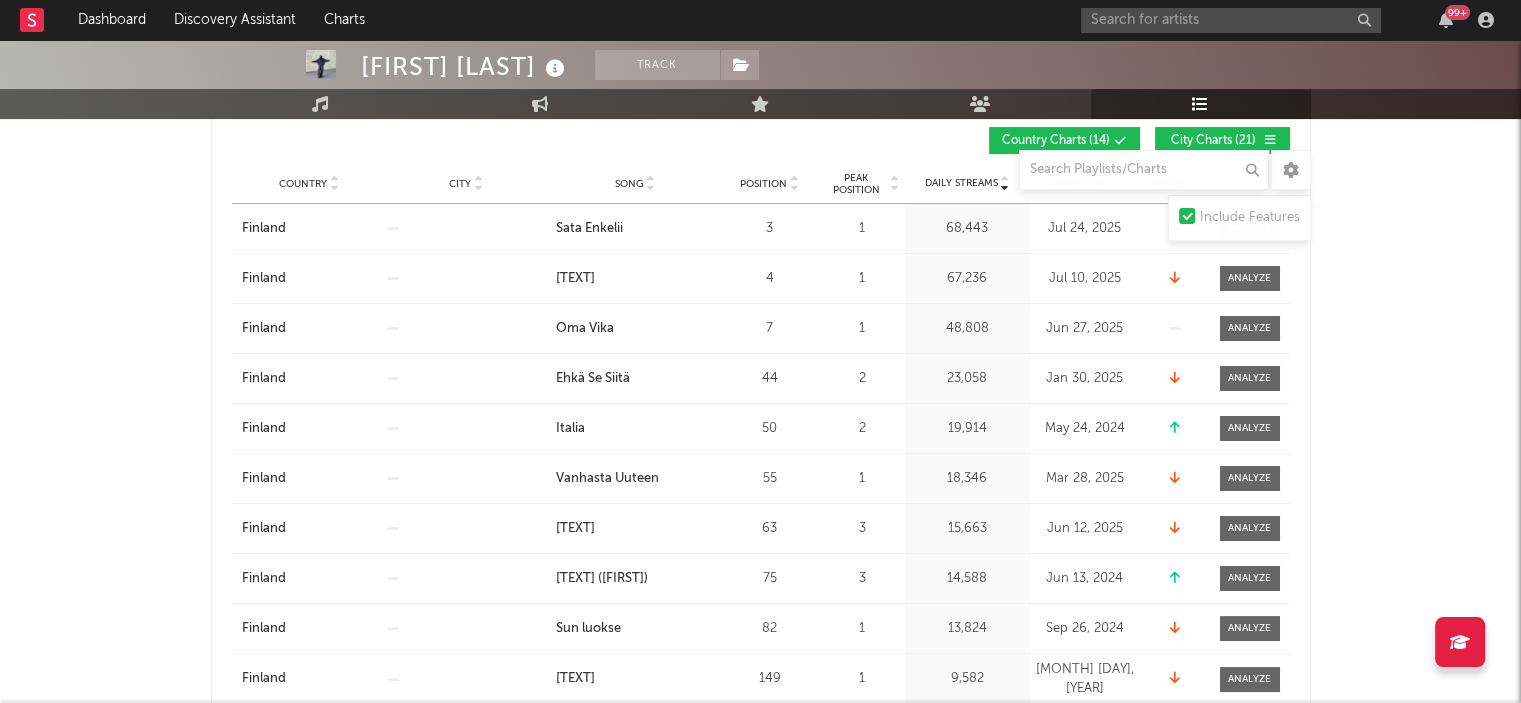 scroll, scrollTop: 0, scrollLeft: 0, axis: both 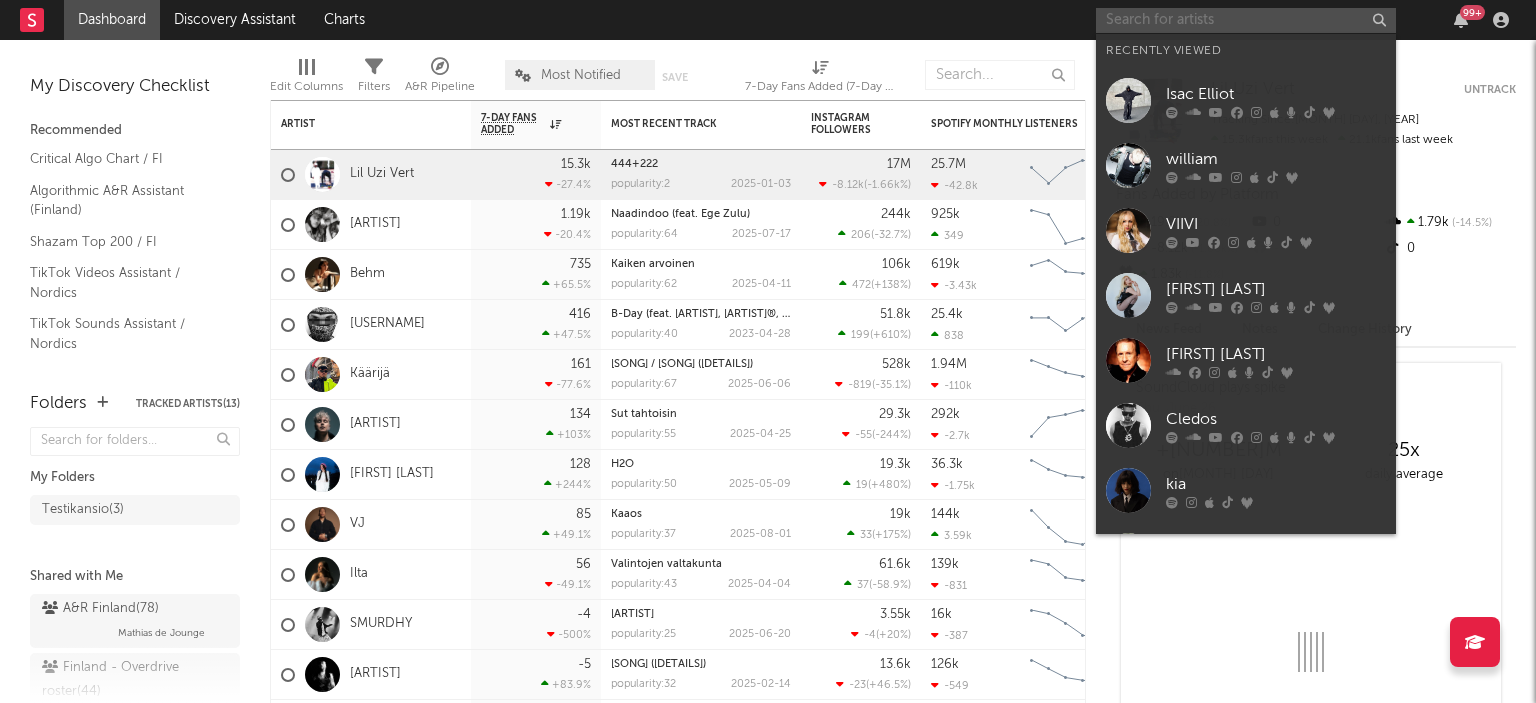 click at bounding box center [1246, 20] 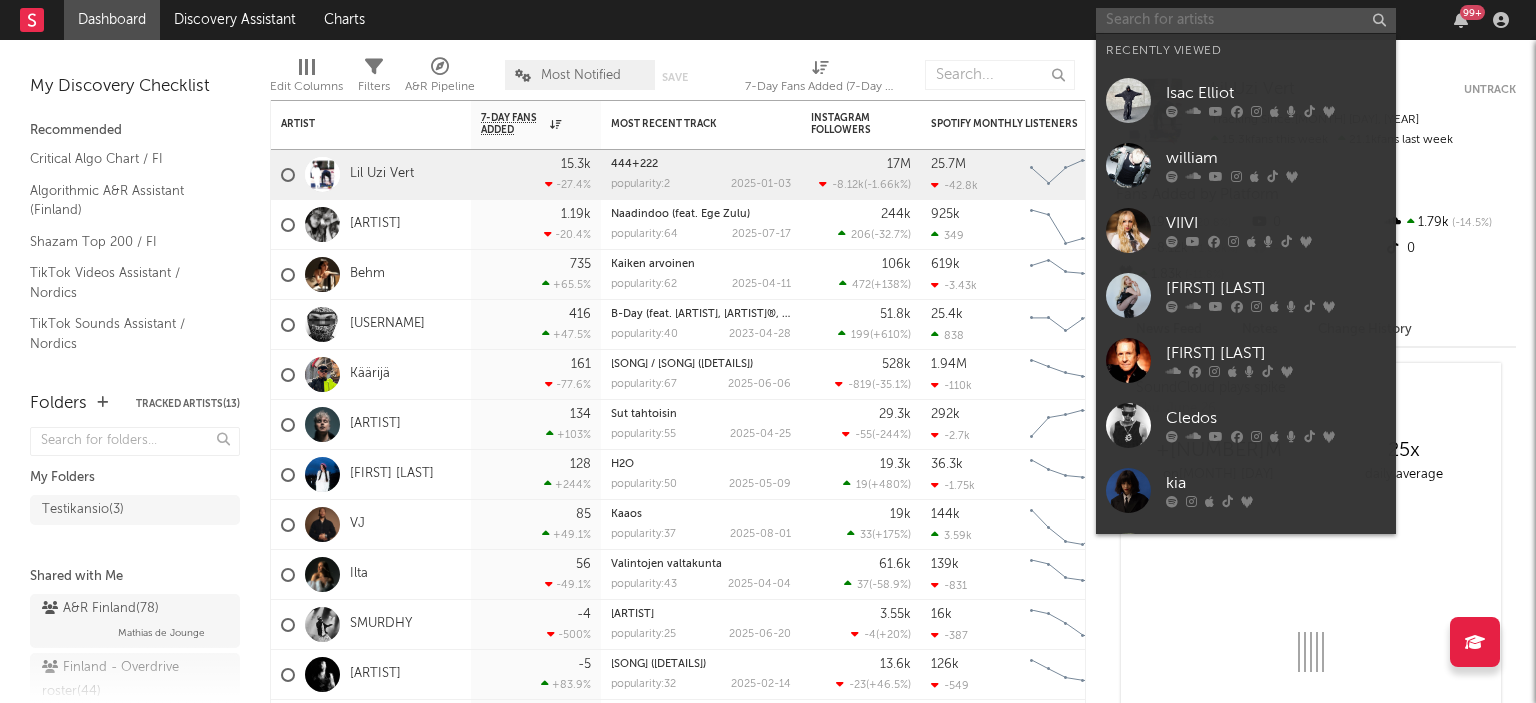 type on "a" 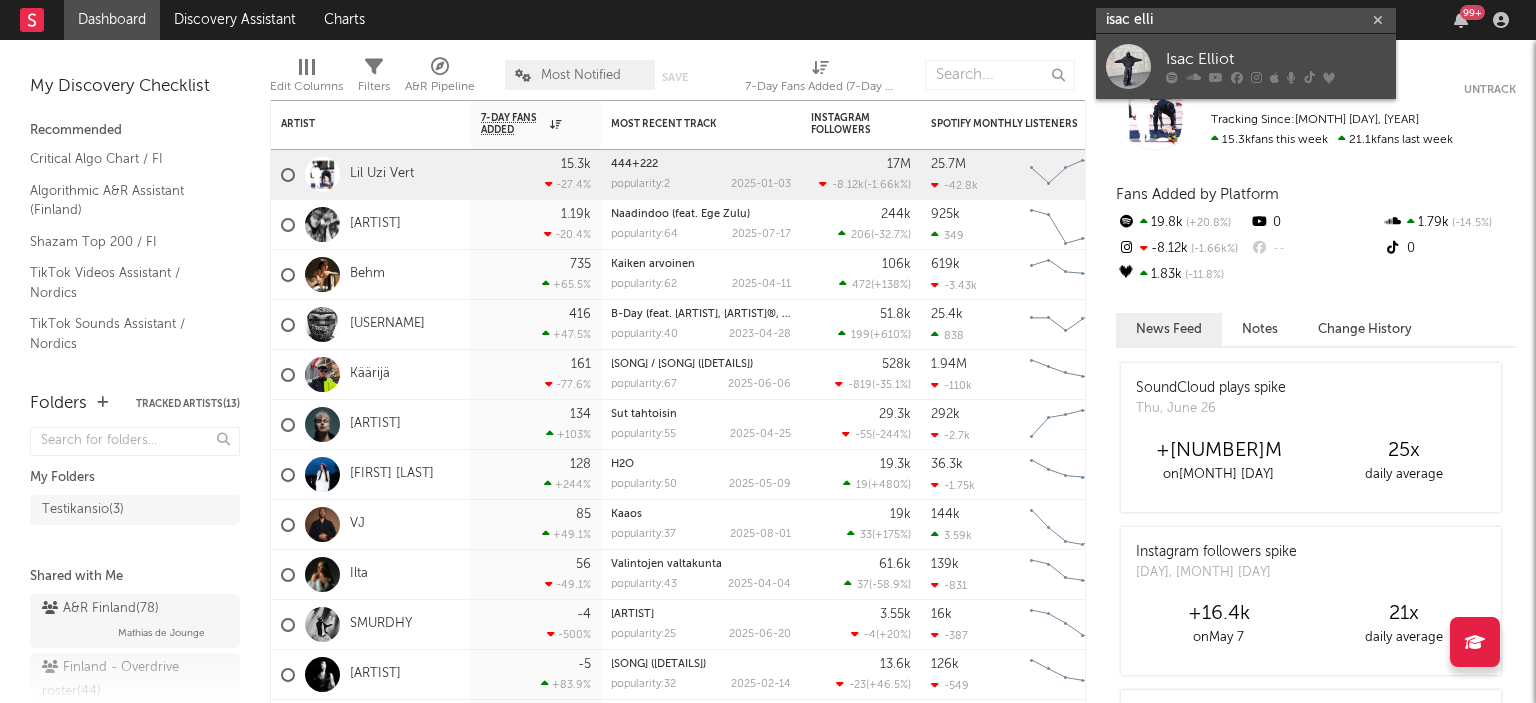 type on "isac elli" 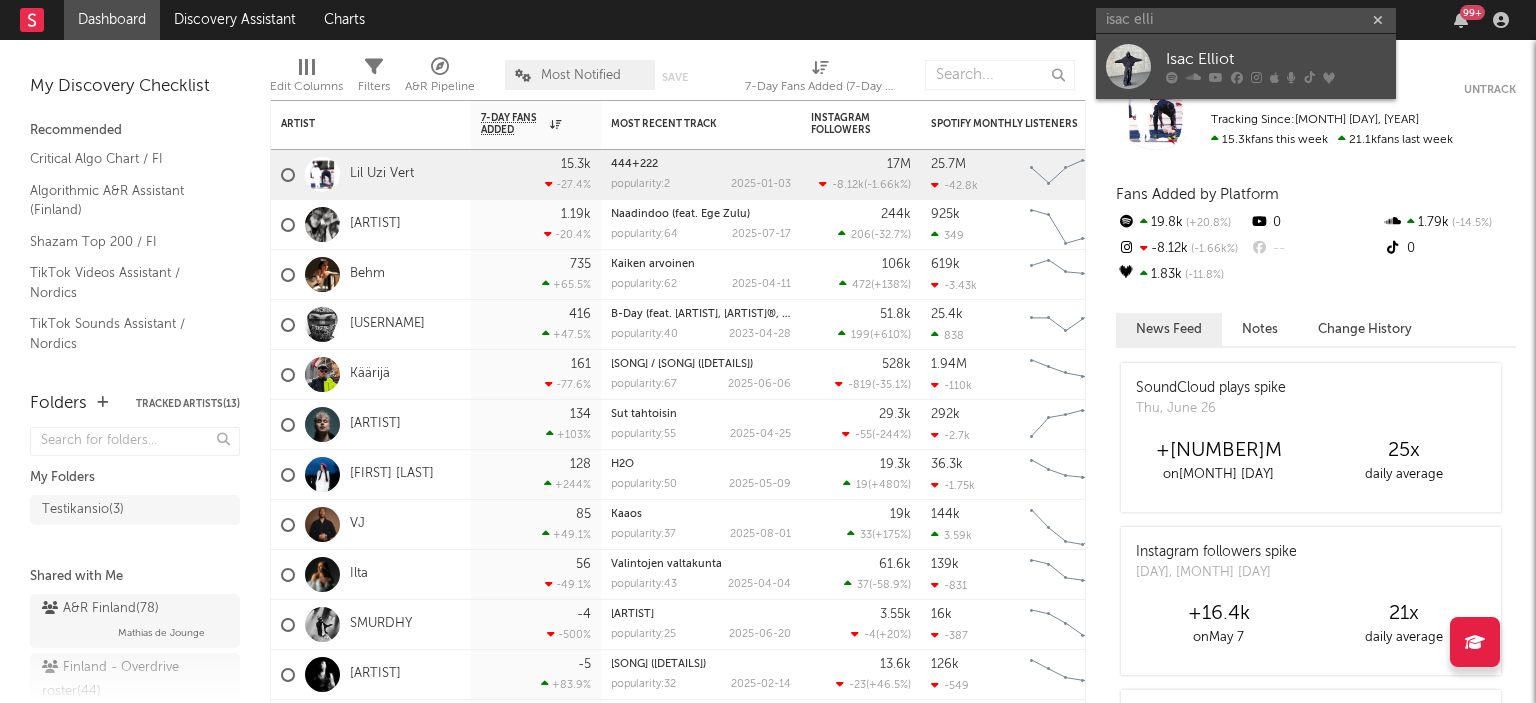 click on "Isac Elliot" at bounding box center [1276, 60] 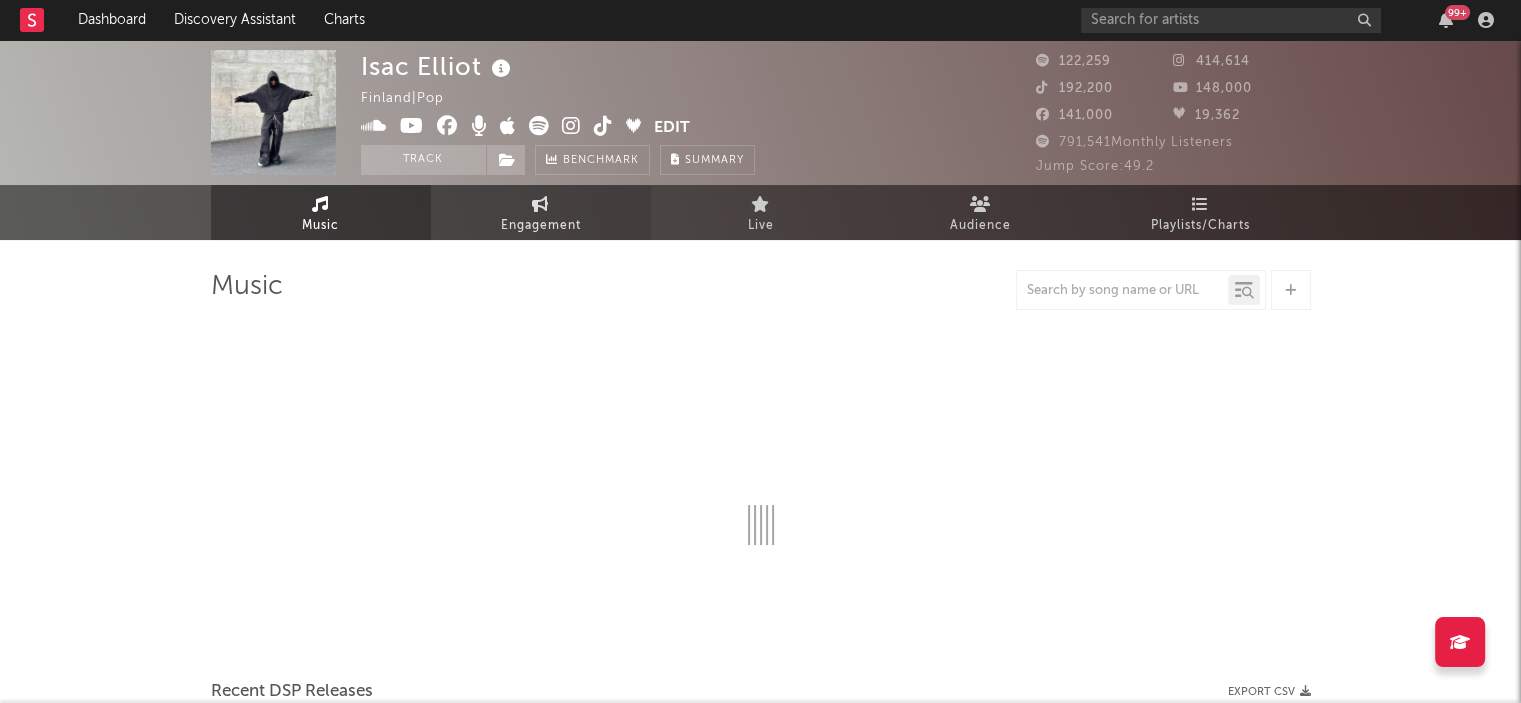 click on "Engagement" at bounding box center [541, 212] 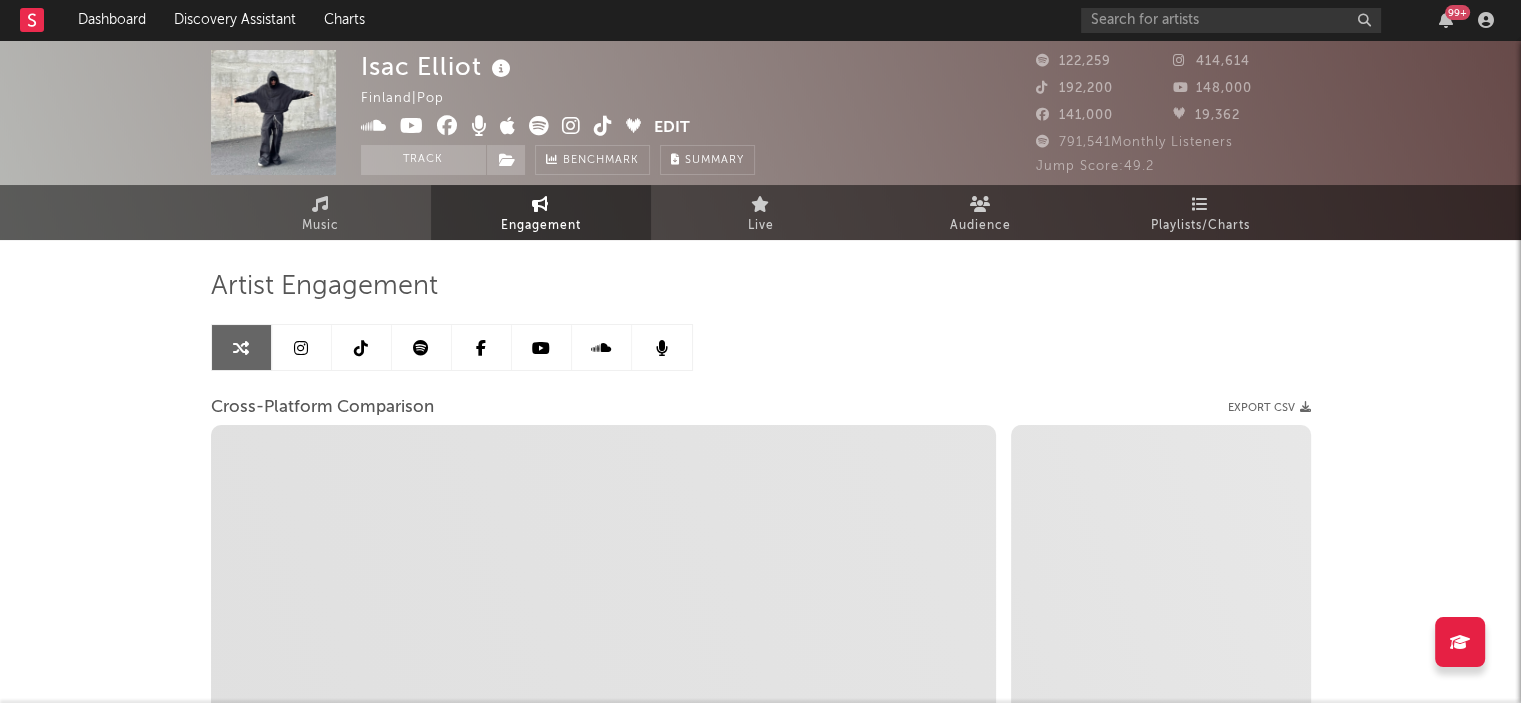 select on "1w" 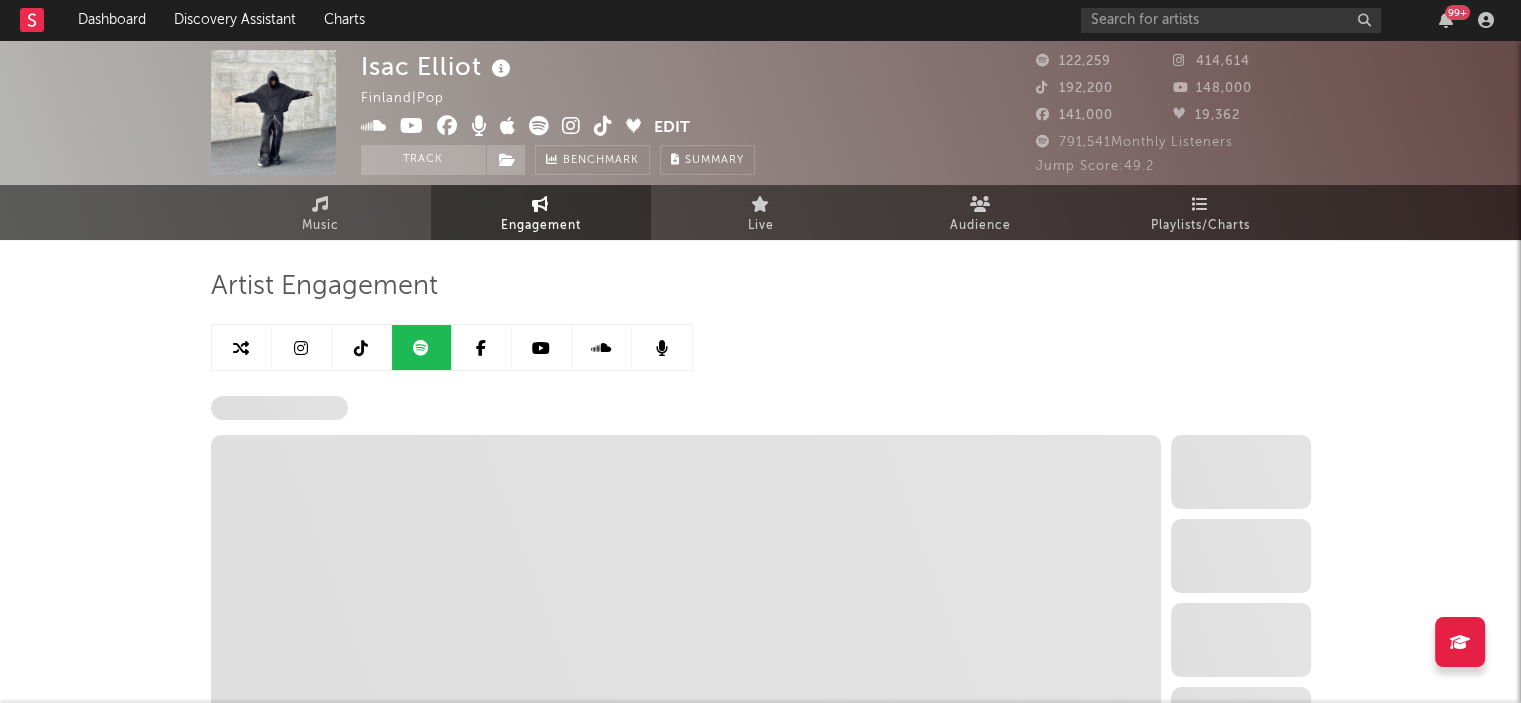 select on "6m" 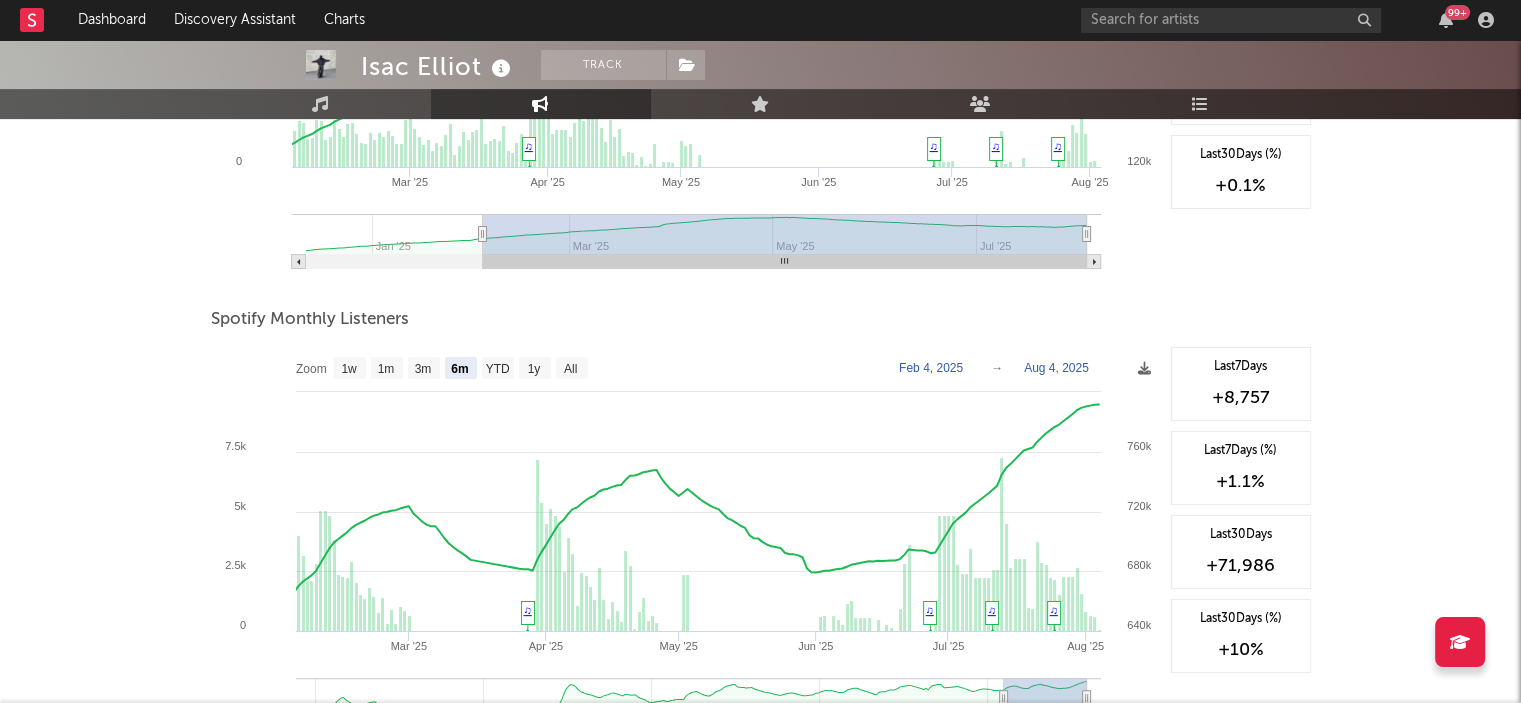 scroll, scrollTop: 600, scrollLeft: 0, axis: vertical 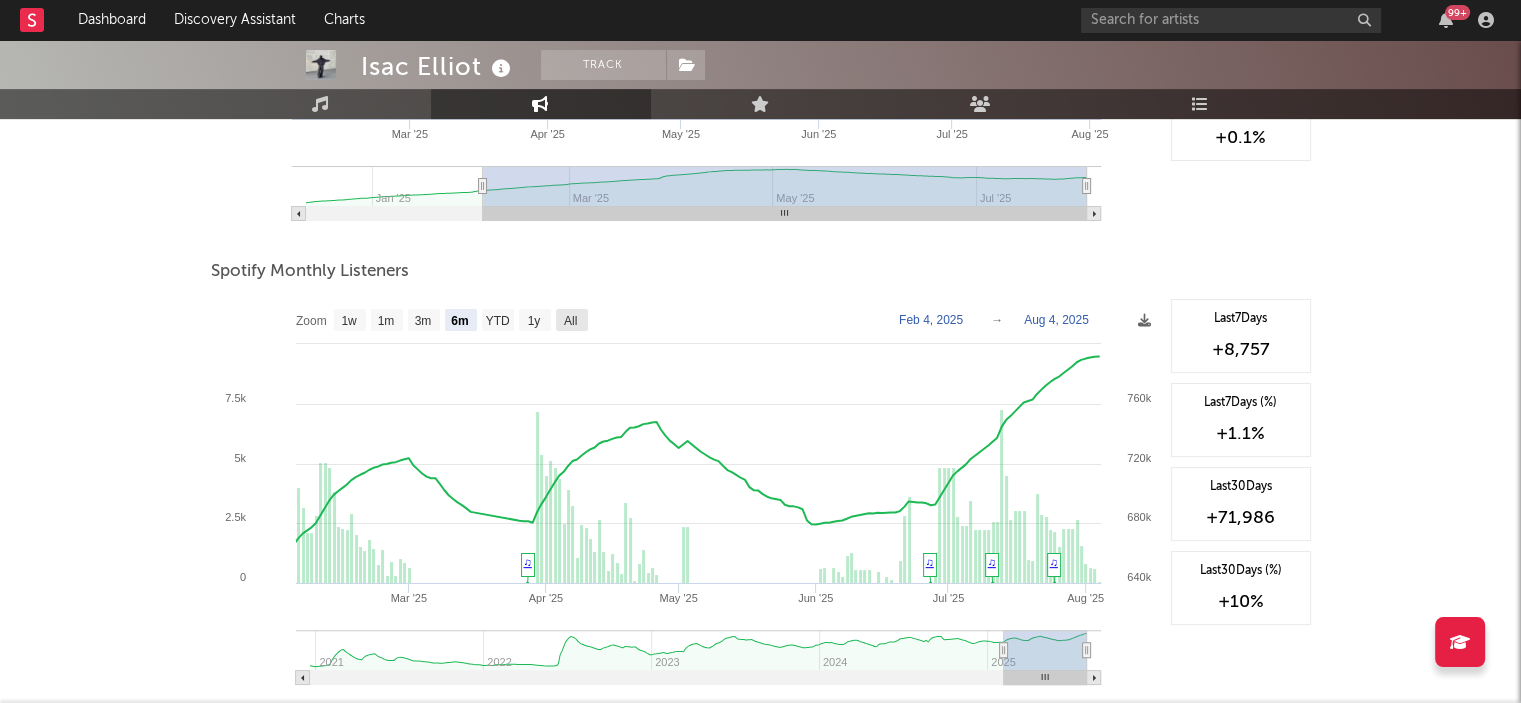 click on "All" 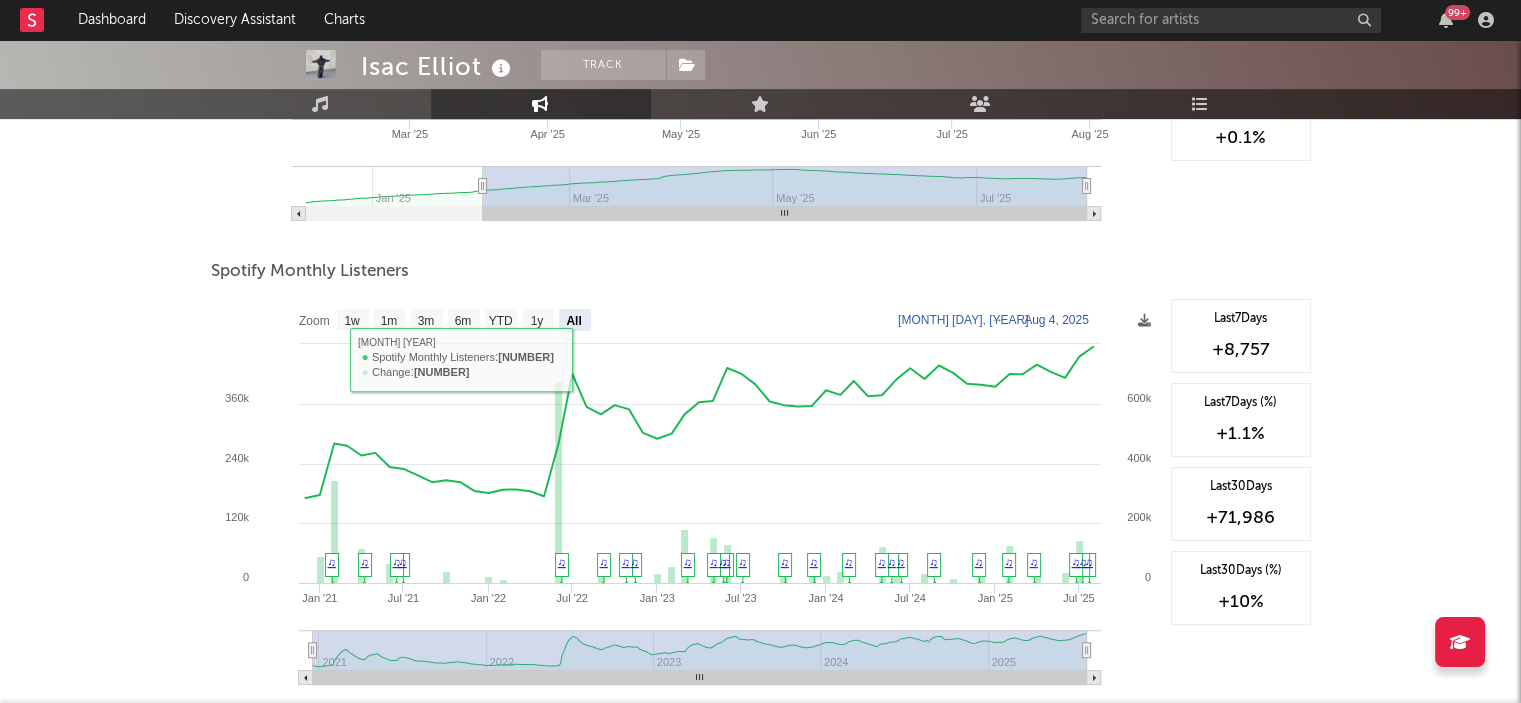 click on "[ARTIST] Track Finland  |  Pop Edit Track Benchmark Summary [NUMBER] [NUMBER] [NUMBER] [NUMBER] [NUMBER] [NUMBER] [NUMBER]  Monthly Listeners Jump Score:  [NUMBER] Music Engagement Live Audience Playlists/Charts Artist Engagement Spotify Followers Zoom 1w 1m 3m 6m YTD 1y All [YEAR]-[MONTH]-[DAY] [YEAR]-[MONTH]-[DAY] Created with Highcharts 10.3.3 [MONTH] '[YEAR_SHORT]' [MONTH] '[YEAR_SHORT]' [MONTH] '[YEAR_SHORT]' [MONTH] '[YEAR_SHORT]' [MONTH] '[YEAR_SHORT]' [MONTH] '[YEAR_SHORT]' [MONTH] '[YEAR_SHORT]' [MONTH] '[YEAR_SHORT]' [MONTH] '[YEAR_SHORT]' [MONTH] '[YEAR_SHORT]' Zoom 1w 1m 3m 6m YTD 1y All [MONTH]  [DAY], [YEAR] → [MONTH]  [DAY], [YEAR] ♫ ♫ ♫ ♫ Last  7  Days +[NUMBER] Last  7  Days (%) +[NUMBER] % Last  30  Days +[NUMBER] Last  30  Days (%) +[NUMBER] % Spotify Monthly Listeners Zoom 1w 1m 3m 6m YTD 1y All [YEAR]-[MONTH]-[DAY] [YEAR]-[MONTH]-[DAY] Created with Highcharts 10.3.3 [MONTH] '[YEAR_SHORT]' [MONTH] '[YEAR_SHORT]' [MONTH] '[YEAR_SHORT]' [MONTH] '[YEAR_SHORT]' [MONTH] '[YEAR_SHORT]' [MONTH] '[YEAR_SHORT]' [MONTH] '[YEAR_SHORT]' [MONTH] '[YEAR_SHORT]' [MONTH] '[YEAR_SHORT]' [MONTH] '[YEAR_SHORT]' Zoom 1w 1m 3m 6m YTD 1y All [MONTH]  [DAY], [YEAR] → [MONTH]  [DAY], [YEAR] [MONTH] [YEAR] ​
●
Spotify Monthly Listeners :  [NUMBER] ​
● Change [NUMBER]" at bounding box center (760, 371) 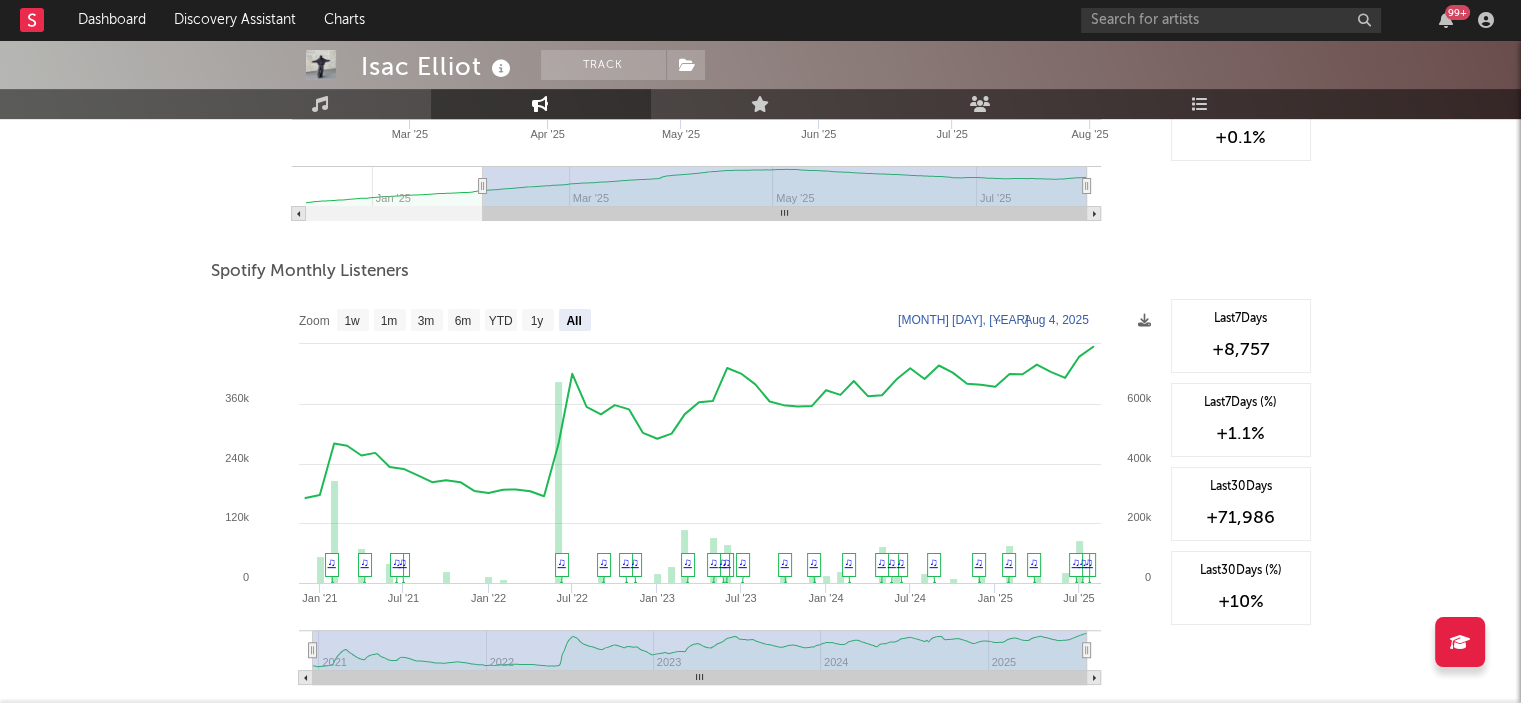 click on "Isac Elliot Track Finland  |  Pop Edit Track Benchmark Summary 122,259 414,614 192,200 148,000 141,000 19,362 791,541  Monthly Listeners Jump Score:  49.2 Music Engagement Live Audience Playlists/Charts Artist Engagement Spotify Followers Zoom 1w 1m 3m 6m YTD 1y All 2025-02-03 2025-08-03 Created with Highcharts 10.3.3 Mar '25 Apr '25 May '25 Jun '25 Jul '25 Aug '25 Jan '25 Mar '25 May '25 Jul '25 120k 123k 121k 122k 124k 0 120 240 60 180 Zoom 1w 1m 3m 6m YTD 1y All Feb  3, 2025 → Aug  3, 2025 ♫ ♫ ♫ ♫ Last  7  Days +170 Last  7  Days (%) +0.1 % Last  30  Days +62 Last  30  Days (%) +0.1 % Spotify Monthly Listeners Zoom 1w 1m 3m 6m YTD 1y All 2020-12-01 2025-08-04 Created with Highcharts 10.3.3 Jul '25 Jan '21 Jul '21 Jan '22 Jul '22 Jan '23 Jul '23 Jan '24 Jul '24 Jan '25 2021 2022 2023 2024 2025 800k 0 200k 400k 600k 0 120k 240k 360k 480k Zoom 1w 1m 3m 6m YTD 1y All Dec  1, 2020 → Aug  4, 2025 August 2025 ​
●
Spotify Monthly Listeners :  791,089 ​
● Change :" at bounding box center [760, 371] 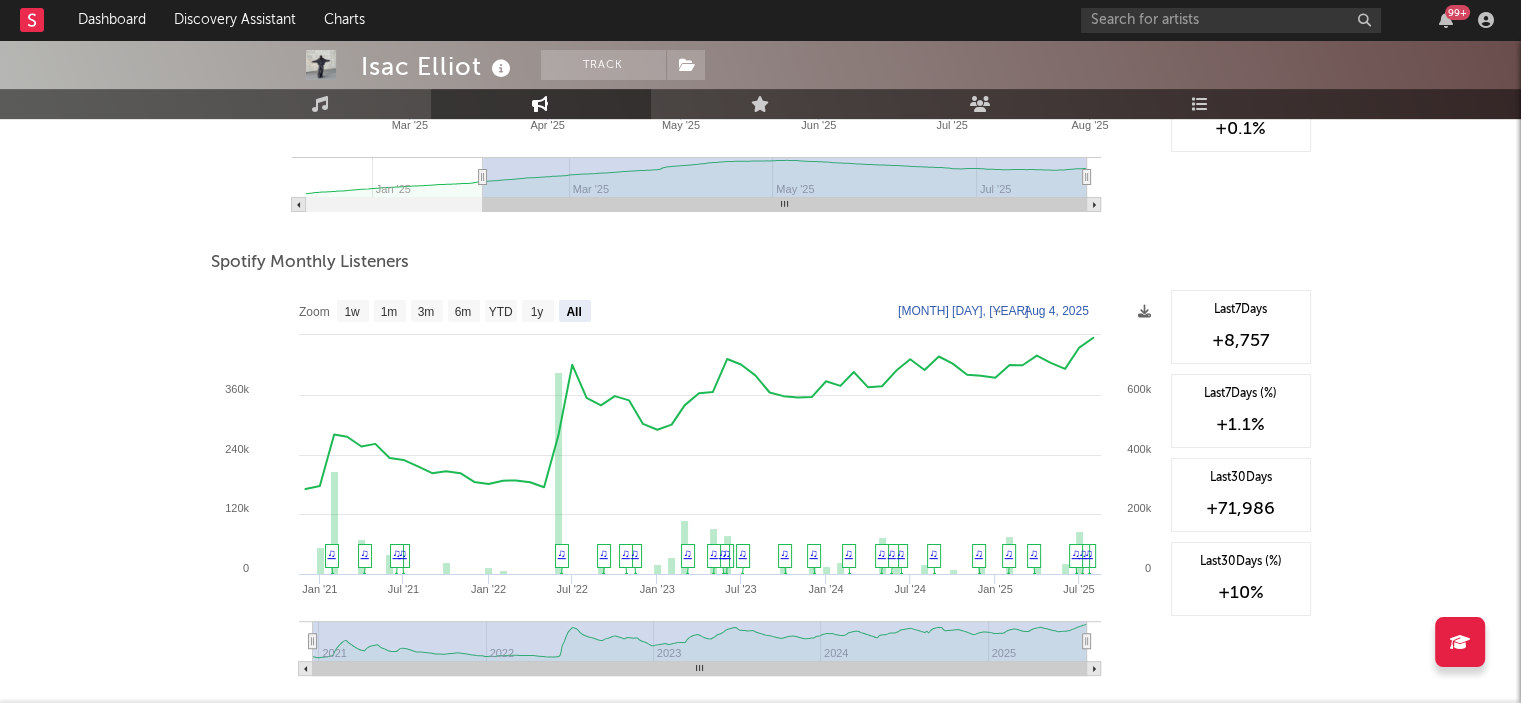scroll, scrollTop: 616, scrollLeft: 0, axis: vertical 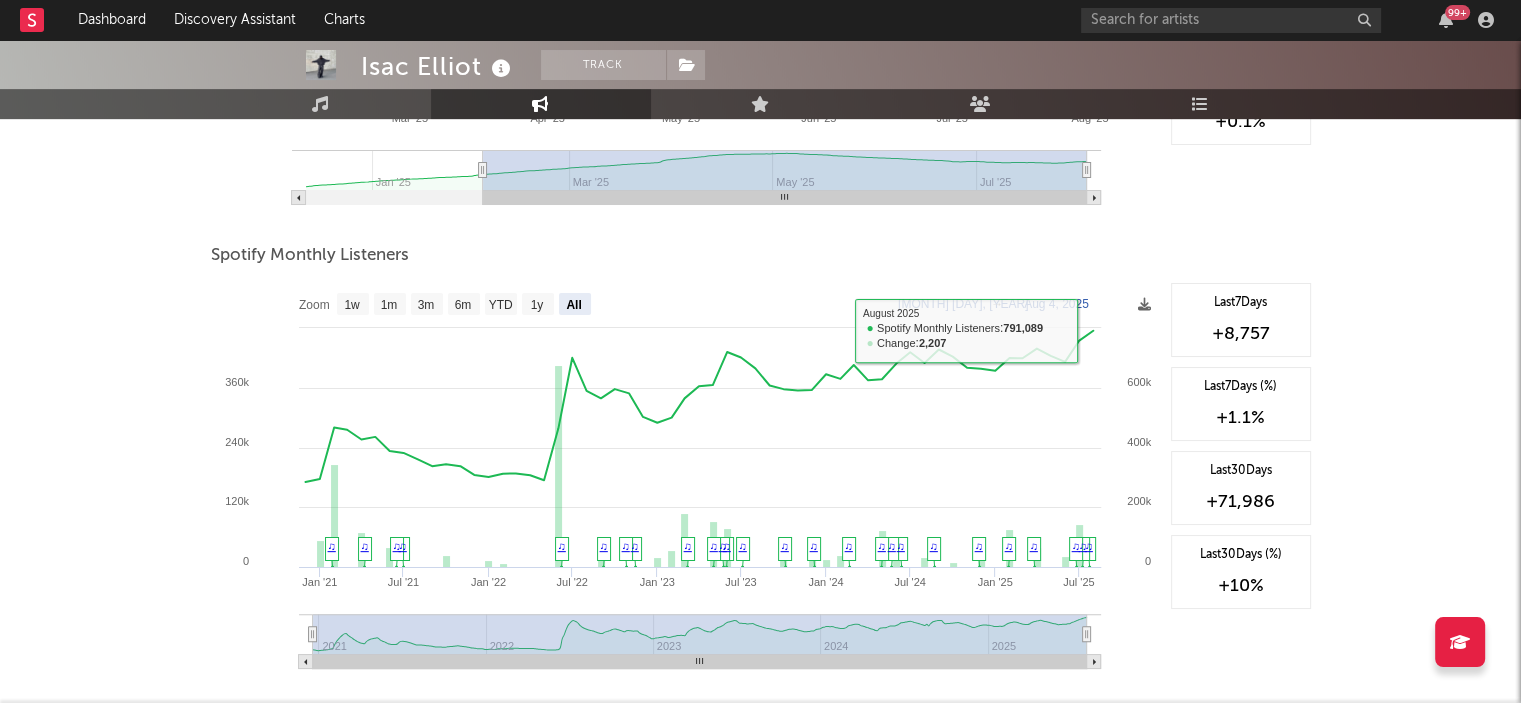 click on "Isac Elliot Track Finland  |  Pop Edit Track Benchmark Summary 122,259 414,614 192,200 148,000 141,000 19,362 791,541  Monthly Listeners Jump Score:  49.2 Music Engagement Live Audience Playlists/Charts Artist Engagement Spotify Followers Zoom 1w 1m 3m 6m YTD 1y All 2025-02-03 2025-08-03 Created with Highcharts 10.3.3 Mar '25 Apr '25 May '25 Jun '25 Jul '25 Aug '25 Jan '25 Mar '25 May '25 Jul '25 120k 123k 121k 122k 124k 0 120 240 60 180 Zoom 1w 1m 3m 6m YTD 1y All Feb  3, 2025 → Aug  3, 2025 ♫ ♫ ♫ ♫ Last  7  Days +170 Last  7  Days (%) +0.1 % Last  30  Days +62 Last  30  Days (%) +0.1 % Spotify Monthly Listeners Zoom 1w 1m 3m 6m YTD 1y All 2020-12-01 2025-08-04 Created with Highcharts 10.3.3 Jul '25 Jan '21 Jul '21 Jan '22 Jul '22 Jan '23 Jul '23 Jan '24 Jul '24 Jan '25 2021 2022 2023 2024 2025 800k 0 200k 400k 600k 0 120k 240k 360k 480k Zoom 1w 1m 3m 6m YTD 1y All Dec  1, 2020 → Aug  4, 2025 August 2025 ​
●
Spotify Monthly Listeners :  791,089 ​
● Change :" at bounding box center (760, 355) 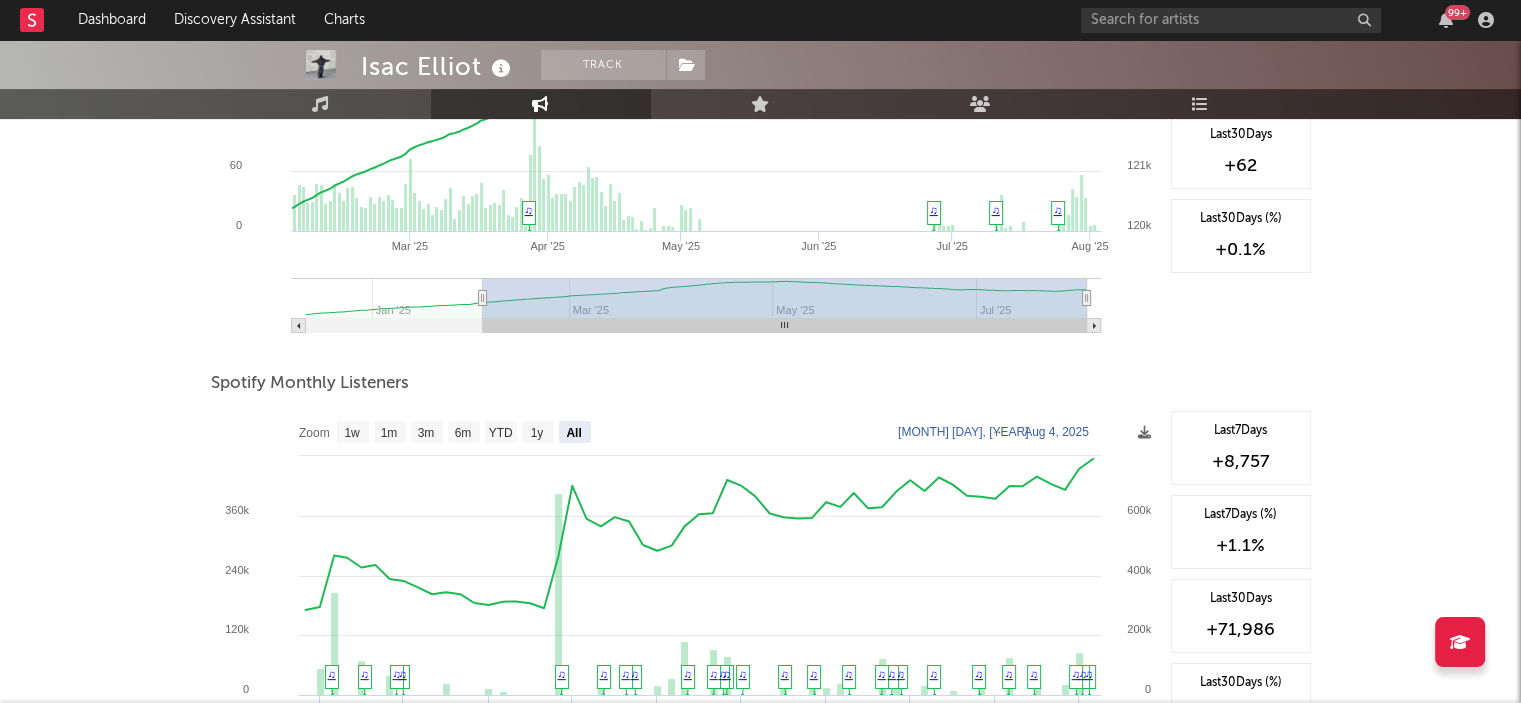 scroll, scrollTop: 616, scrollLeft: 0, axis: vertical 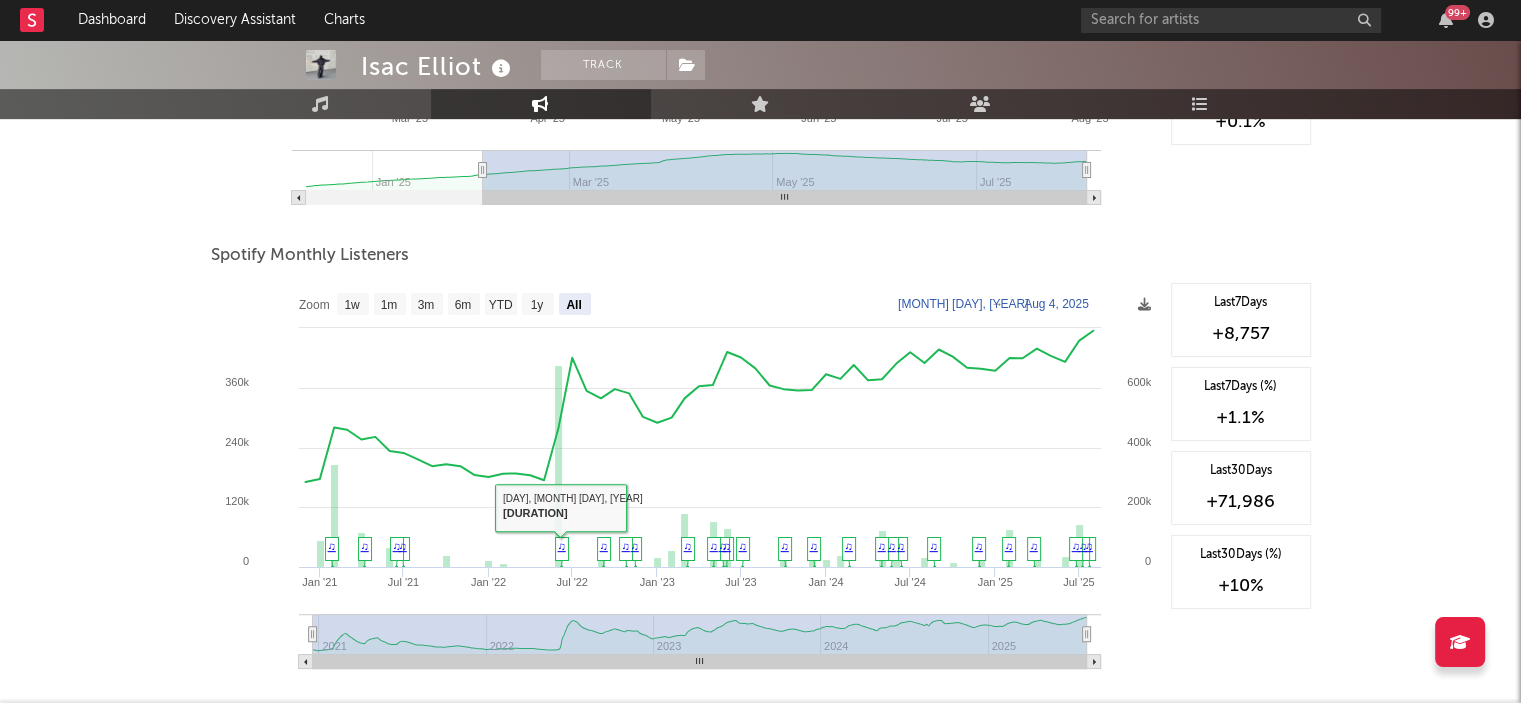 click on "Isac Elliot Track Finland  |  Pop Edit Track Benchmark Summary 122,259 414,614 192,200 148,000 141,000 19,362 791,541  Monthly Listeners Jump Score:  49.2 Music Engagement Live Audience Playlists/Charts Artist Engagement Spotify Followers Zoom 1w 1m 3m 6m YTD 1y All 2025-02-03 2025-08-03 Created with Highcharts 10.3.3 Mar '25 Apr '25 May '25 Jun '25 Jul '25 Aug '25 Jan '25 Mar '25 May '25 Jul '25 120k 123k 121k 122k 124k 0 120 240 60 180 Zoom 1w 1m 3m 6m YTD 1y All Feb  3, 2025 → Aug  3, 2025 ♫ ♫ ♫ ♫ Last  7  Days +170 Last  7  Days (%) +0.1 % Last  30  Days +62 Last  30  Days (%) +0.1 % Spotify Monthly Listeners Zoom 1w 1m 3m 6m YTD 1y All 2020-12-01 2025-08-04 Created with Highcharts 10.3.3 Jul '25 Jan '21 Jul '21 Jan '22 Jul '22 Jan '23 Jul '23 Jan '24 Jul '24 Jan '25 2021 2022 2023 2024 2025 800k 0 200k 400k 600k 0 120k 240k 360k 480k Zoom 1w 1m 3m 6m YTD 1y All Dec  1, 2020 → Aug  4, 2025 Thursday, Jun 09, 2022 ​ 20min ​ ♫ ♫ ♫ ♫ ♫ ♫ ♫ ♫ ♫ ♫ ♫ ♫ ♫ ♫ ♫ ♫ ♫" at bounding box center (760, 355) 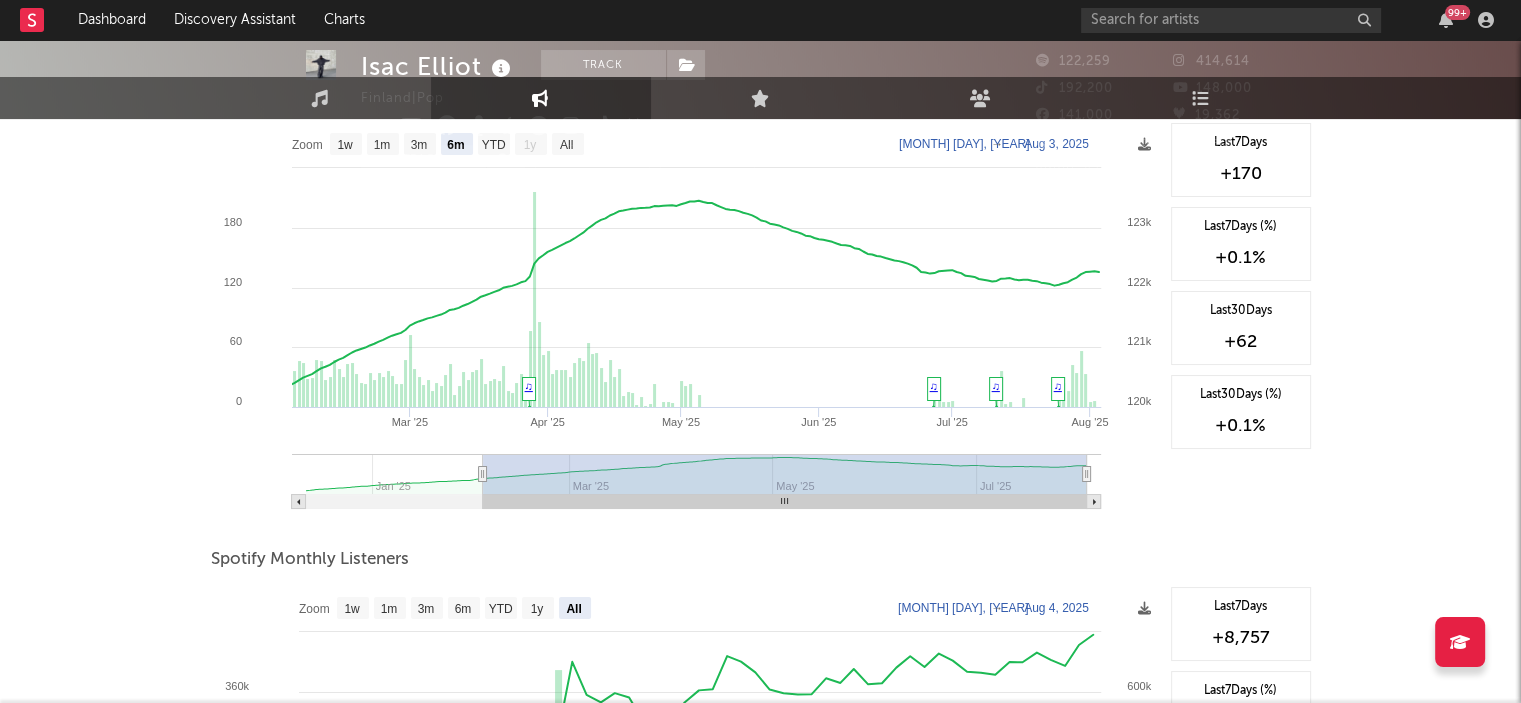 scroll, scrollTop: 0, scrollLeft: 0, axis: both 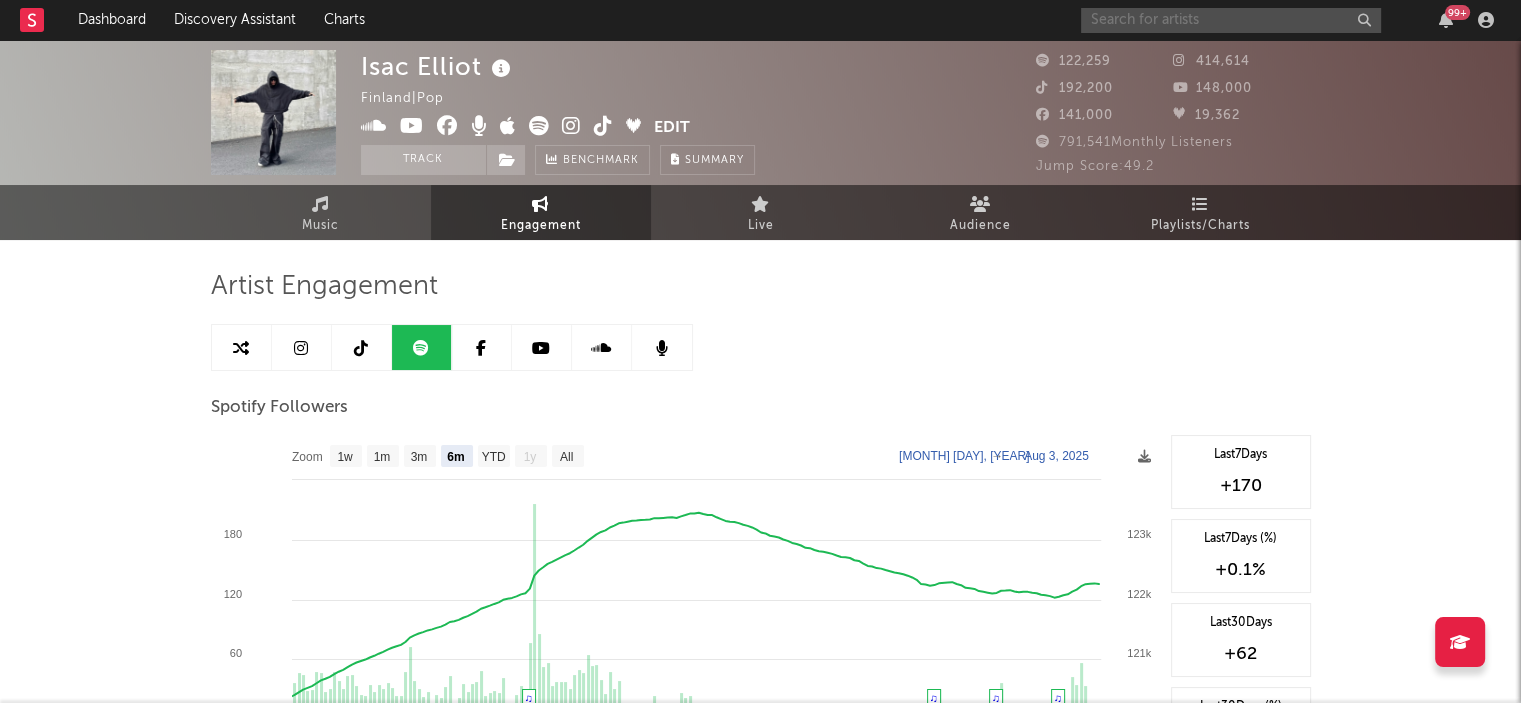 click at bounding box center [1231, 20] 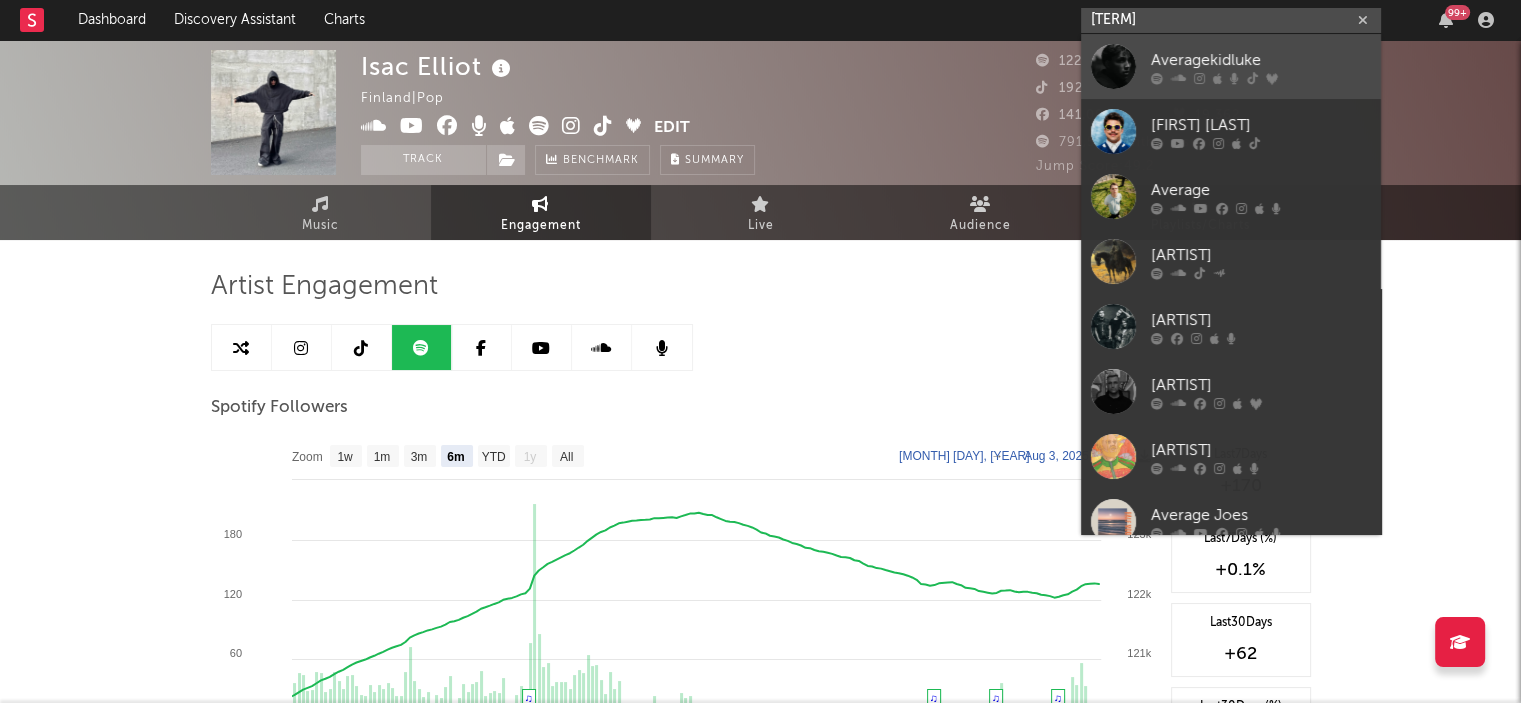 type on "[TERM]" 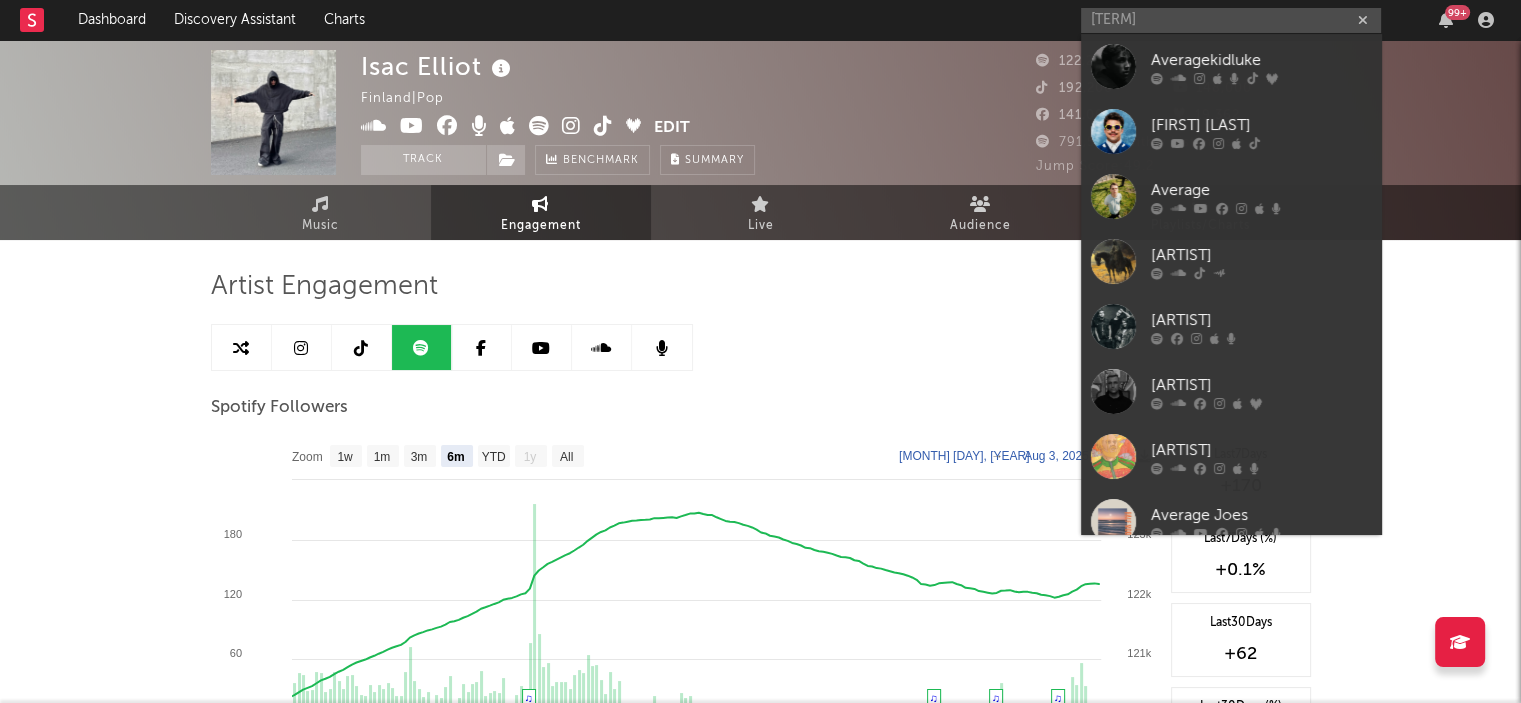 drag, startPoint x: 1196, startPoint y: 55, endPoint x: 635, endPoint y: 34, distance: 561.3929 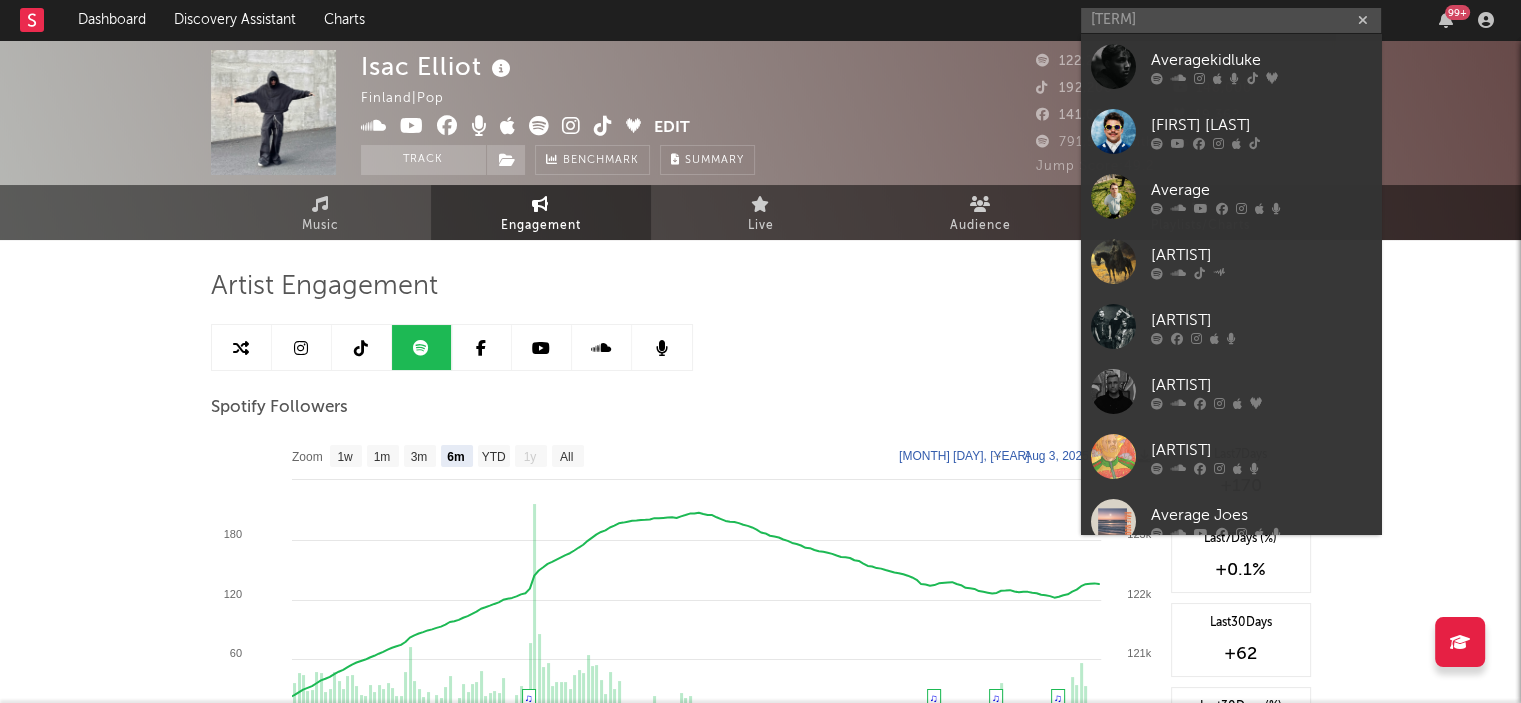 type 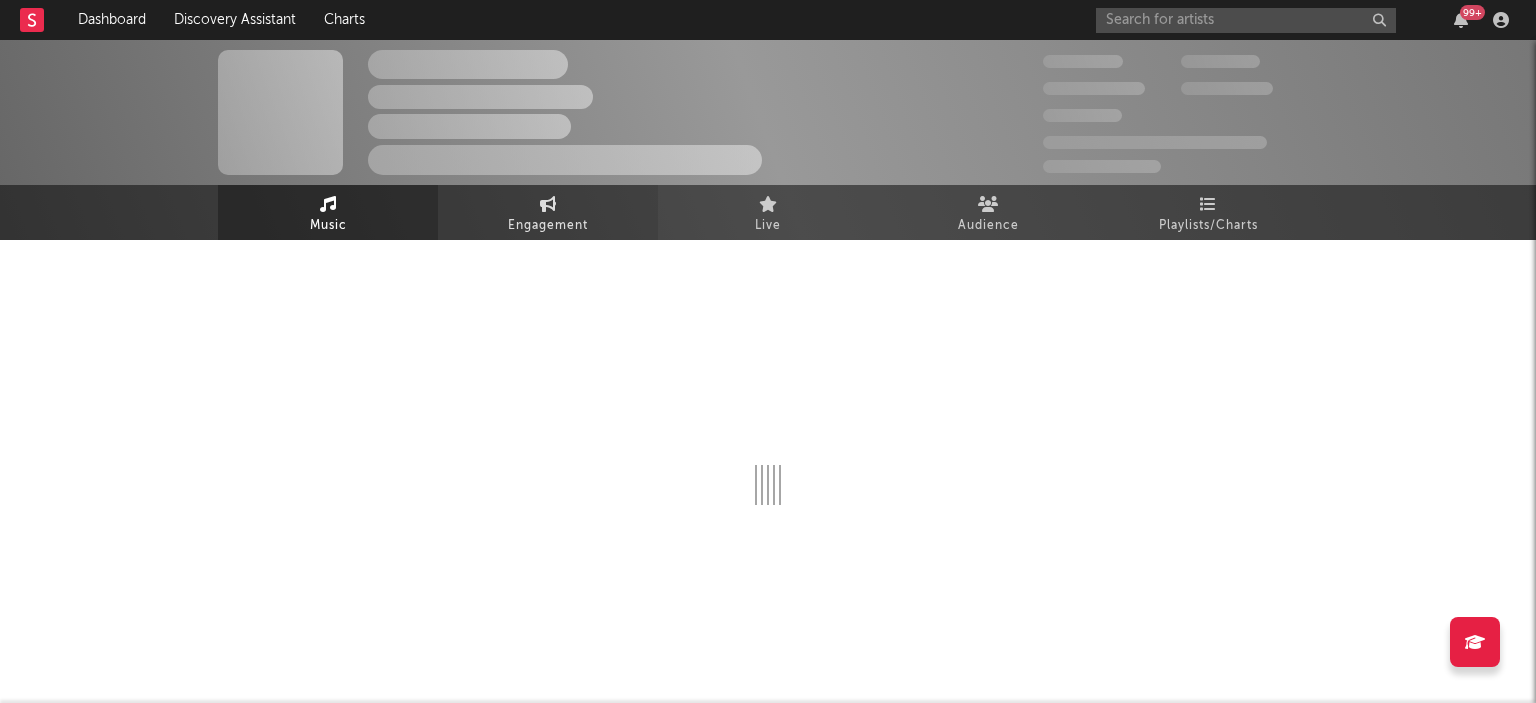 click on "Engagement" at bounding box center [548, 212] 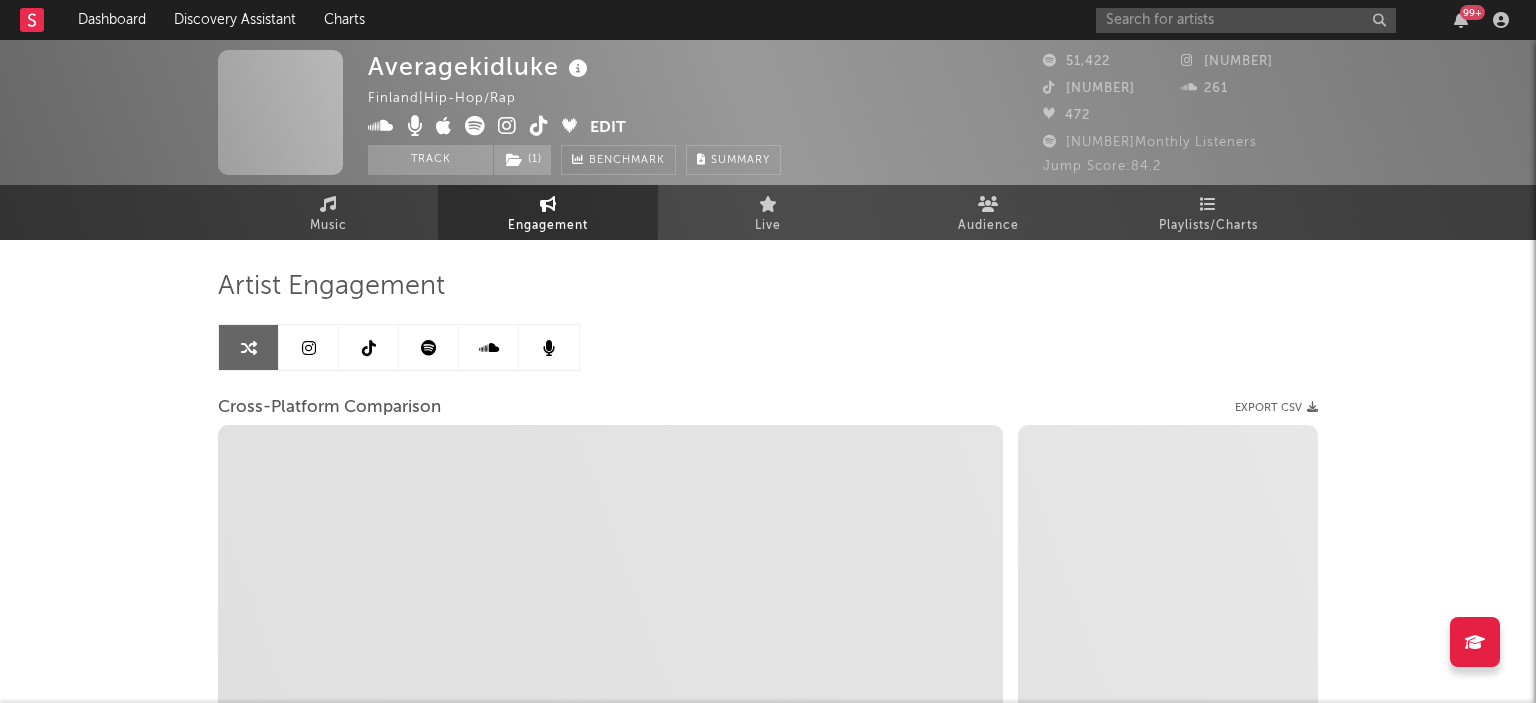 select on "1w" 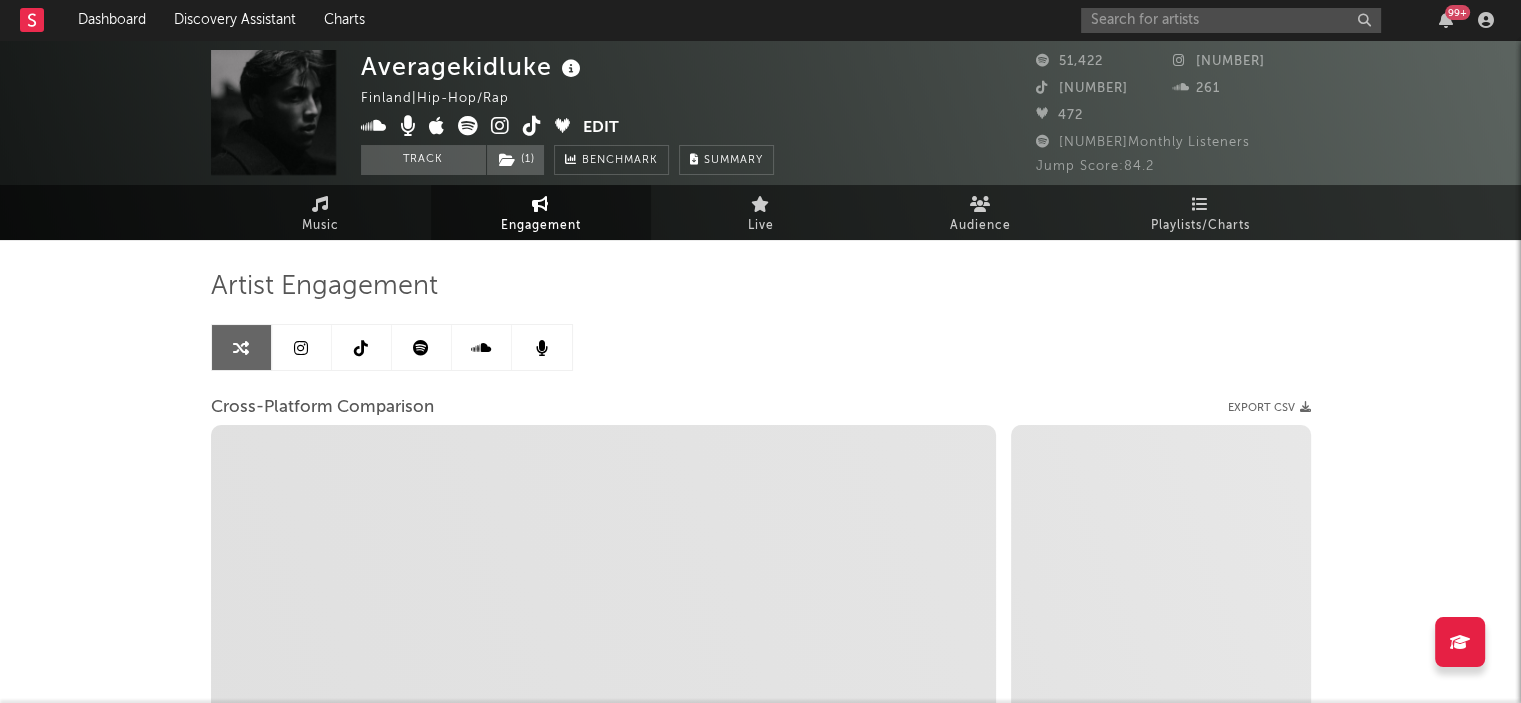 click at bounding box center [421, 348] 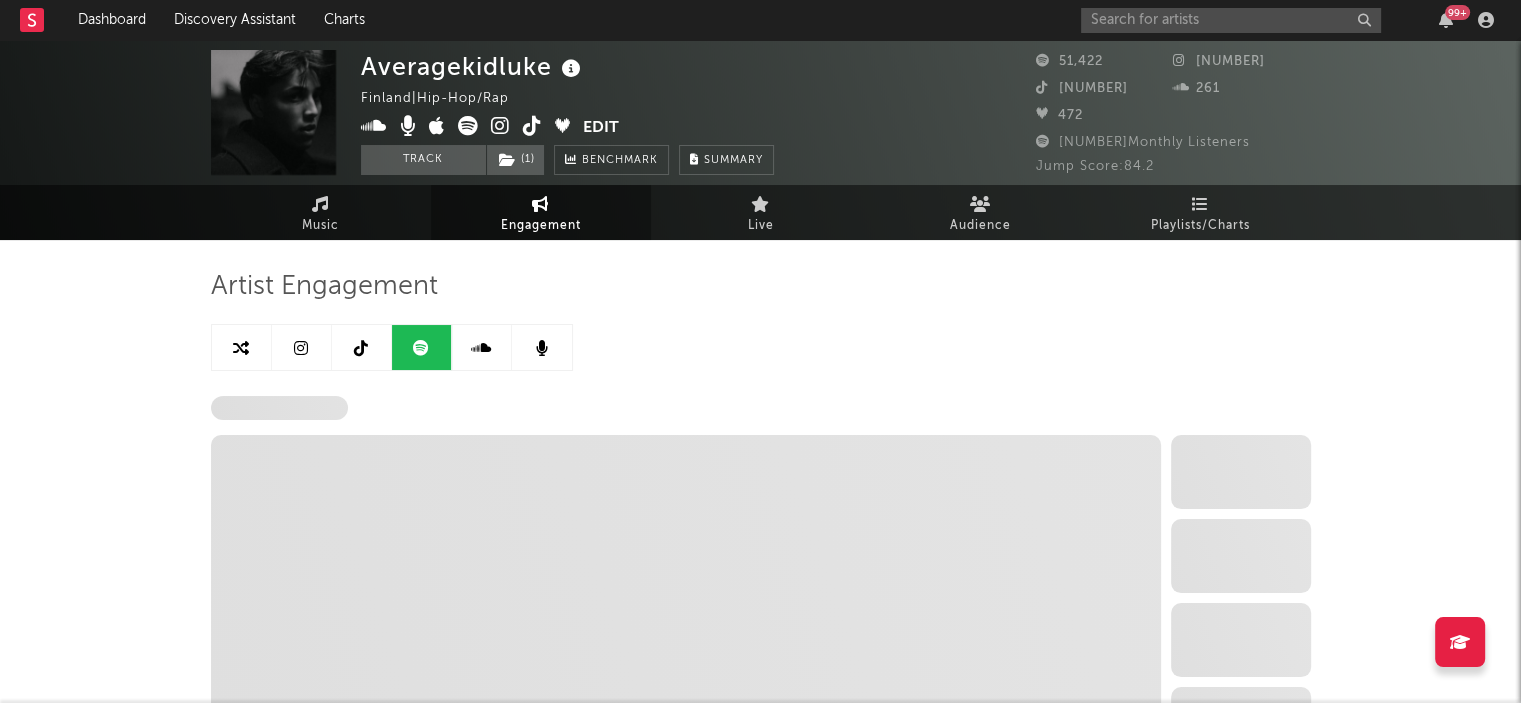 select on "6m" 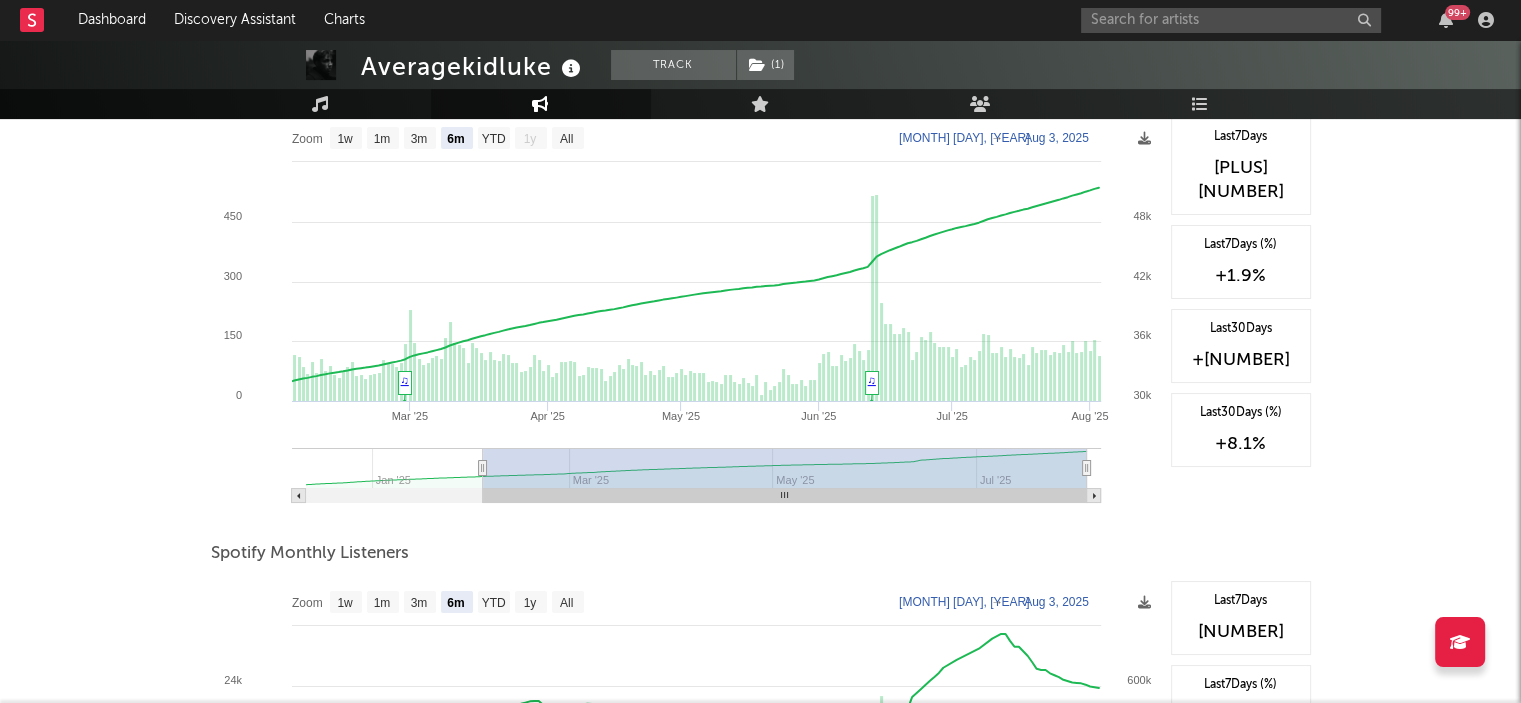 scroll, scrollTop: 500, scrollLeft: 0, axis: vertical 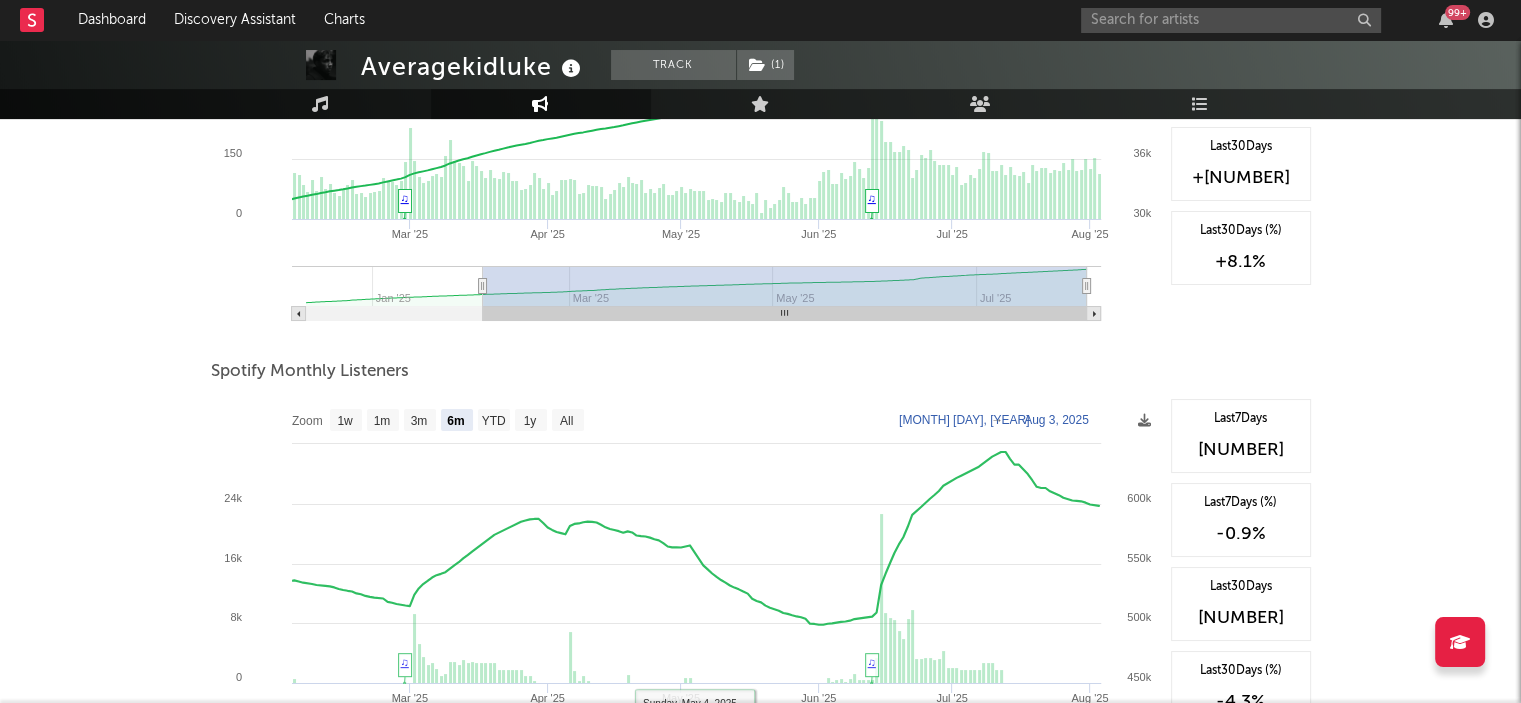 click 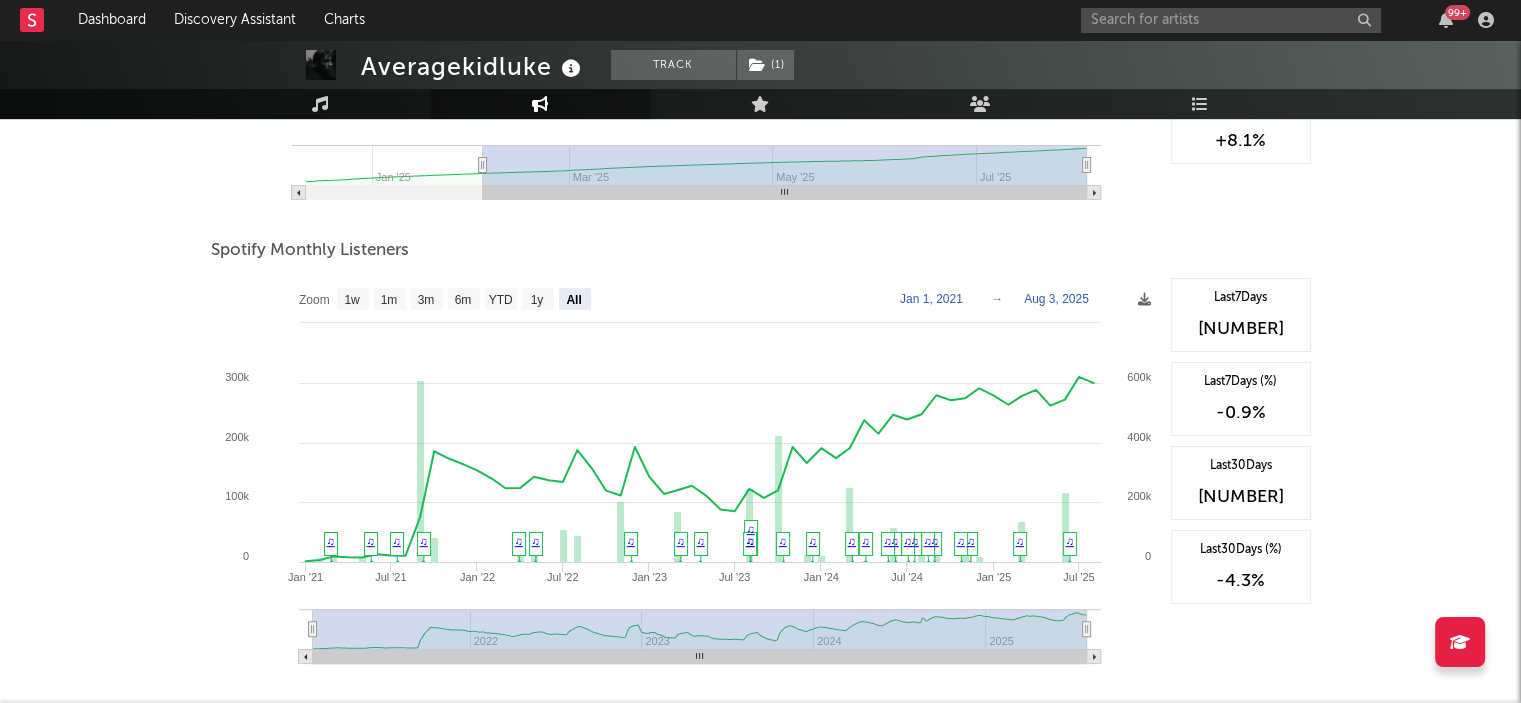 scroll, scrollTop: 700, scrollLeft: 0, axis: vertical 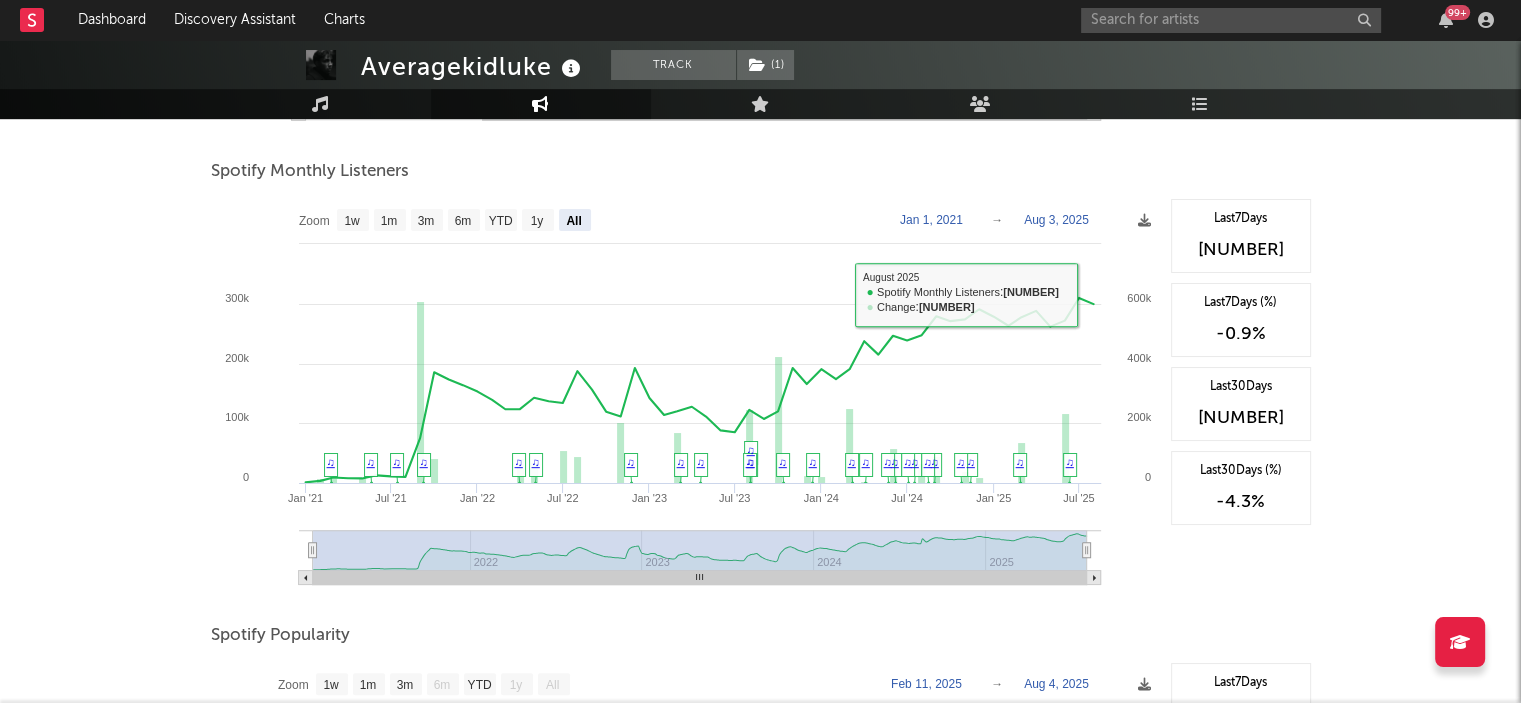click on "[ARTIST] Track ( 1 ) Finland  |  Hip-Hop/Rap Edit Track ( 1 ) Benchmark Summary [NUMBER] [NUMBER] [NUMBER] [NUMBER] [NUMBER] [NUMBER] [NUMBER]  Monthly Listeners Jump Score:  [NUMBER] Music Engagement Live Audience Playlists/Charts Artist Engagement Spotify Followers Zoom 1w 1m 3m 6m YTD 1y All [YEAR]-[MONTH]-[DAY] [YEAR]-[MONTH]-[DAY] Created with Highcharts 10.3.3 [MONTH] '[YEAR_SHORT]' [MONTH] '[YEAR_SHORT]' [MONTH] '[YEAR_SHORT]' [MONTH] '[YEAR_SHORT]' [MONTH] '[YEAR_SHORT]' [MONTH] '[YEAR_SHORT]' [MONTH] '[YEAR_SHORT]' [MONTH] '[YEAR_SHORT]' [MONTH] '[YEAR_SHORT]' [MONTH] '[YEAR_SHORT]' Zoom 1w 1m 3m 6m YTD 1y All [MONTH]  [DAY], [YEAR] → [MONTH]  [DAY], [YEAR] ♫ ♫ Last  7  Days +[NUMBER] Last  7  Days (%) +[NUMBER] % Last  30  Days +[NUMBER] Last  30  Days (%) +[NUMBER] % Spotify Monthly Listeners Zoom 1w 1m 3m 6m YTD 1y All [YEAR]-[MONTH]-[DAY] [YEAR]-[MONTH]-[DAY] Created with Highcharts 10.3.3 [MONTH] '[YEAR_SHORT]' [MONTH] '[YEAR_SHORT]' [MONTH] '[YEAR_SHORT]' [MONTH] '[YEAR_SHORT]' [MONTH] '[YEAR_SHORT]' [MONTH] '[YEAR_SHORT]' [MONTH] '[YEAR_SHORT]' [MONTH] '[YEAR_SHORT]' [MONTH] '[YEAR_SHORT]' [MONTH] '[YEAR_SHORT]' Zoom 1w 1m 3m 6m YTD 1y All [MONTH]  [DAY], [YEAR] → [MONTH]  [DAY], [YEAR] [MONTH] [YEAR] ​
●
Spotify Monthly Listeners :  [NUMBER] ​
● Change :  -[NUMBER]" at bounding box center (760, 271) 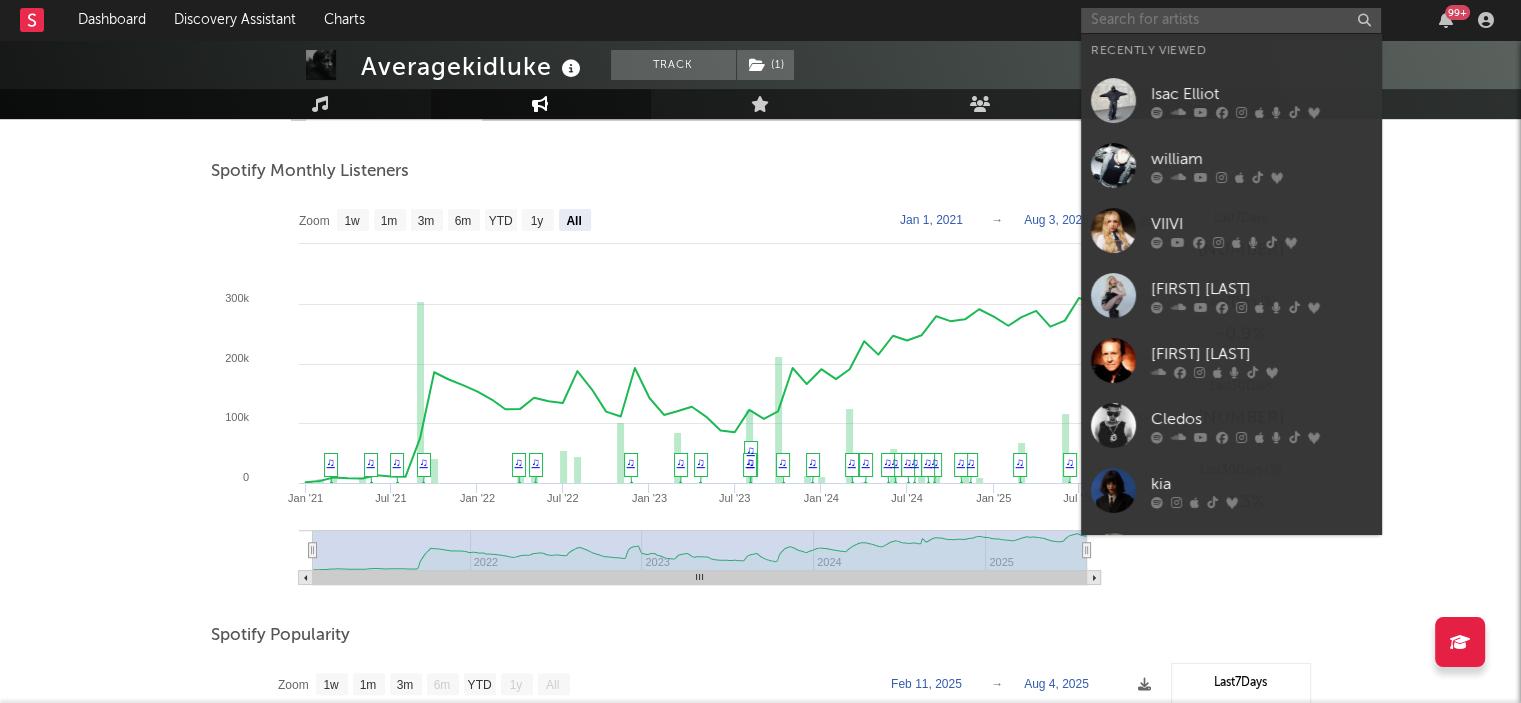 click at bounding box center (1231, 20) 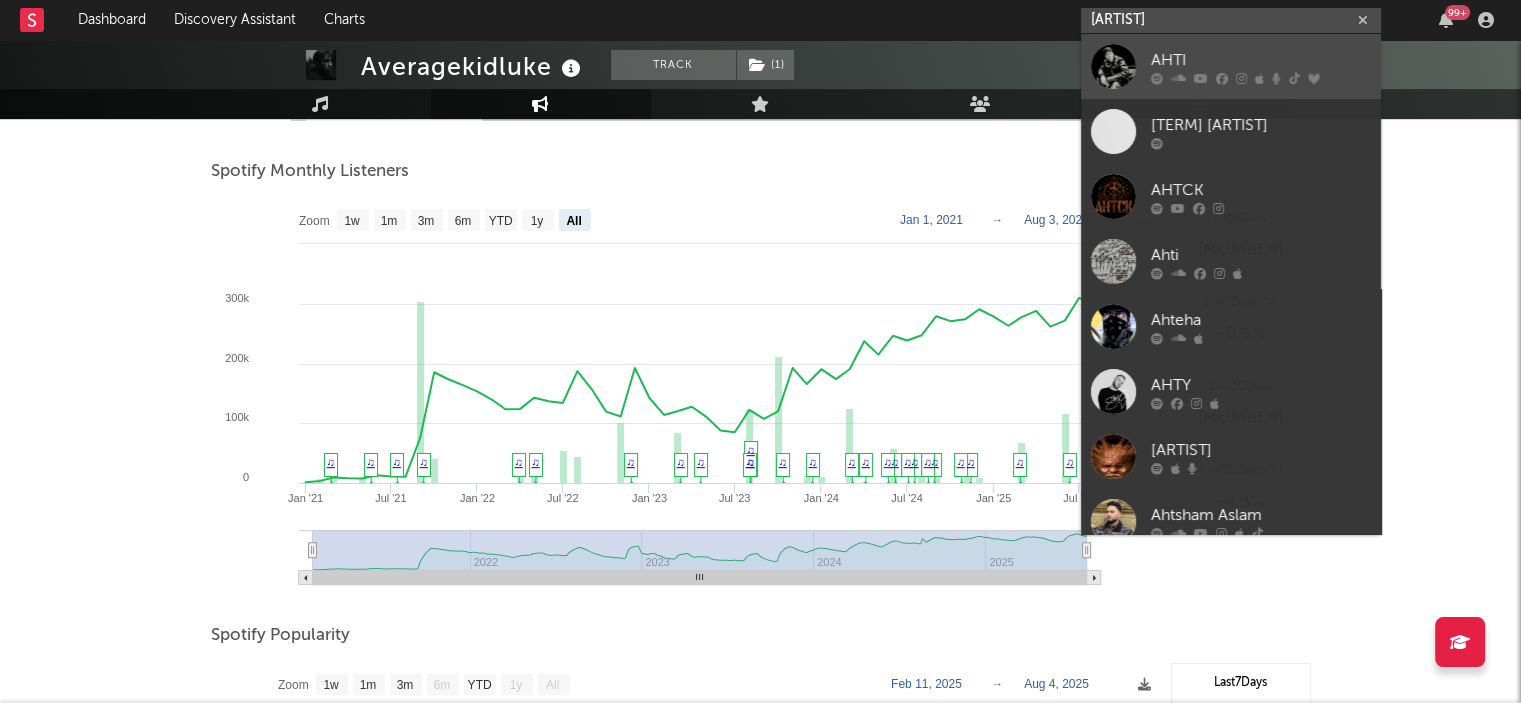 type on "[ARTIST]" 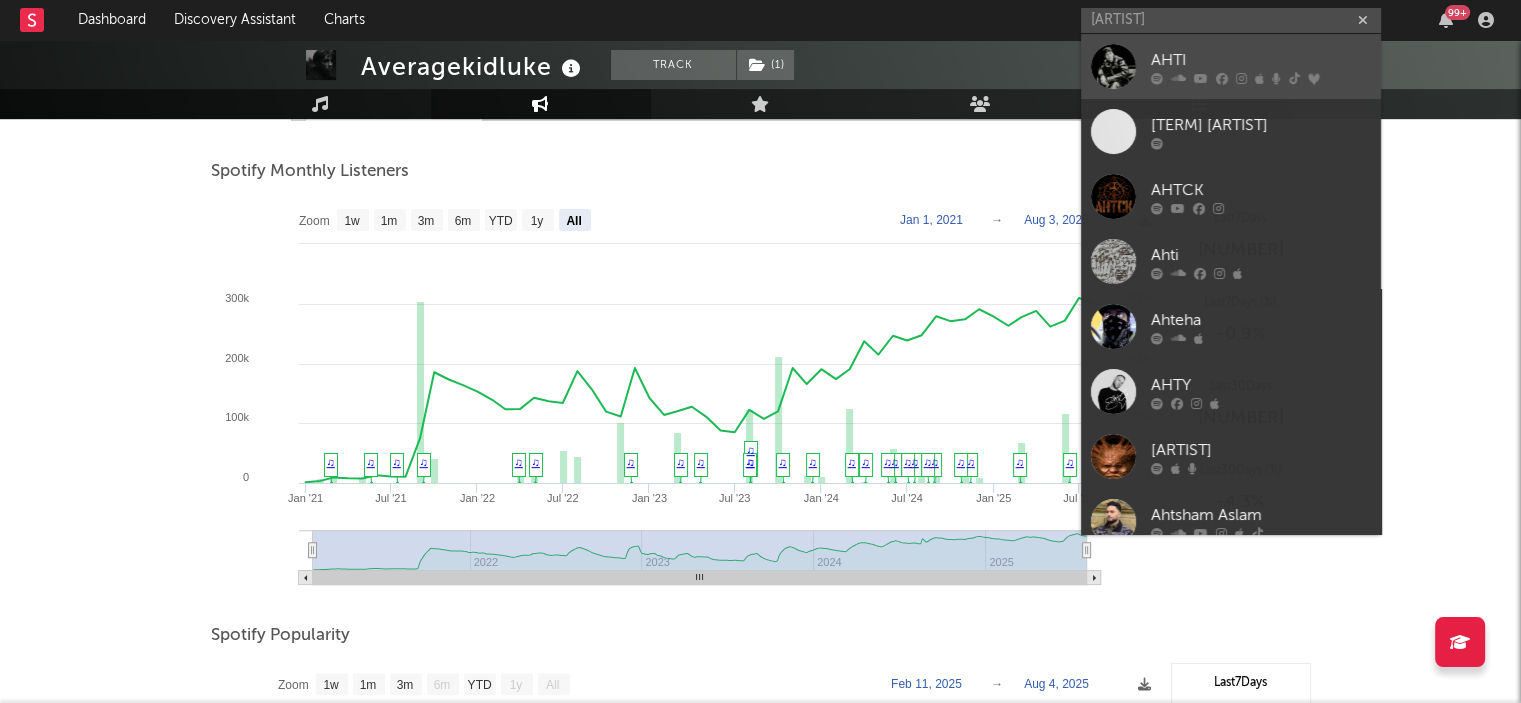 click on "AHTI" at bounding box center (1261, 60) 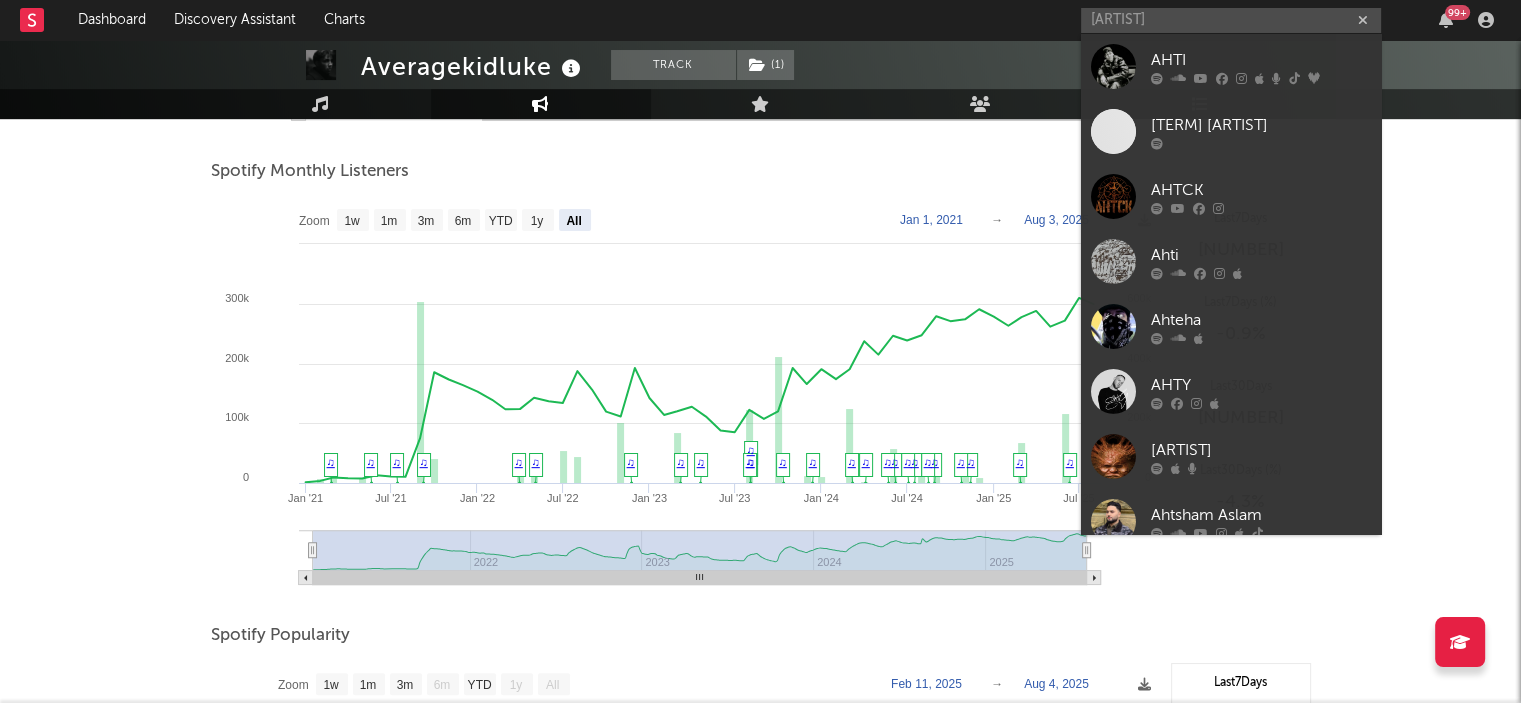 type 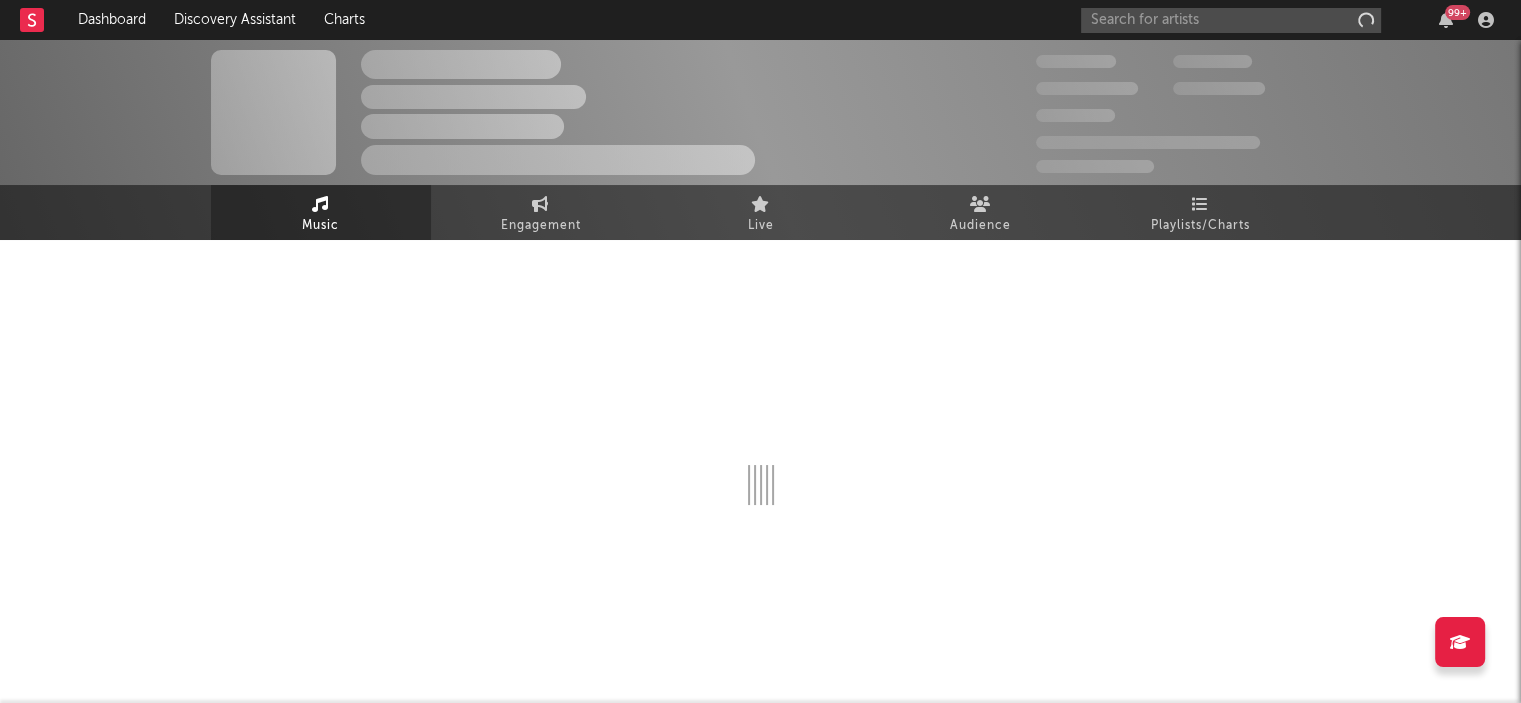 scroll, scrollTop: 0, scrollLeft: 0, axis: both 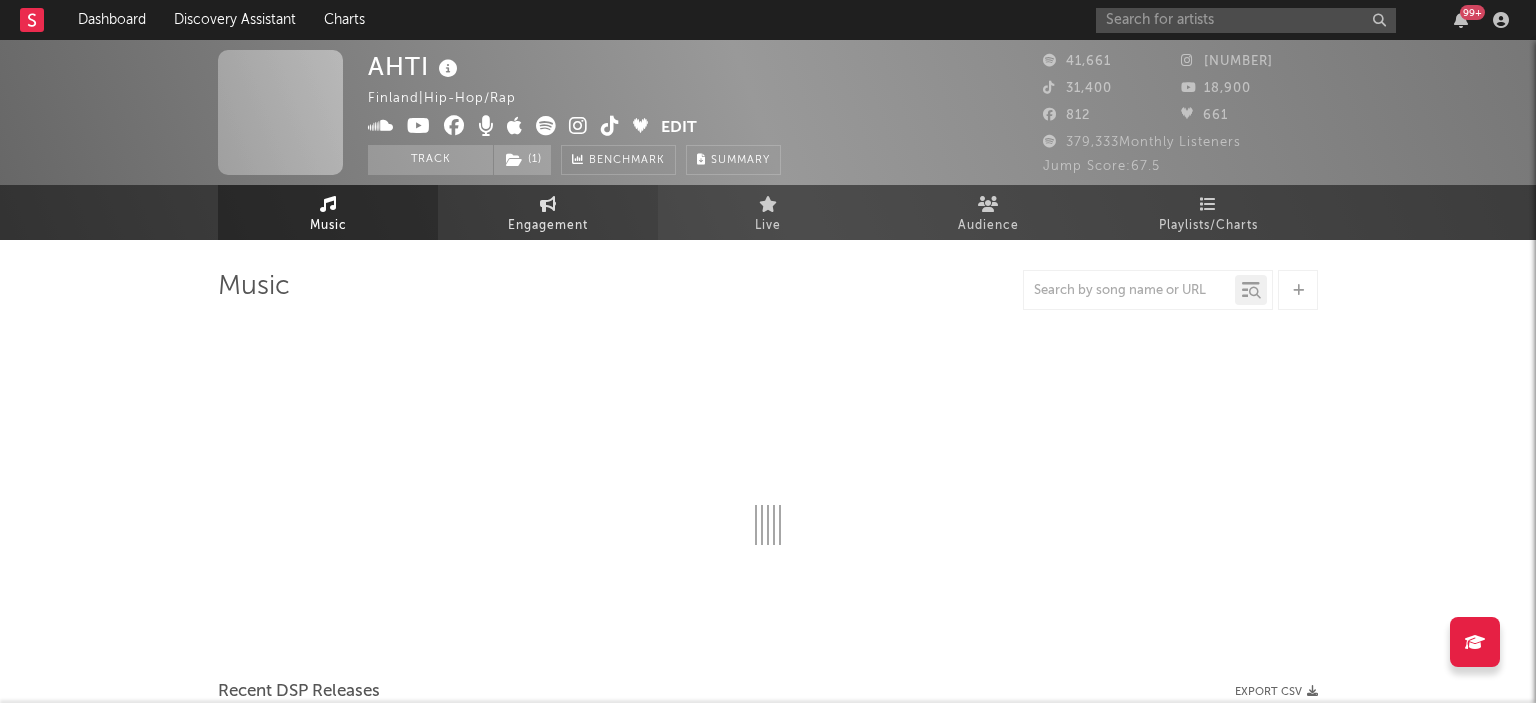 click on "Engagement" at bounding box center (548, 212) 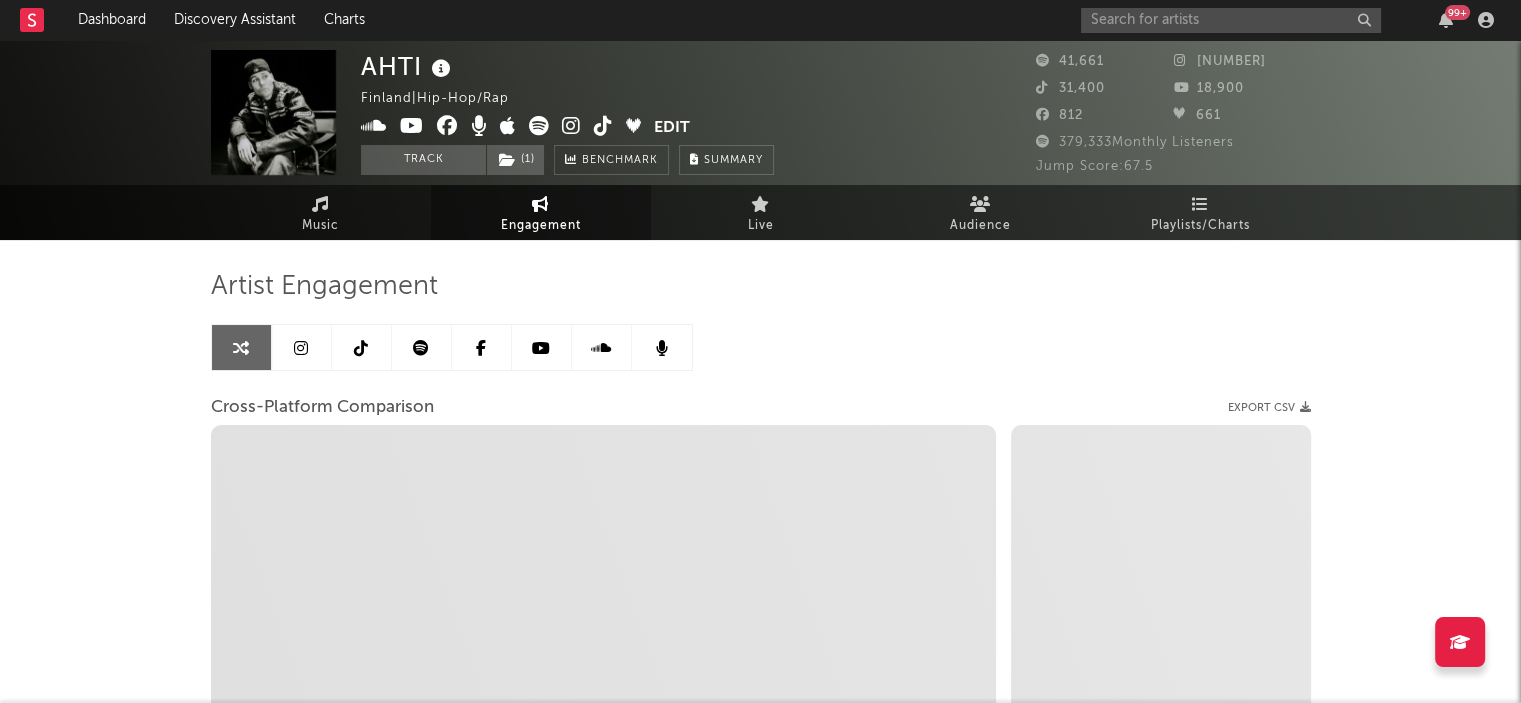 click at bounding box center (421, 348) 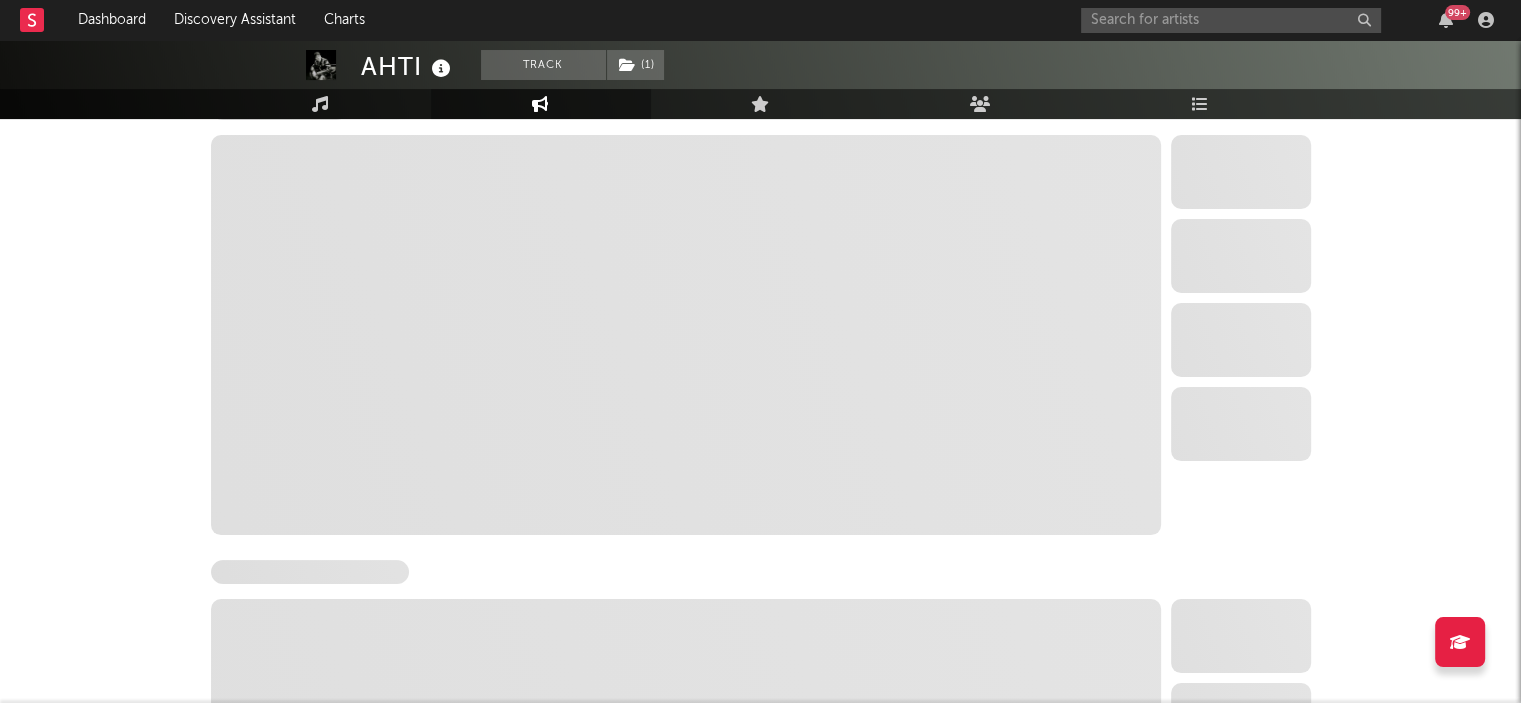 scroll, scrollTop: 0, scrollLeft: 0, axis: both 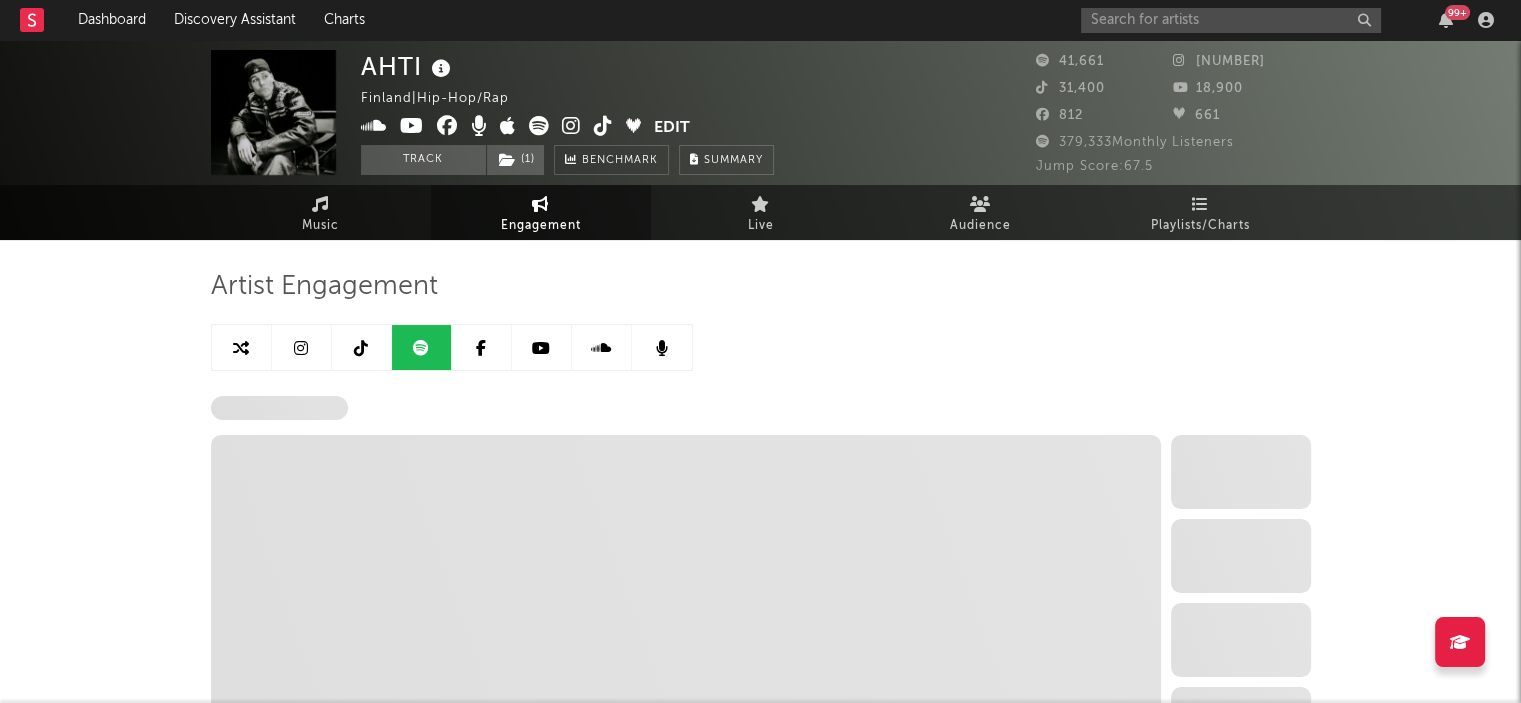 select on "6m" 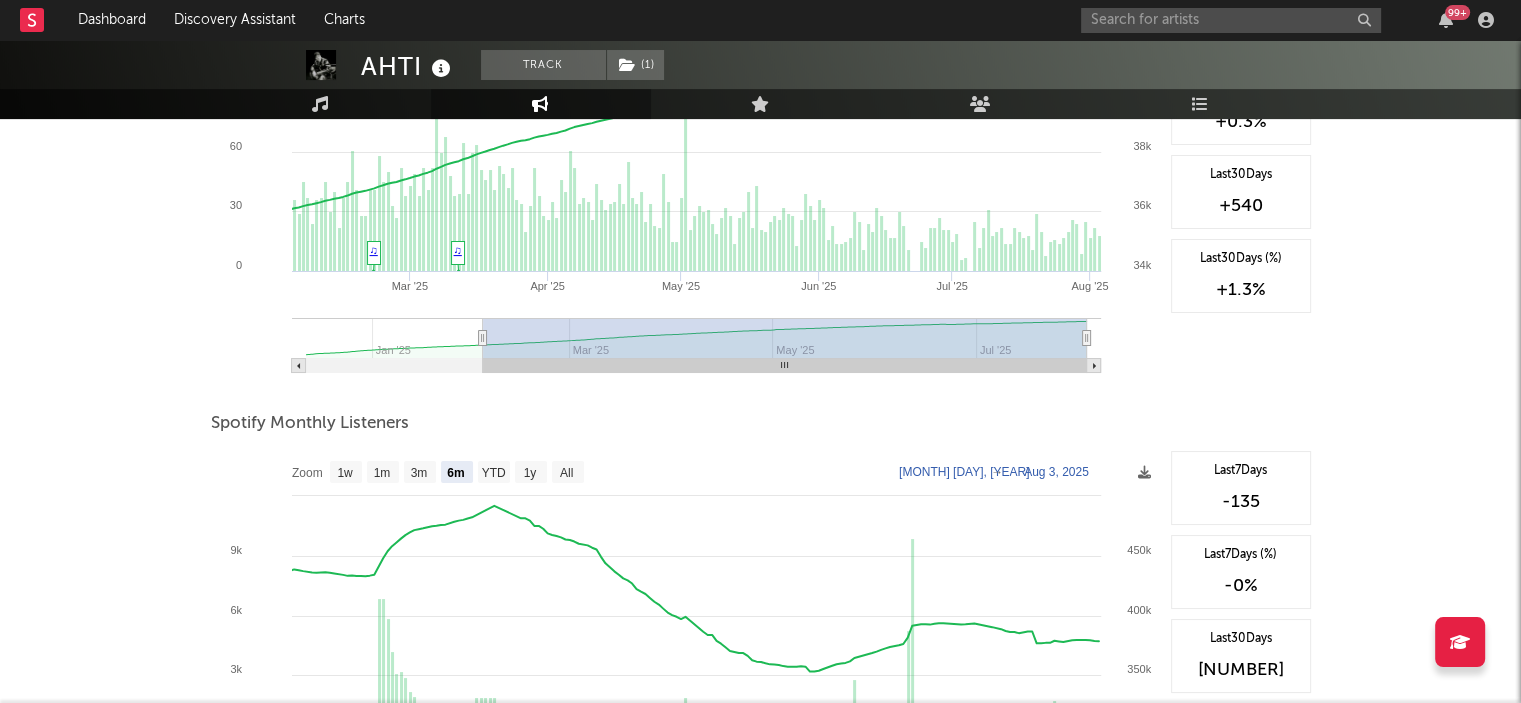 scroll, scrollTop: 600, scrollLeft: 0, axis: vertical 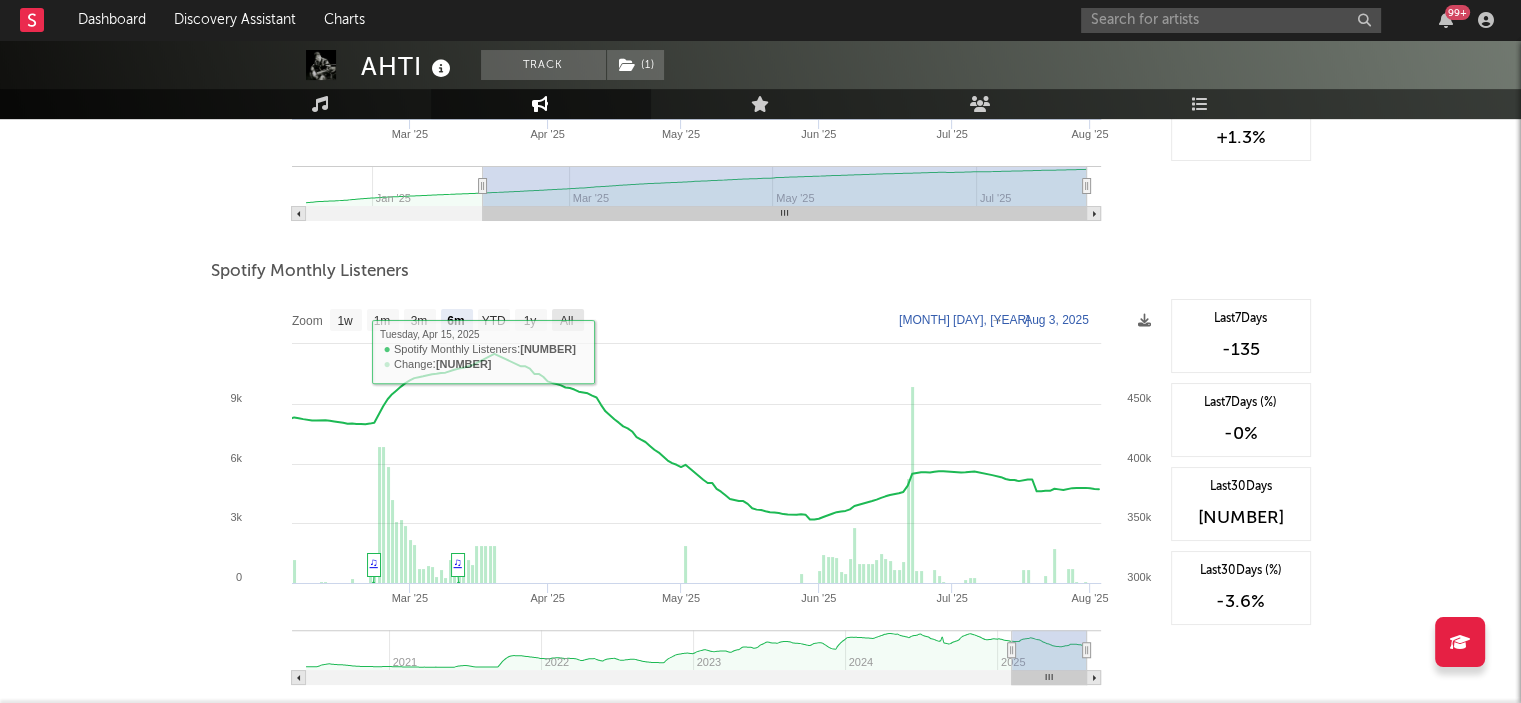 click on "All" 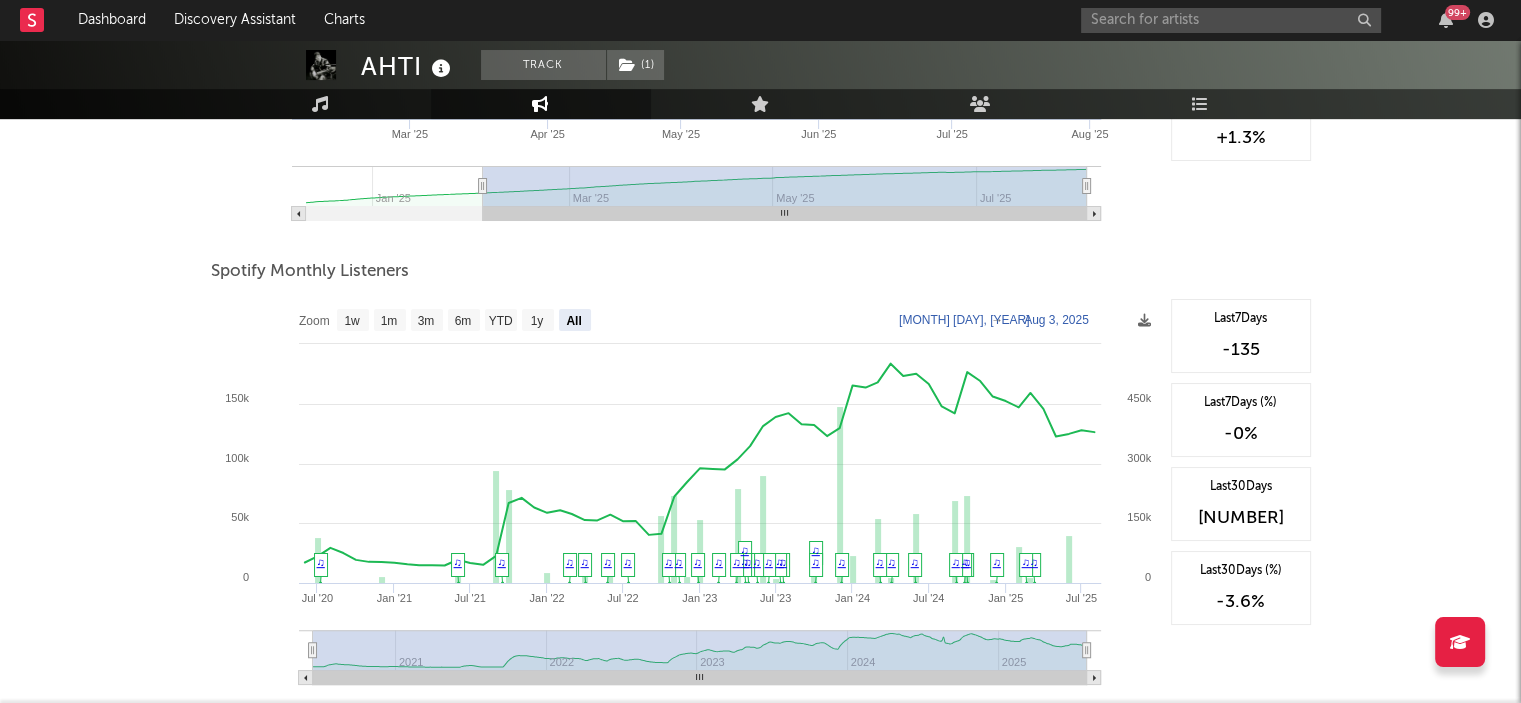 click on "[ARTIST] Track ( 1 ) Finland  |  Hip-Hop/Rap Edit Track ( 1 ) Benchmark Summary [NUMBER] [NUMBER] [NUMBER] [NUMBER] [NUMBER] [NUMBER] [NUMBER]  Monthly Listeners Jump Score:  [NUMBER] Music Engagement Live Audience Playlists/Charts Artist Engagement Spotify Followers Zoom 1w 1m 3m 6m YTD 1y All [YEAR]-[MONTH]-[DAY] [YEAR]-[MONTH]-[DAY] Created with Highcharts 10.3.3 [MONTH] '[YEAR_SHORT]' [MONTH] '[YEAR_SHORT]' [MONTH] '[YEAR_SHORT]' [MONTH] '[YEAR_SHORT]' [MONTH] '[YEAR_SHORT]' [MONTH] '[YEAR_SHORT]' [MONTH] '[YEAR_SHORT]' [MONTH] '[YEAR_SHORT]' [MONTH] '[YEAR_SHORT]' [MONTH] '[YEAR_SHORT]' Zoom 1w 1m 3m 6m YTD 1y All [MONTH]  [DAY], [YEAR] → [MONTH]  [DAY], [YEAR] ♫ ♫ Last  7  Days +[NUMBER] Last  7  Days (%) +[NUMBER] % Last  30  Days +[NUMBER] Last  30  Days (%) +[NUMBER] % Spotify Monthly Listeners Zoom 1w 1m 3m 6m YTD 1y All [YEAR]-[MONTH]-[DAY] [YEAR]-[MONTH]-[DAY] Created with Highcharts 10.3.3 [MONTH] '[YEAR_SHORT]' [MONTH] '[YEAR_SHORT]' [MONTH] '[YEAR_SHORT]' [MONTH] '[YEAR_SHORT]' [MONTH] '[YEAR_SHORT]' [MONTH] '[YEAR_SHORT]' [MONTH] '[YEAR_SHORT]' [MONTH] '[YEAR_SHORT]' [MONTH] '[YEAR_SHORT]' [MONTH] '[YEAR_SHORT]' Zoom 1w 1m 3m 6m YTD 1y All [MONTH]  [DAY], [YEAR] → [MONTH]  [DAY], [YEAR] [MONTH] [YEAR] ​
●
Spotify Monthly Listeners :  [NUMBER] ​
● Change :  [NUMBER]" at bounding box center (760, 371) 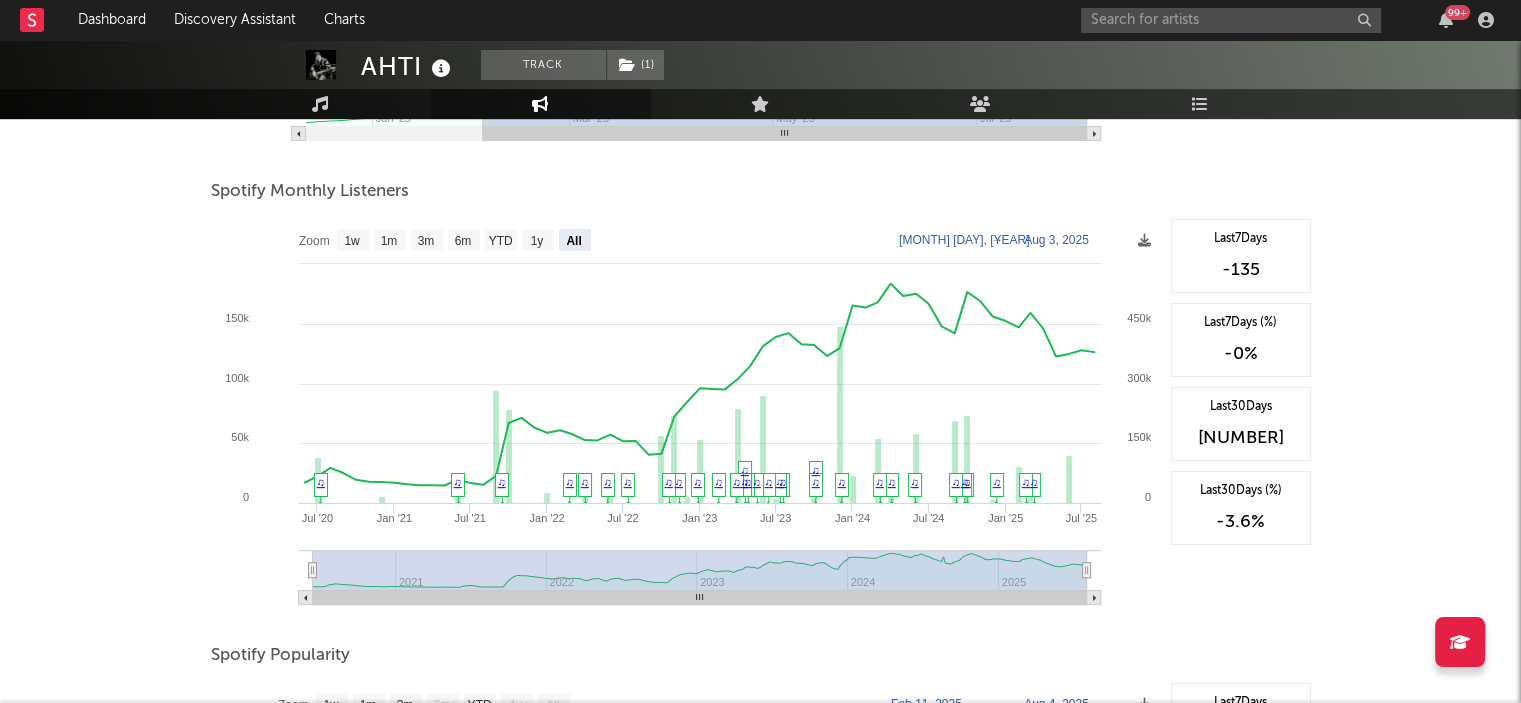scroll, scrollTop: 732, scrollLeft: 0, axis: vertical 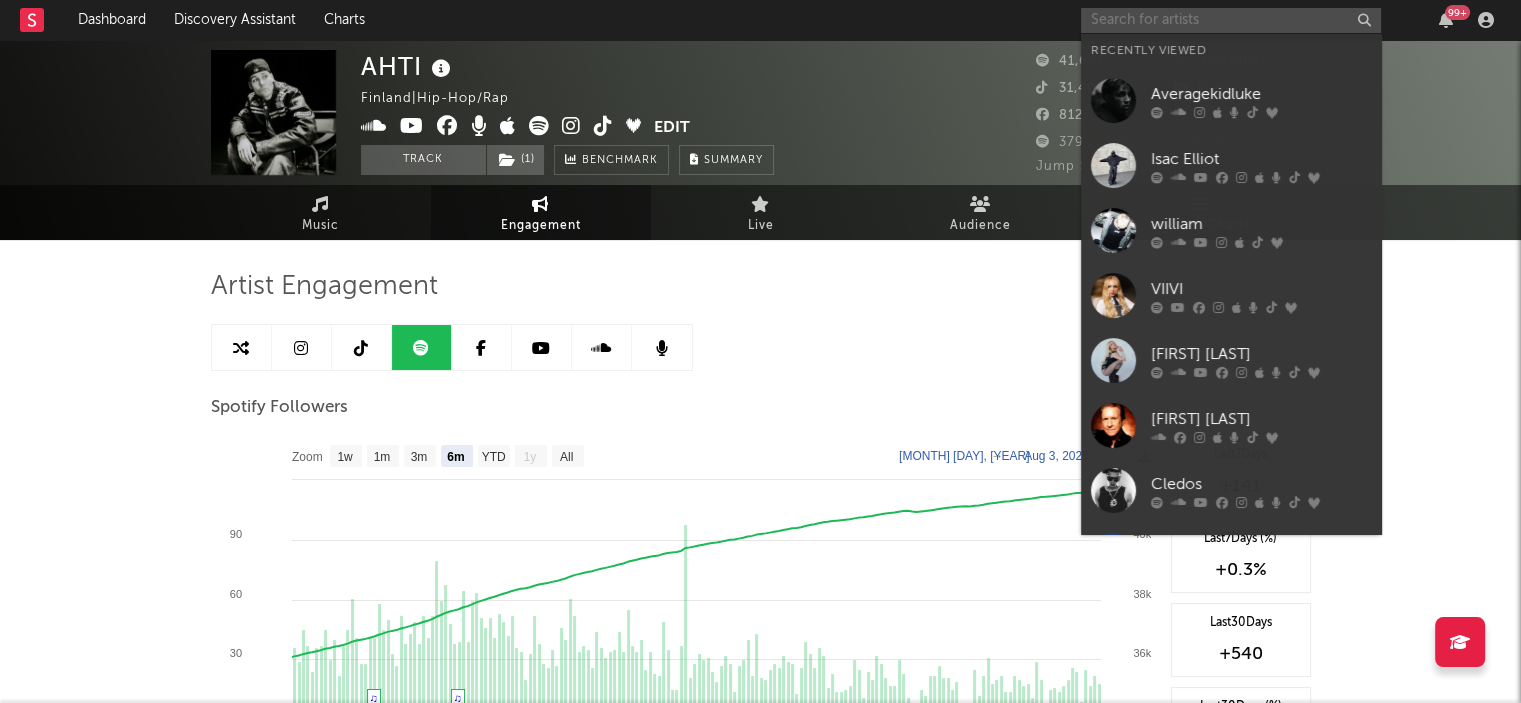click at bounding box center (1231, 20) 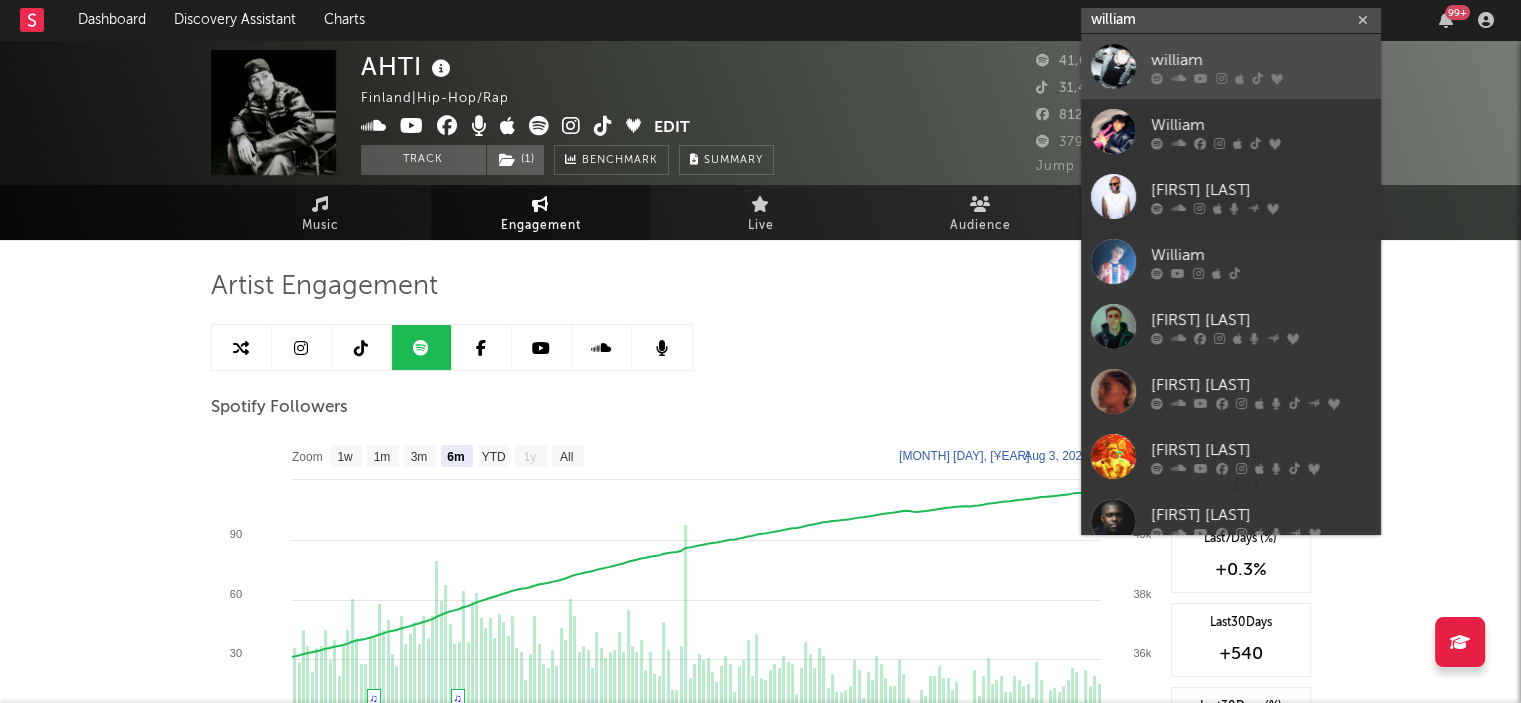 type on "william" 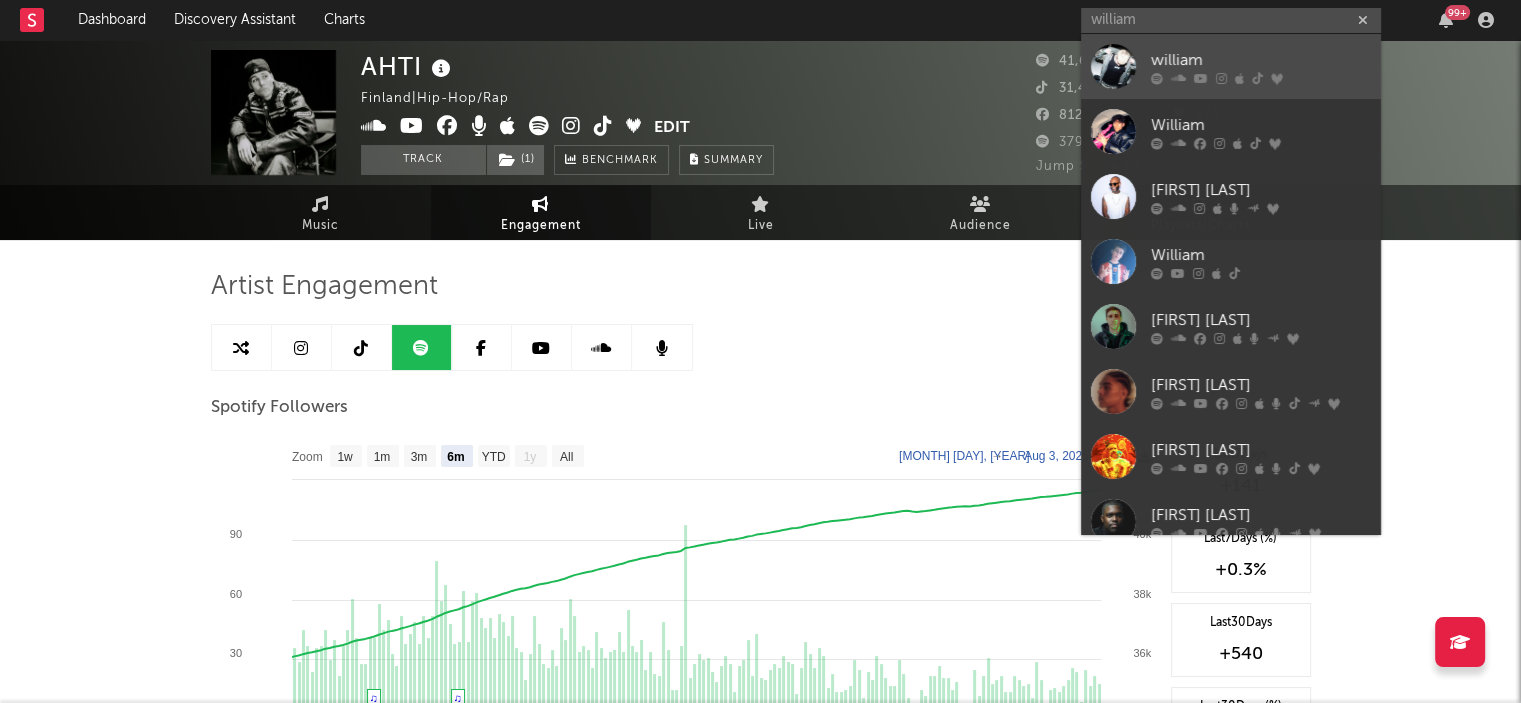 click on "william" at bounding box center (1261, 60) 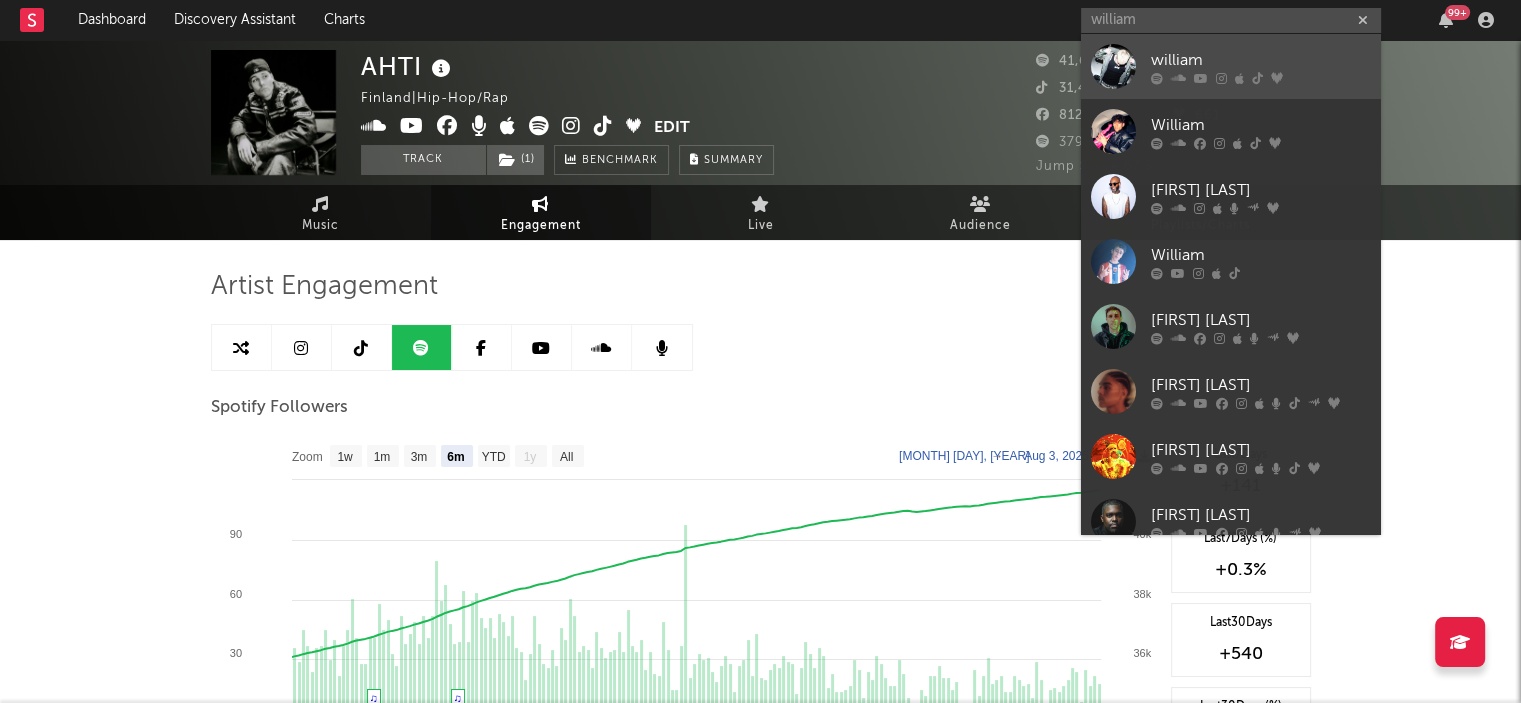 type 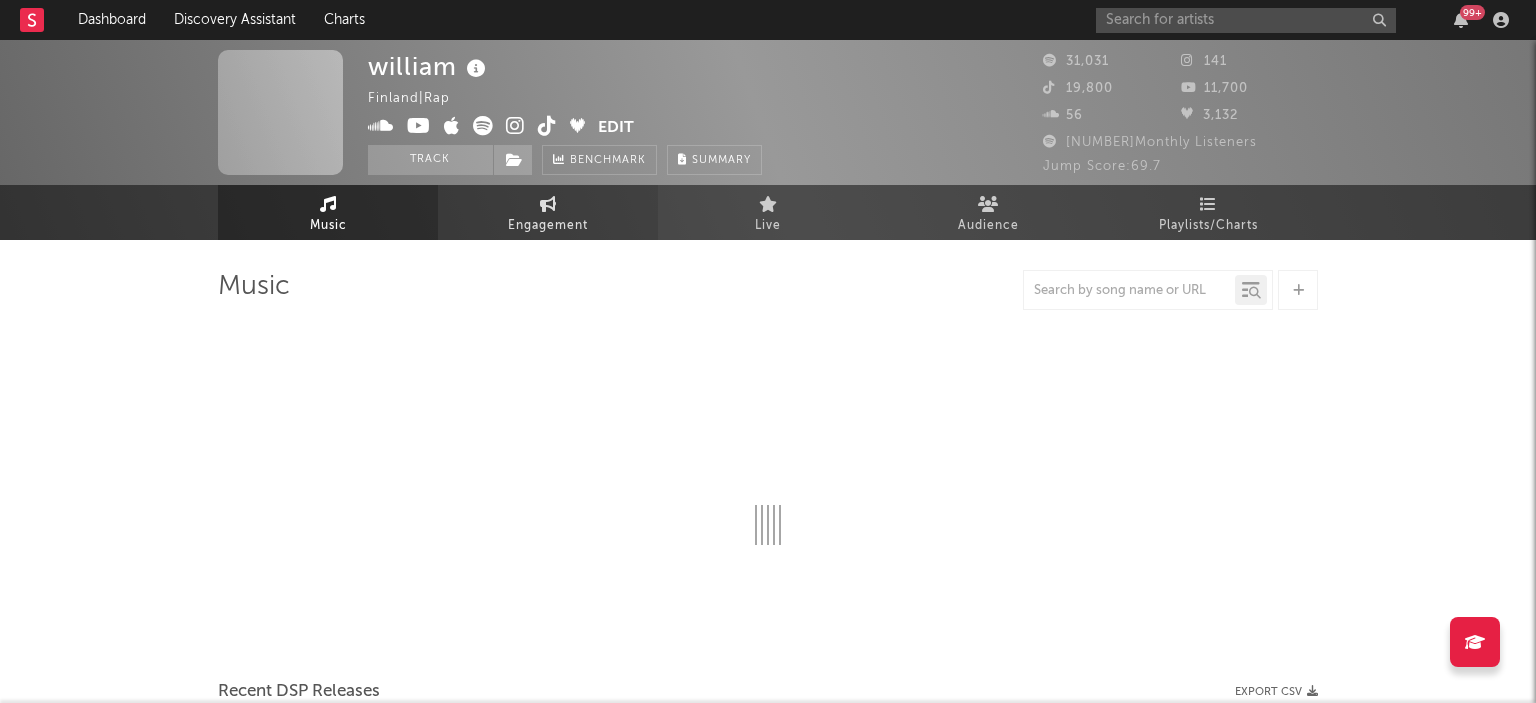 click on "Engagement" at bounding box center (548, 226) 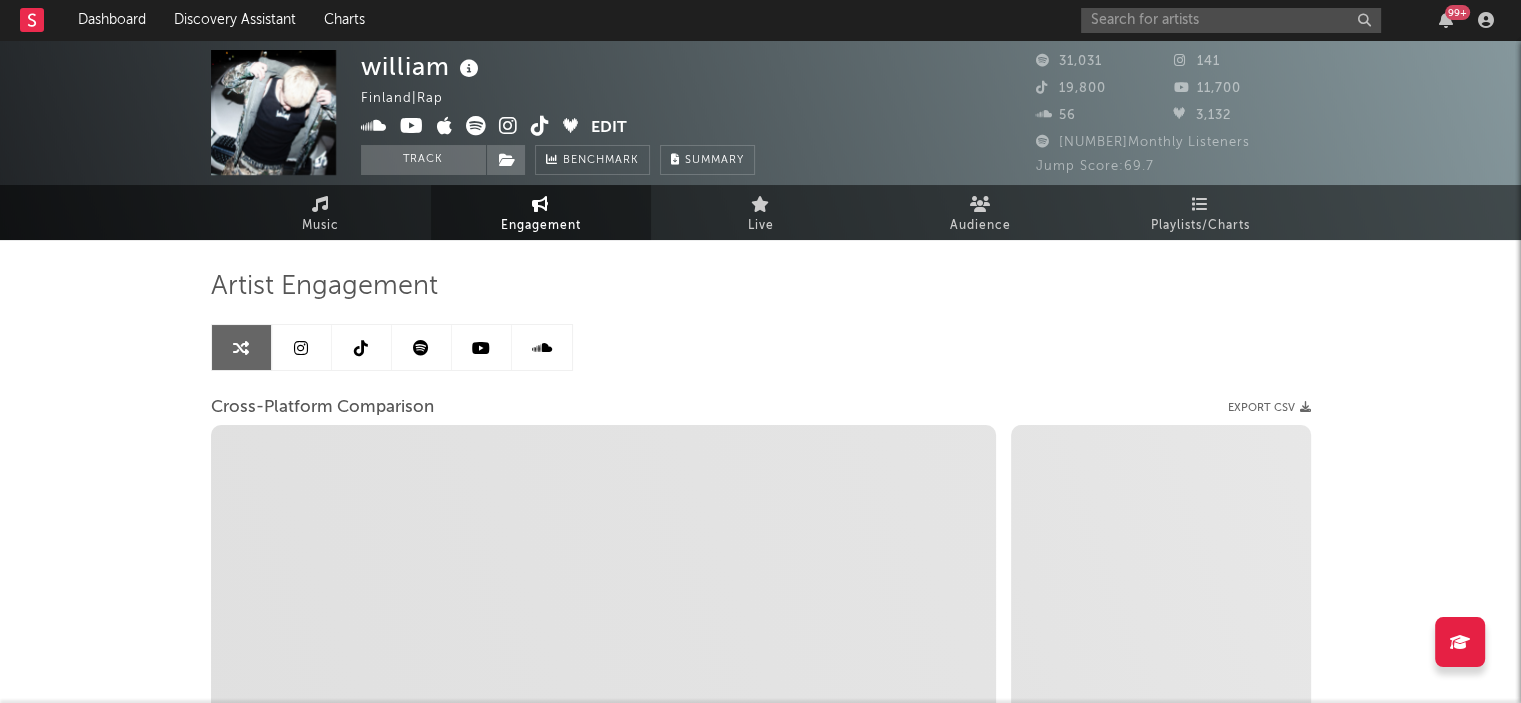 click at bounding box center [421, 348] 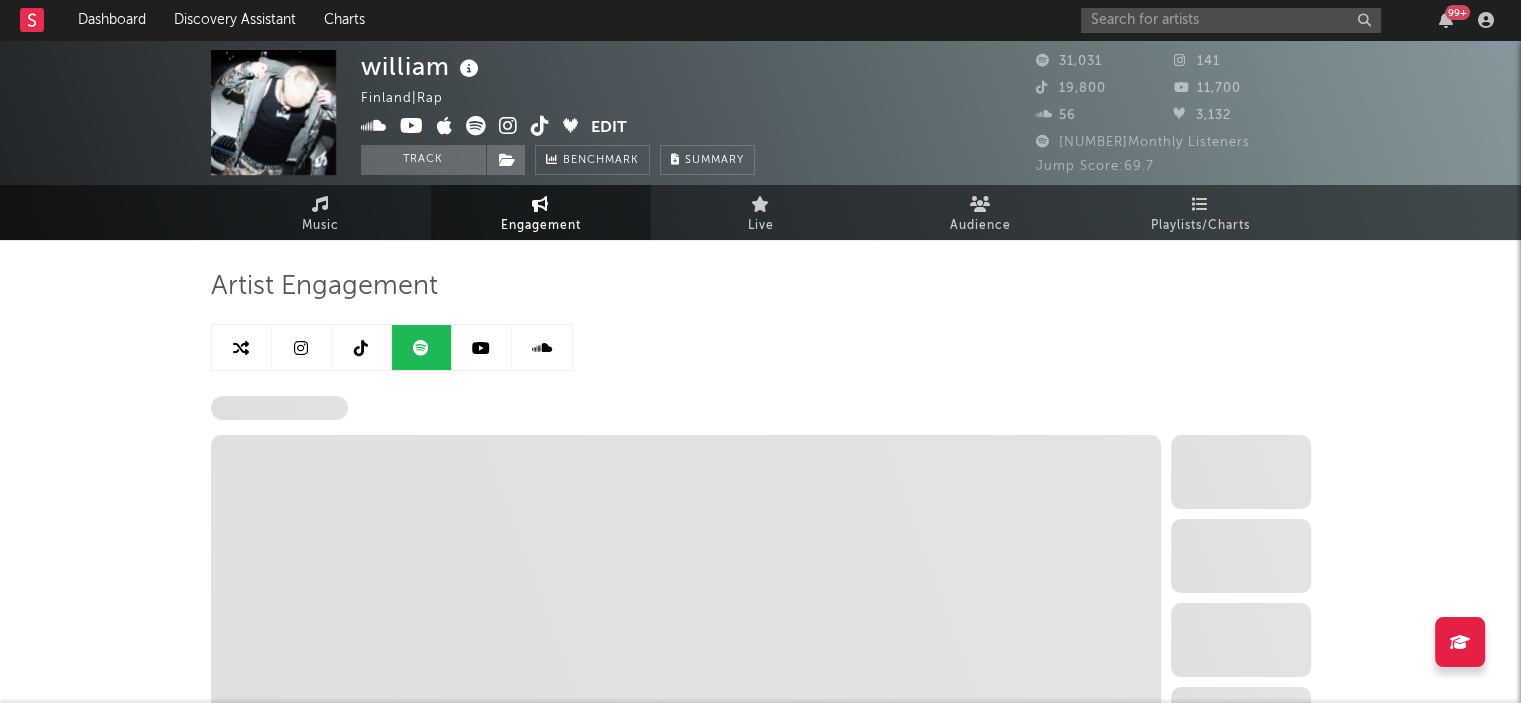 select on "6m" 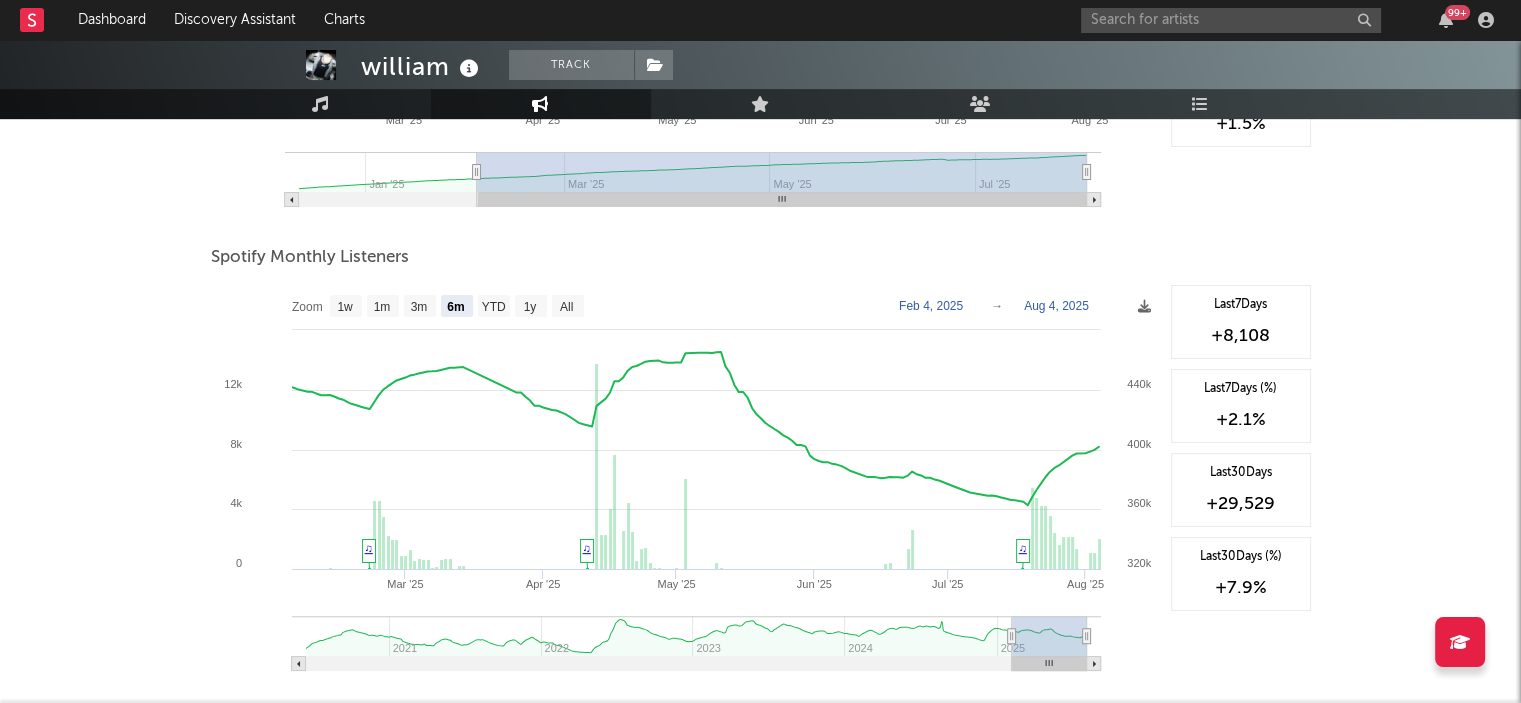 scroll, scrollTop: 700, scrollLeft: 0, axis: vertical 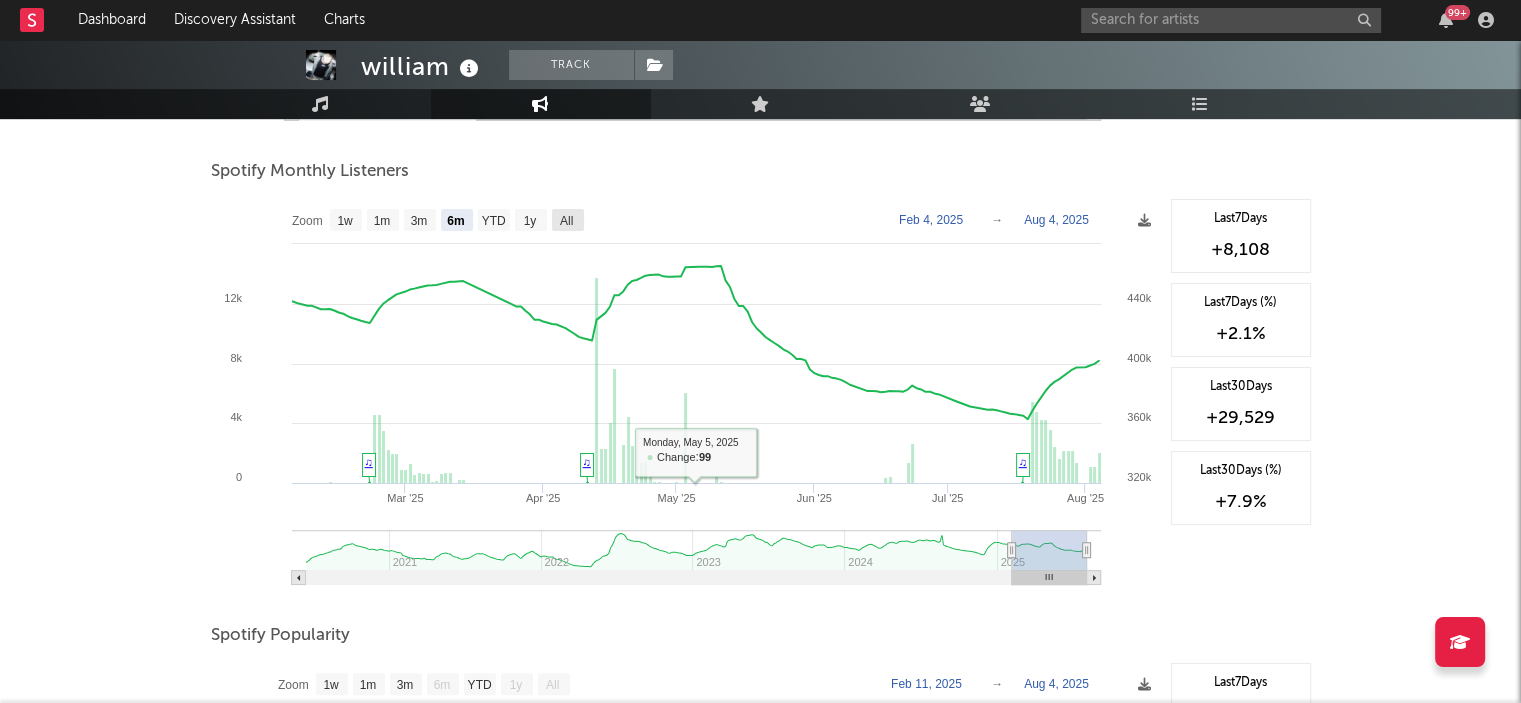 click on "All" 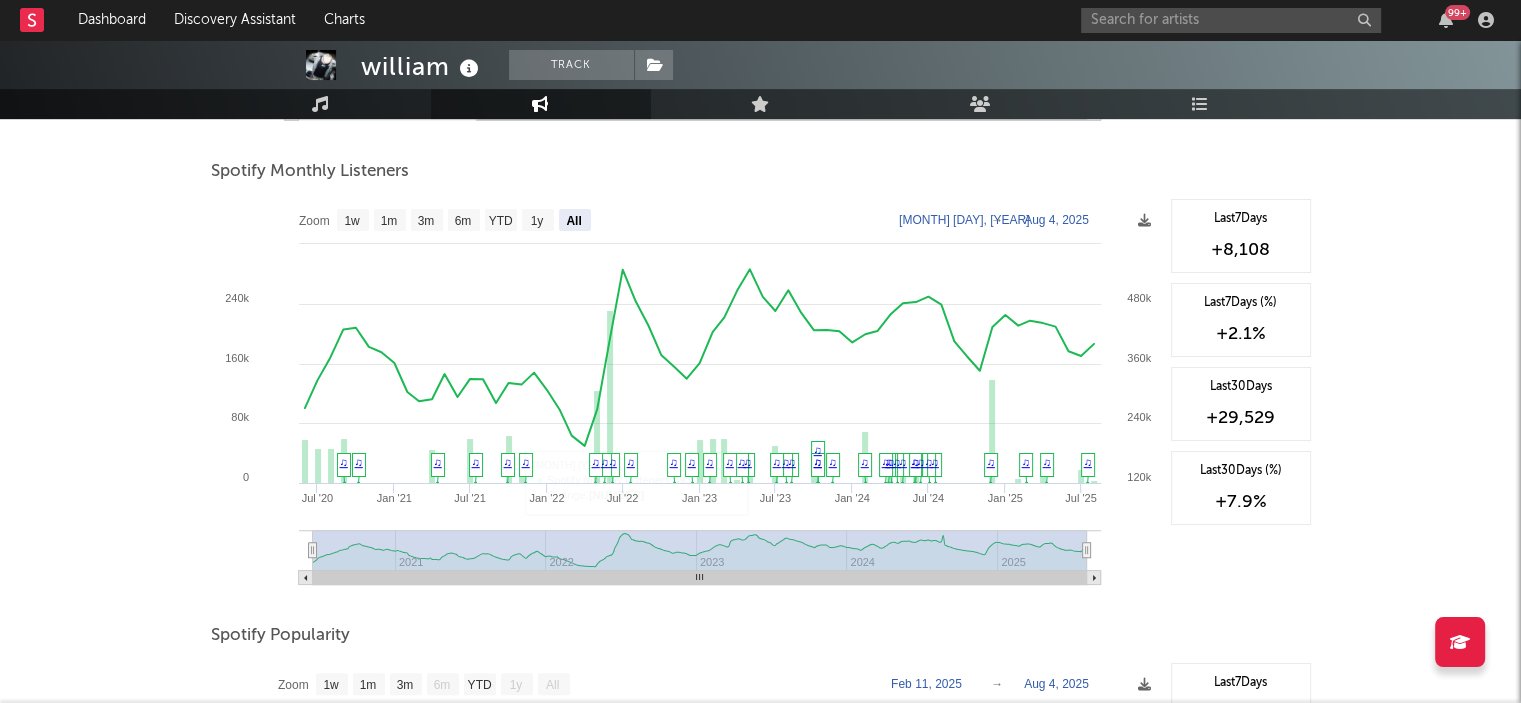 click on "[ARTIST] Track Finland  |  Rap Edit Track Benchmark Summary [NUMBER] [NUMBER] [NUMBER] [NUMBER] [NUMBER] [NUMBER] [NUMBER]  Monthly Listeners Jump Score:  [NUMBER] Music Engagement Live Audience Playlists/Charts Artist Engagement Spotify Followers Zoom 1w 1m 3m 6m YTD 1y All [YEAR]-[MONTH]-[DAY] [YEAR]-[MONTH]-[DAY] Created with Highcharts 10.3.3 [MONTH] '[YEAR_SHORT]' [MONTH] '[YEAR_SHORT]' [MONTH] '[YEAR_SHORT]' [MONTH] '[YEAR_SHORT]' [MONTH] '[YEAR_SHORT]' [MONTH] '[YEAR_SHORT]' [MONTH] '[YEAR_SHORT]' [MONTH] '[YEAR_SHORT]' [MONTH] '[YEAR_SHORT]' [MONTH] '[YEAR_SHORT]' Zoom 1w 1m 3m 6m YTD 1y All [MONTH]  [DAY], [YEAR] → [MONTH]  [DAY], [YEAR] ♫ ♫ ♫ Last  7  Days +[NUMBER] Last  7  Days (%) +[NUMBER] % Last  30  Days +[NUMBER] Last  30  Days (%) +[NUMBER] % Spotify Monthly Listeners Zoom 1w 1m 3m 6m YTD 1y All [YEAR]-[MONTH]-[DAY] [YEAR]-[MONTH]-[DAY] Created with Highcharts 10.3.3 [MONTH] '[YEAR_SHORT]' [MONTH] '[YEAR_SHORT]' [MONTH] '[YEAR_SHORT]' [MONTH] '[YEAR_SHORT]' [MONTH] '[YEAR_SHORT]' [MONTH] '[YEAR_SHORT]' [MONTH] '[YEAR_SHORT]' [MONTH] '[YEAR_SHORT]' [MONTH] '[YEAR_SHORT]' [MONTH] '[YEAR_SHORT]' Zoom 1w 1m 3m 6m YTD 1y All [MONTH]  [DAY], [YEAR] → [MONTH]  [DAY], [YEAR] [MONTH] [YEAR] ​
●
Spotify Monthly Listeners :  [NUMBER] ​
● Change :  ​ [NUMBER]" at bounding box center [760, 271] 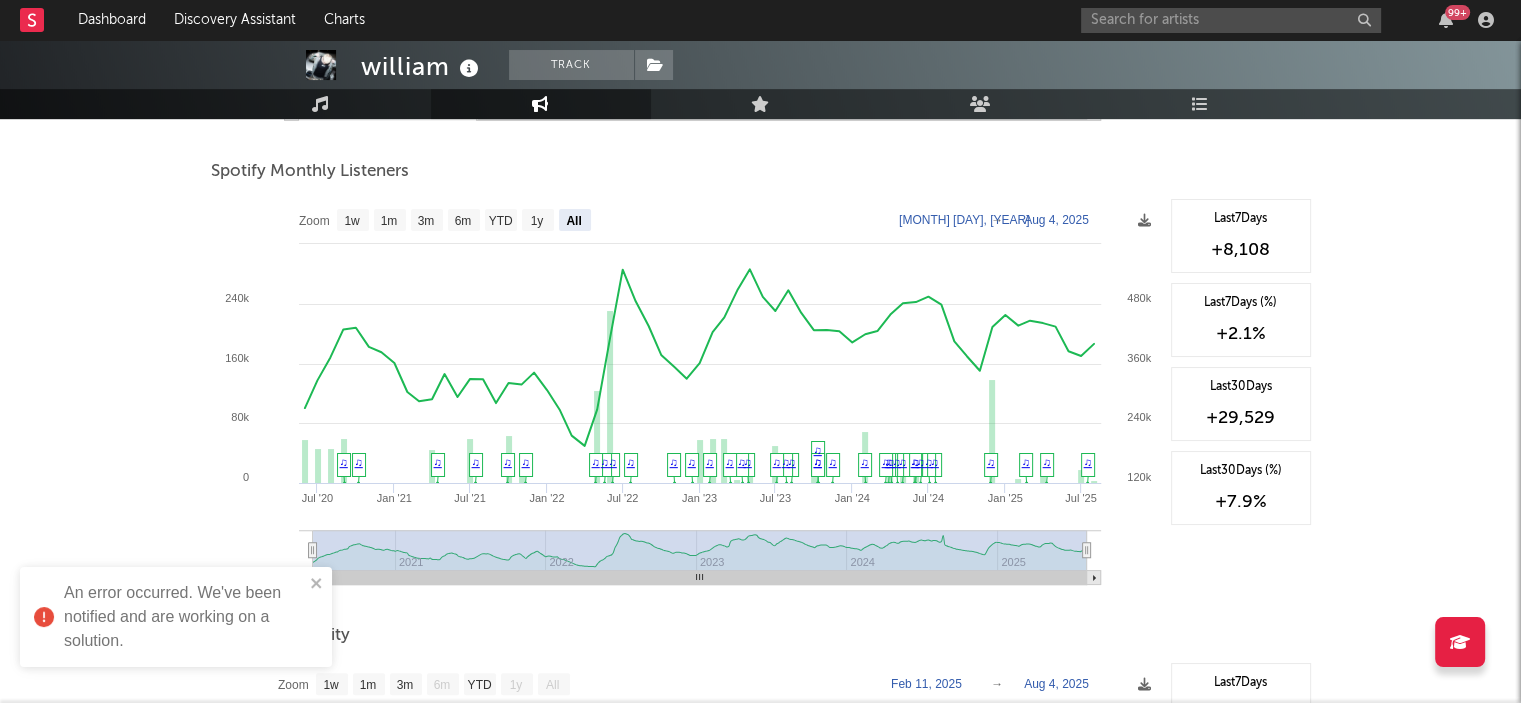 click on "[MONTH] [DAY], [YEAR]" 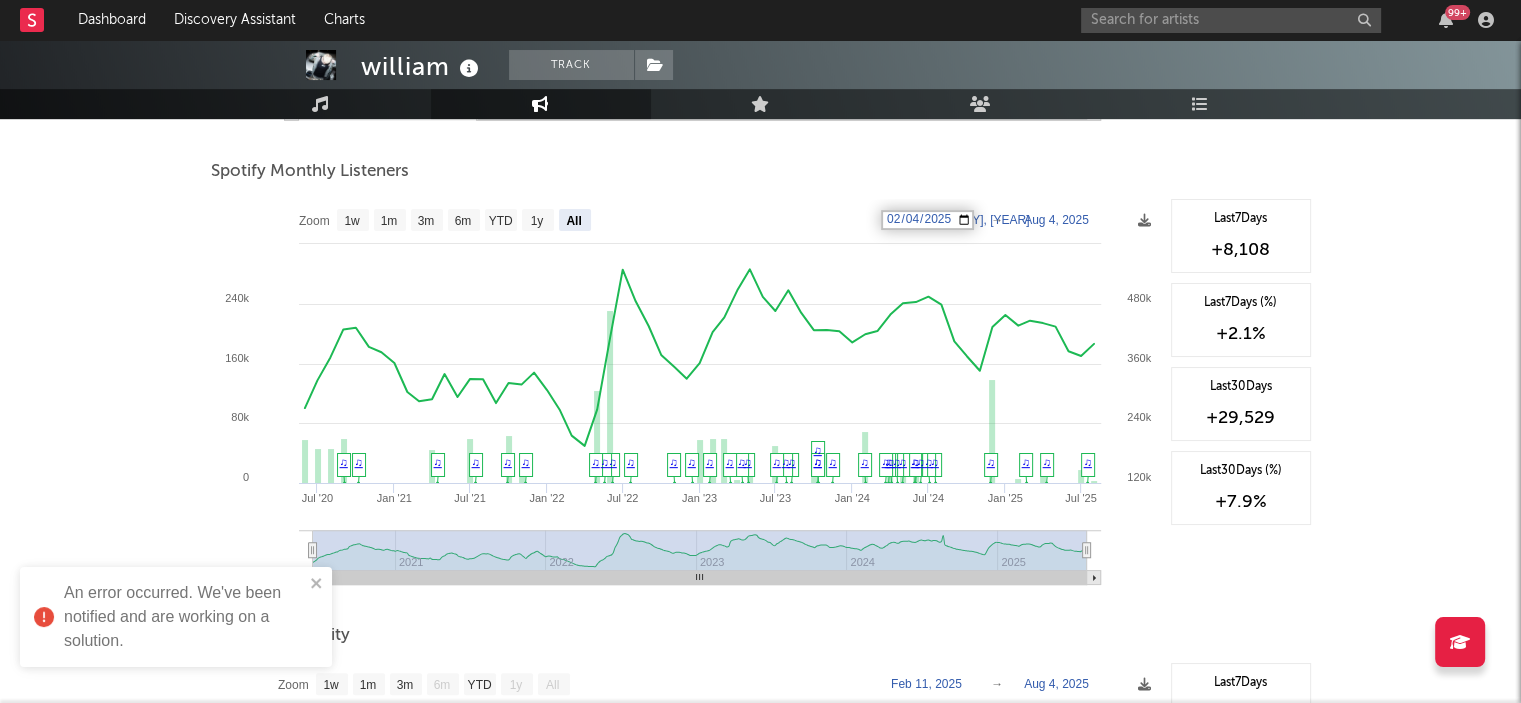 click on "Spotify Monthly Listeners" at bounding box center [761, 172] 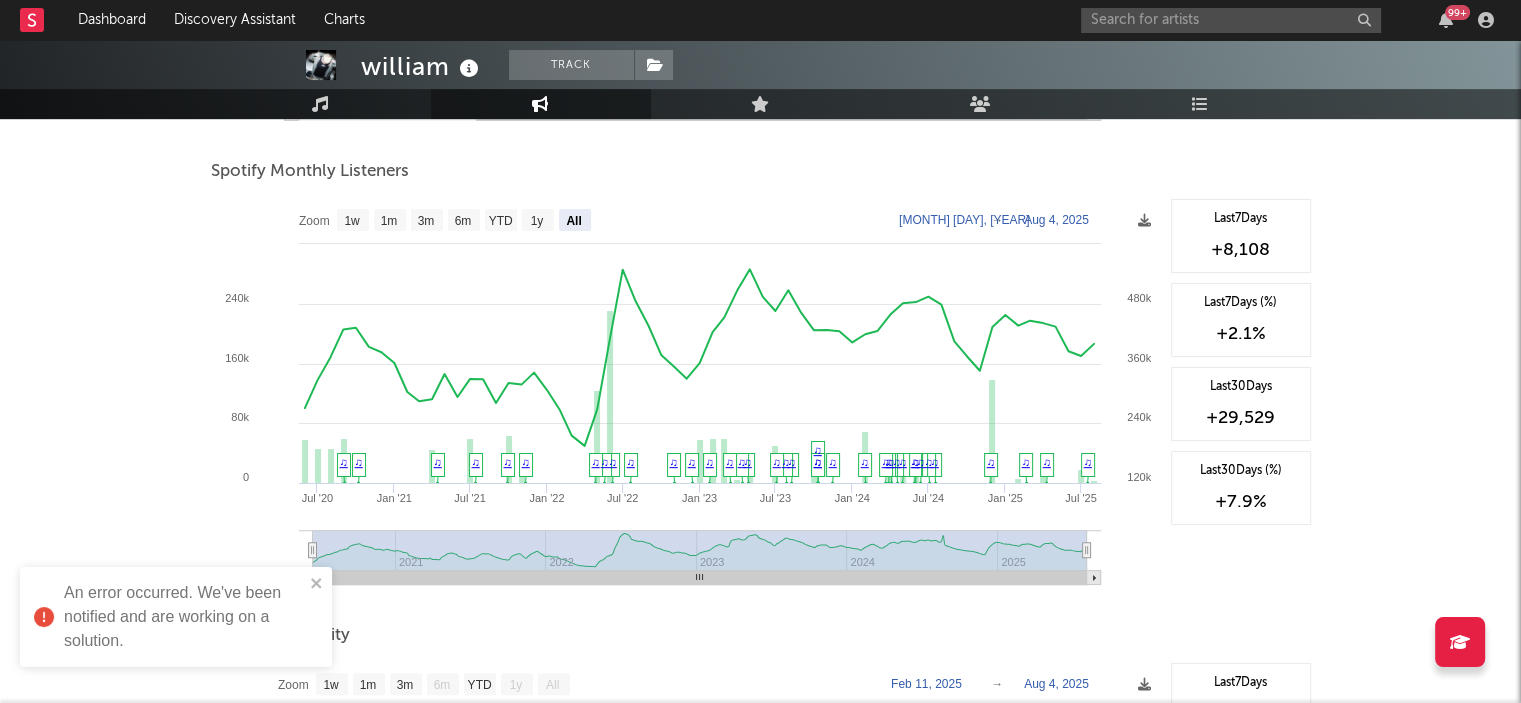 click on "[MONTH] [DAY], [YEAR]" 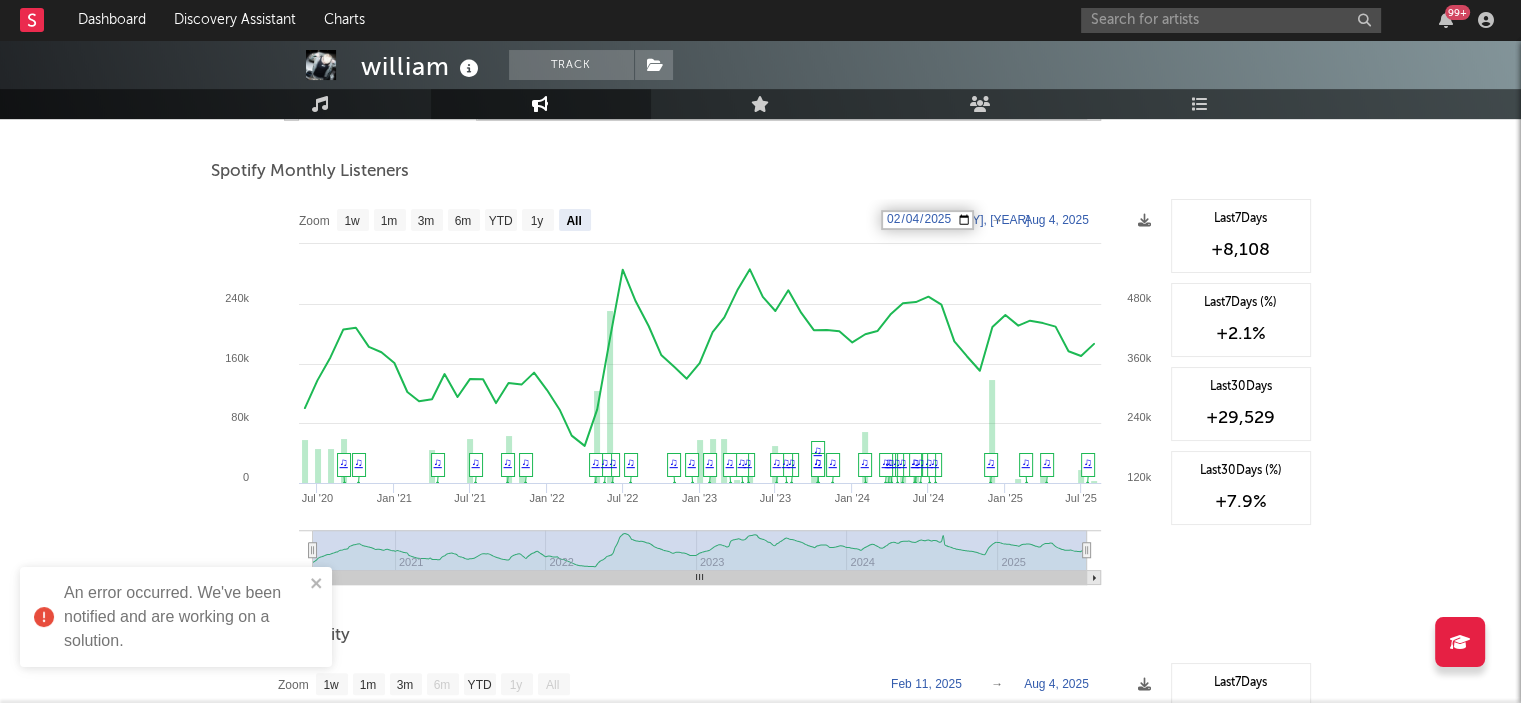 click on "[YEAR]-[MONTH]-[DAY]" at bounding box center [927, 220] 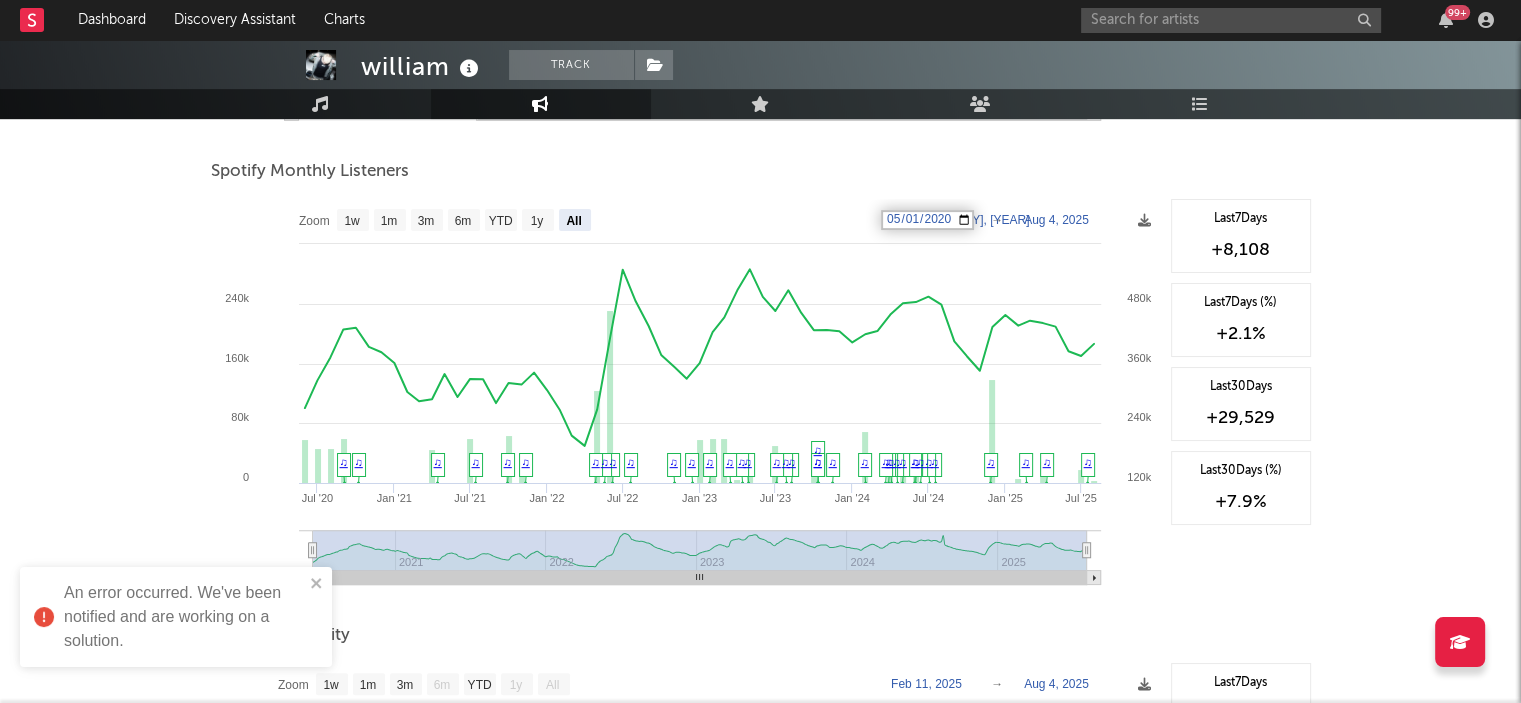 type on "[YEAR]-[MONTH]-[DAY]" 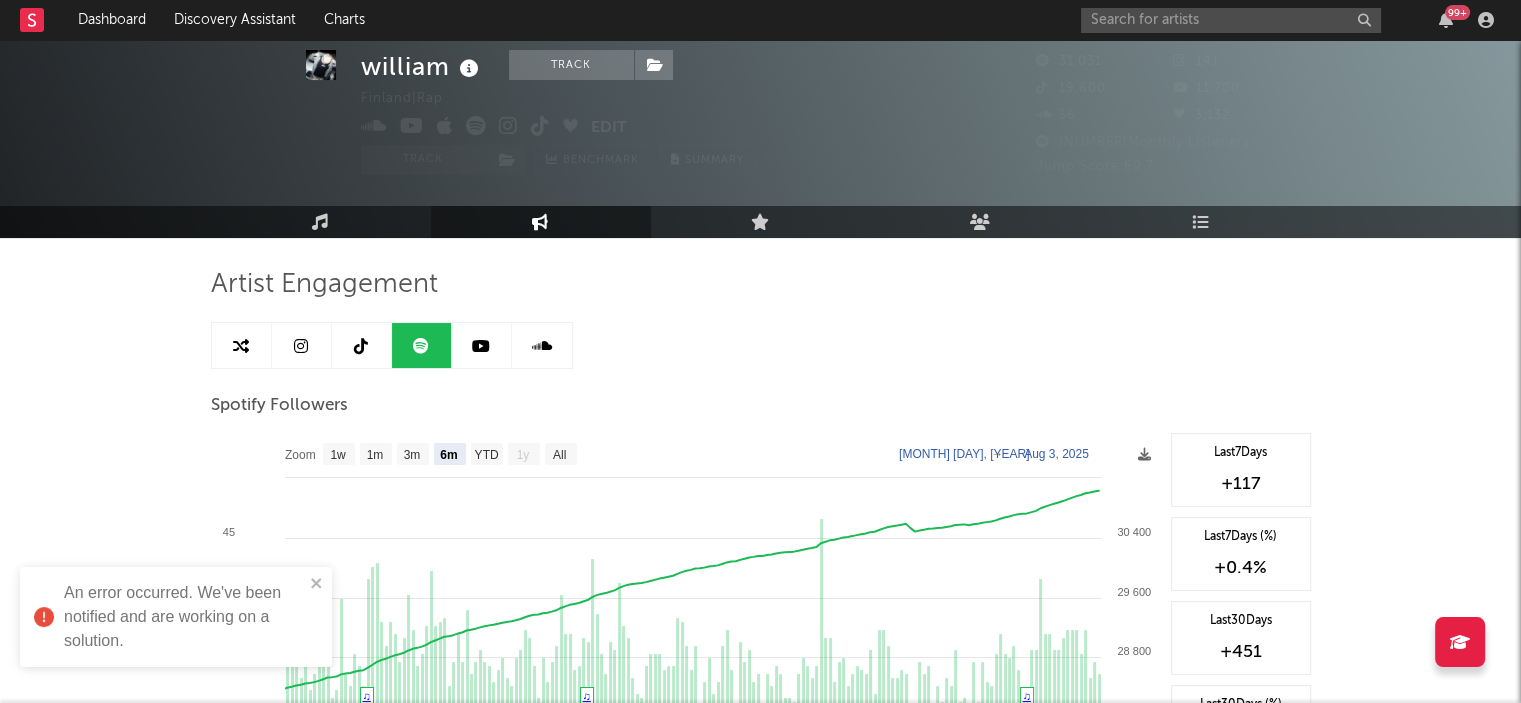 scroll, scrollTop: 0, scrollLeft: 0, axis: both 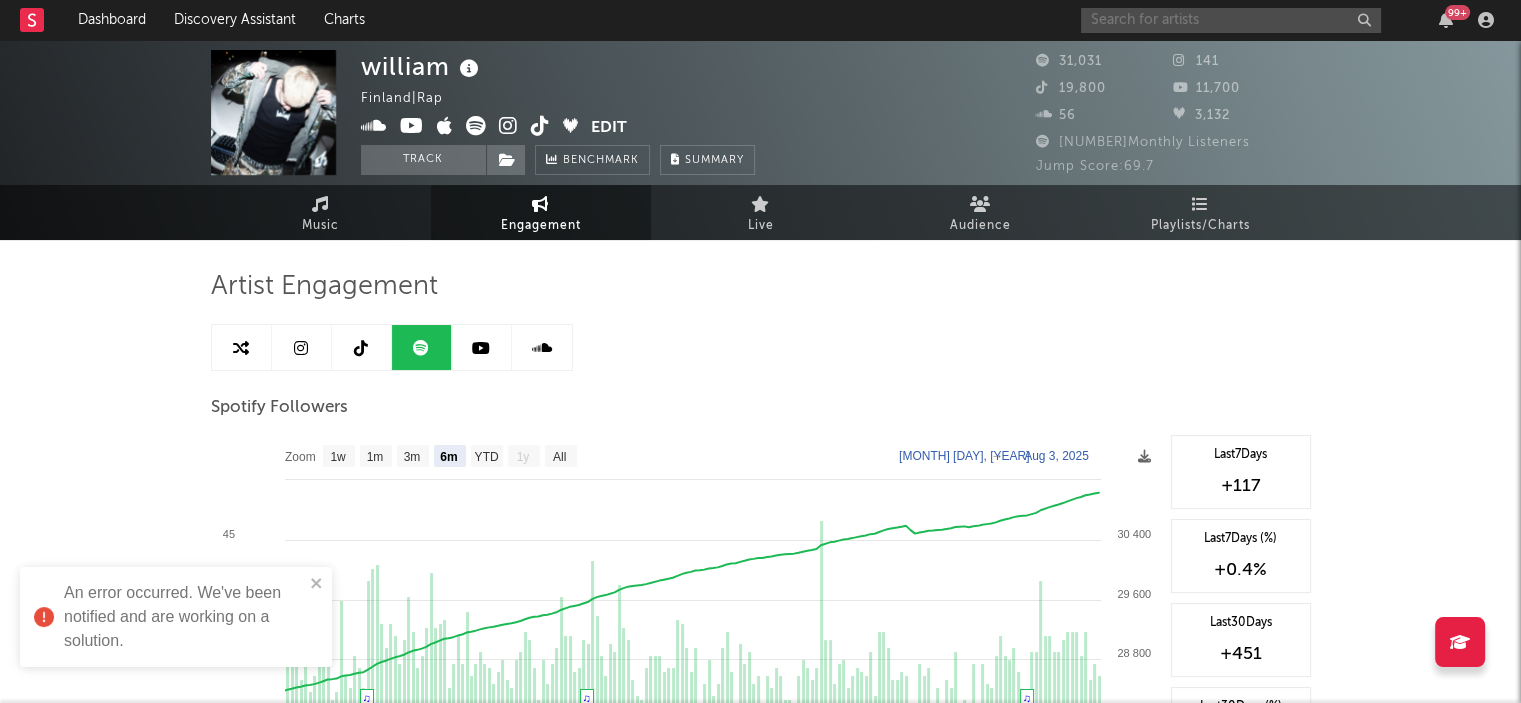 click at bounding box center (1231, 20) 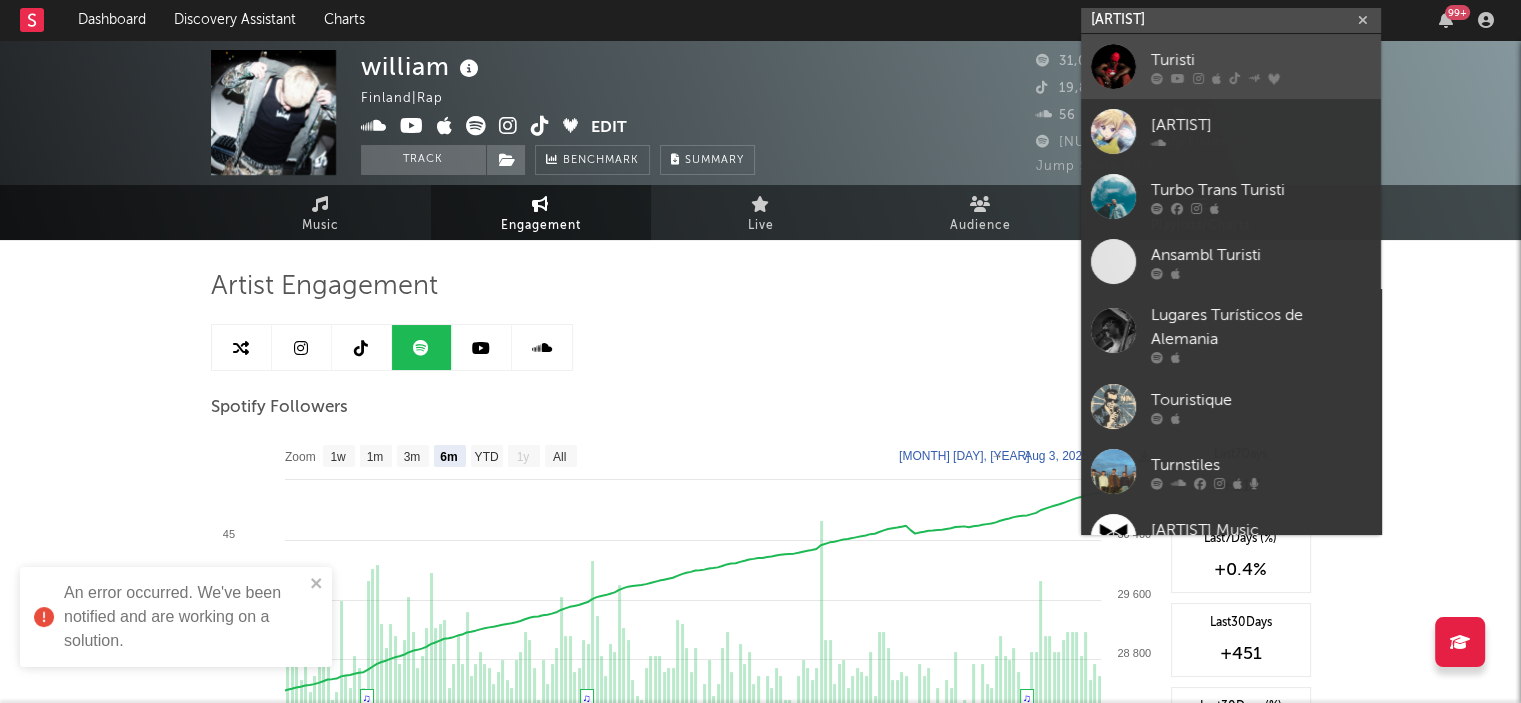 type on "[ARTIST]" 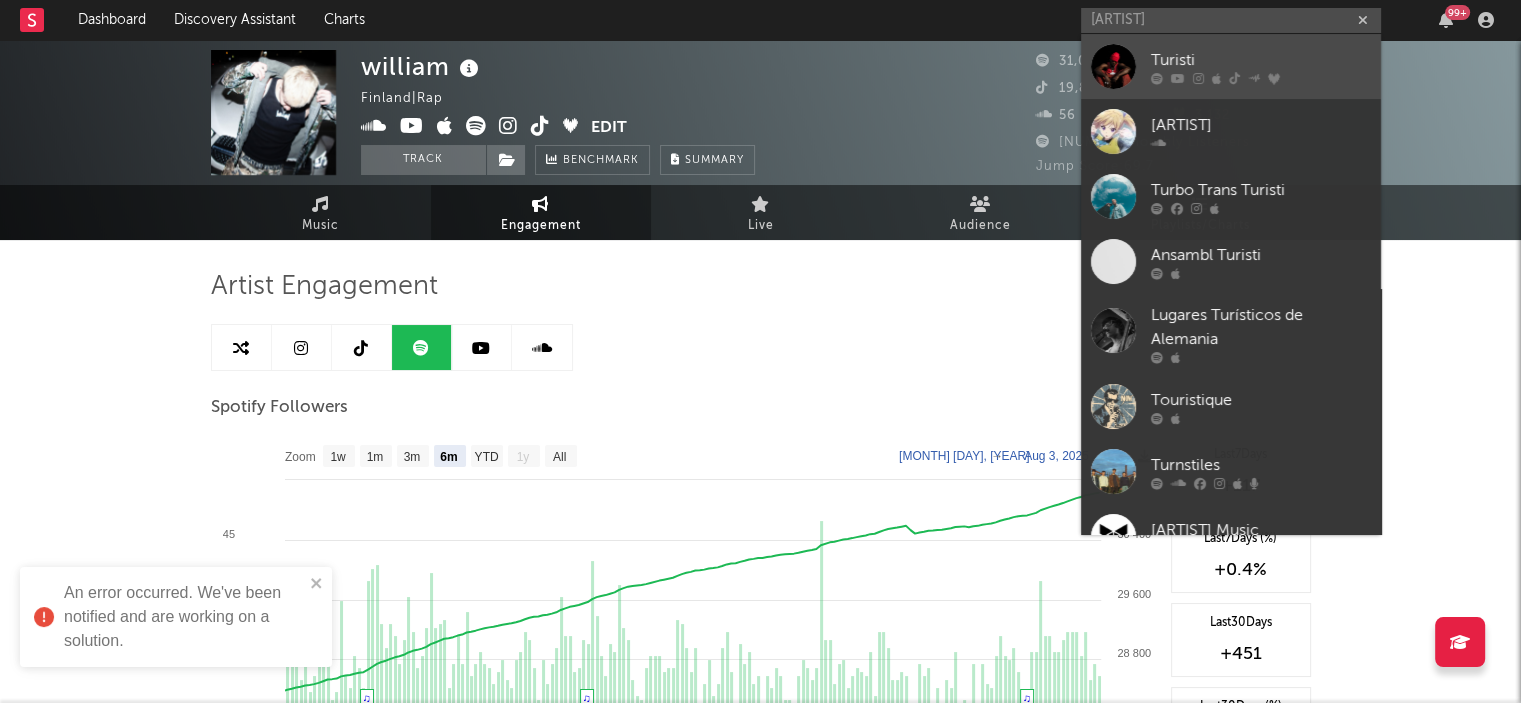 click on "Turisti" at bounding box center (1261, 60) 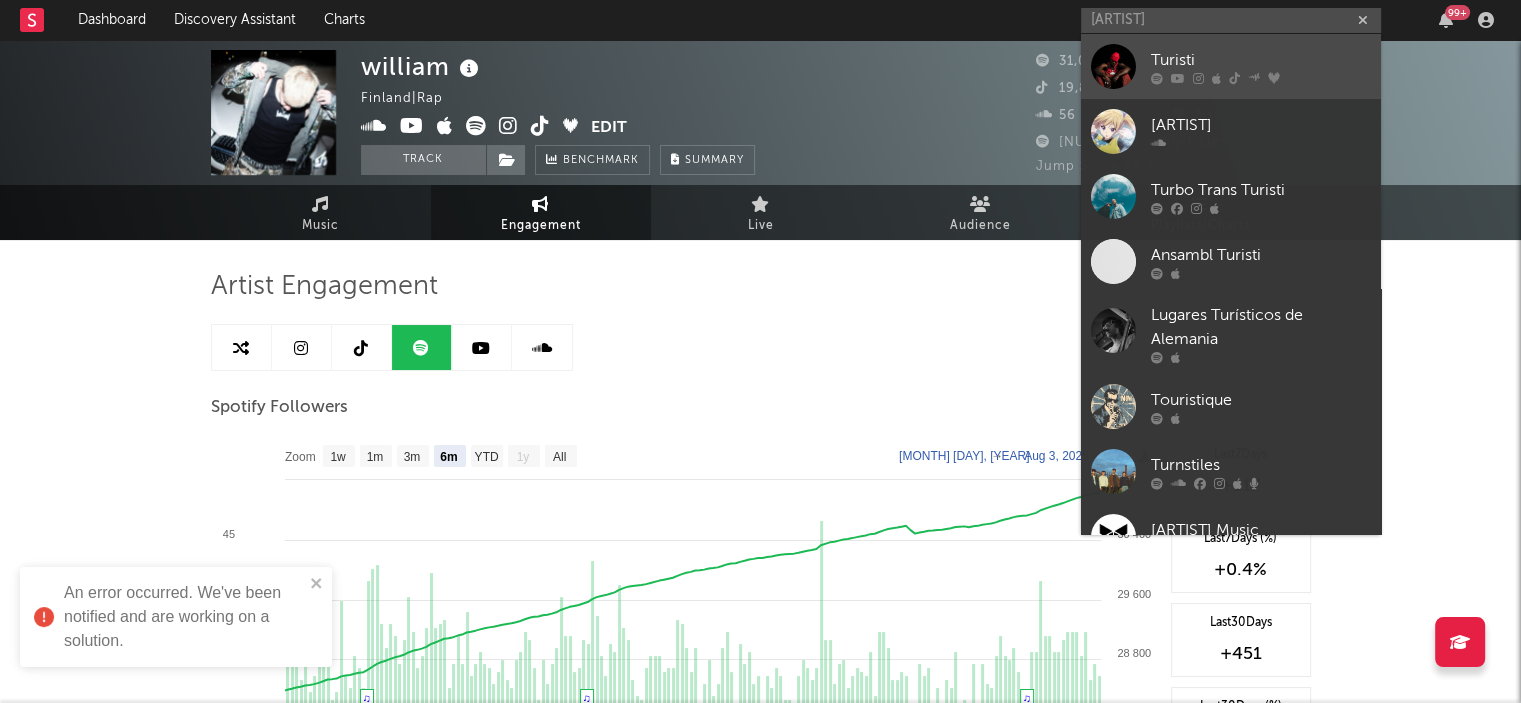 type 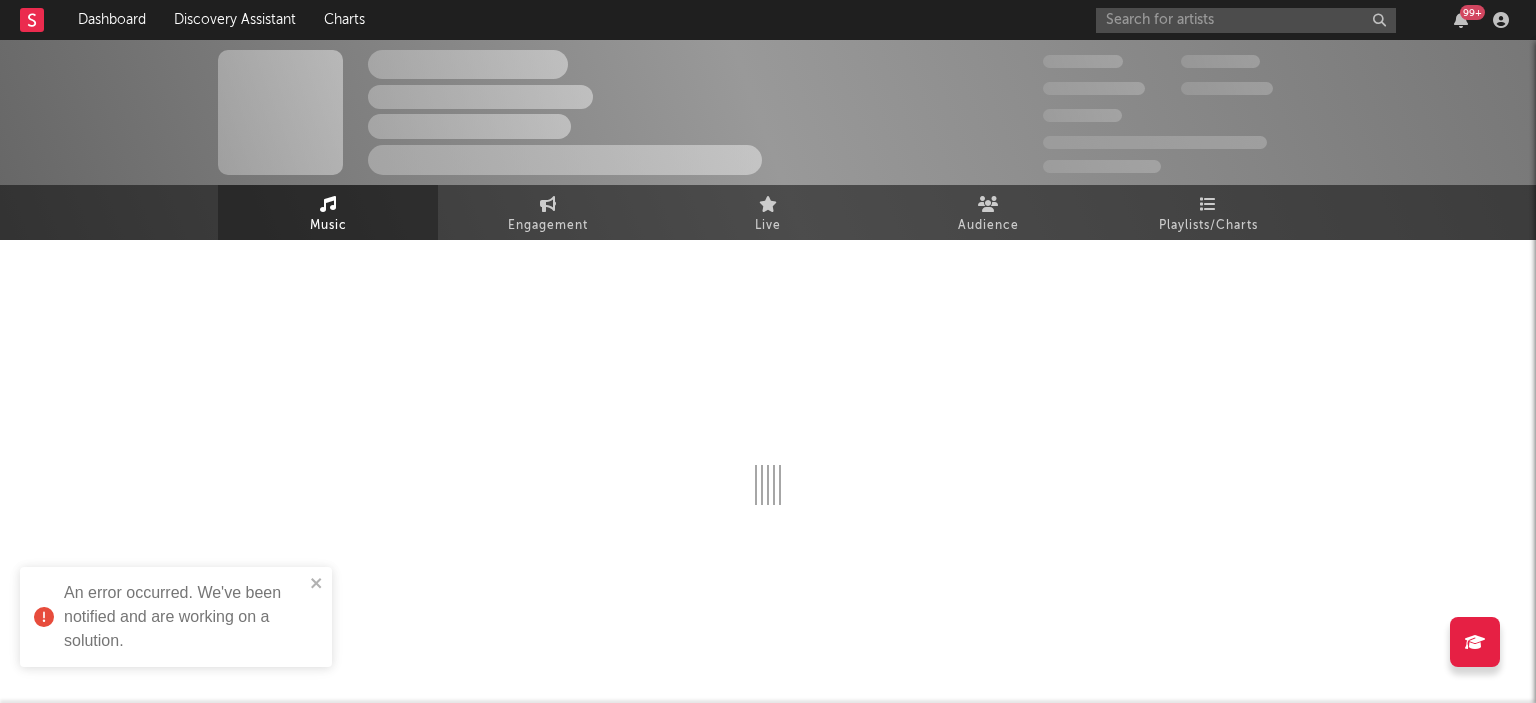 click on "Engagement" at bounding box center [548, 212] 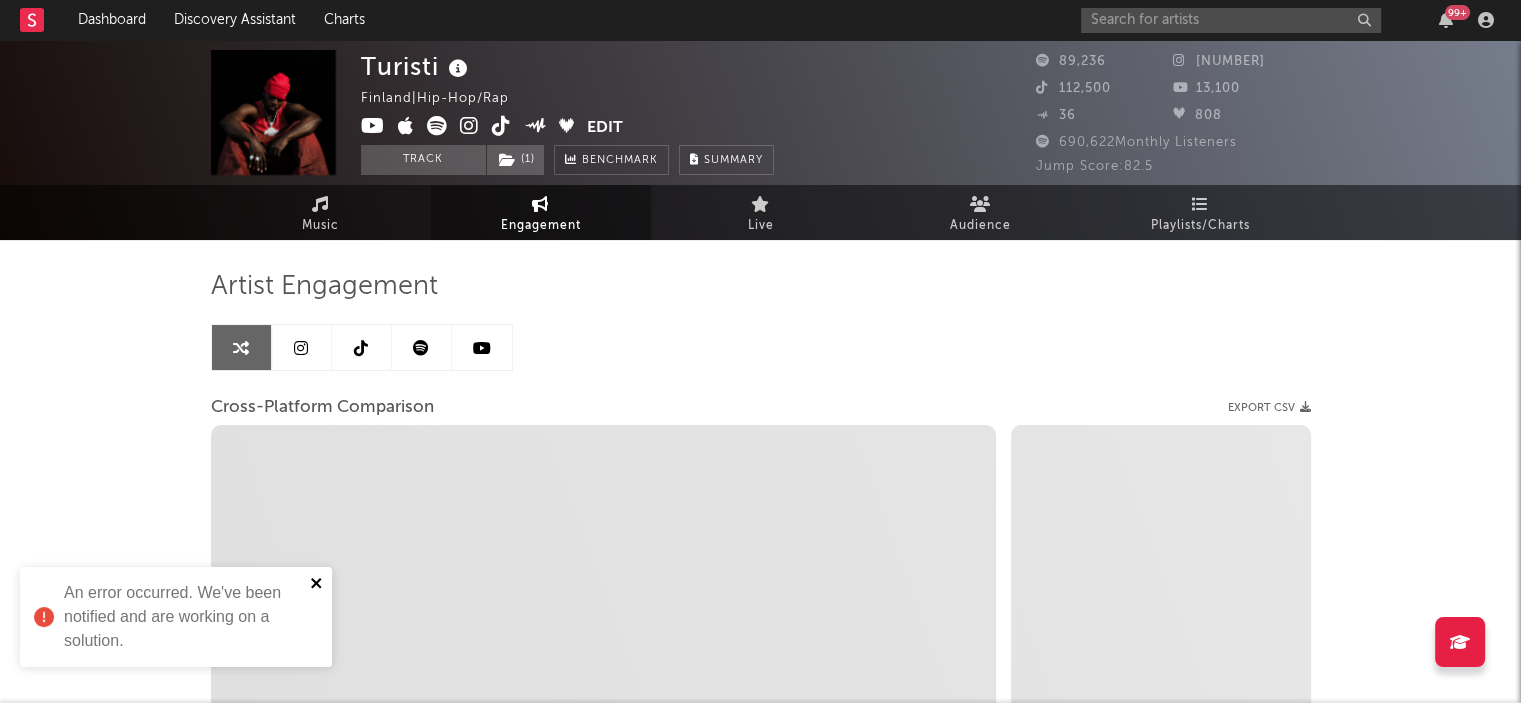 click 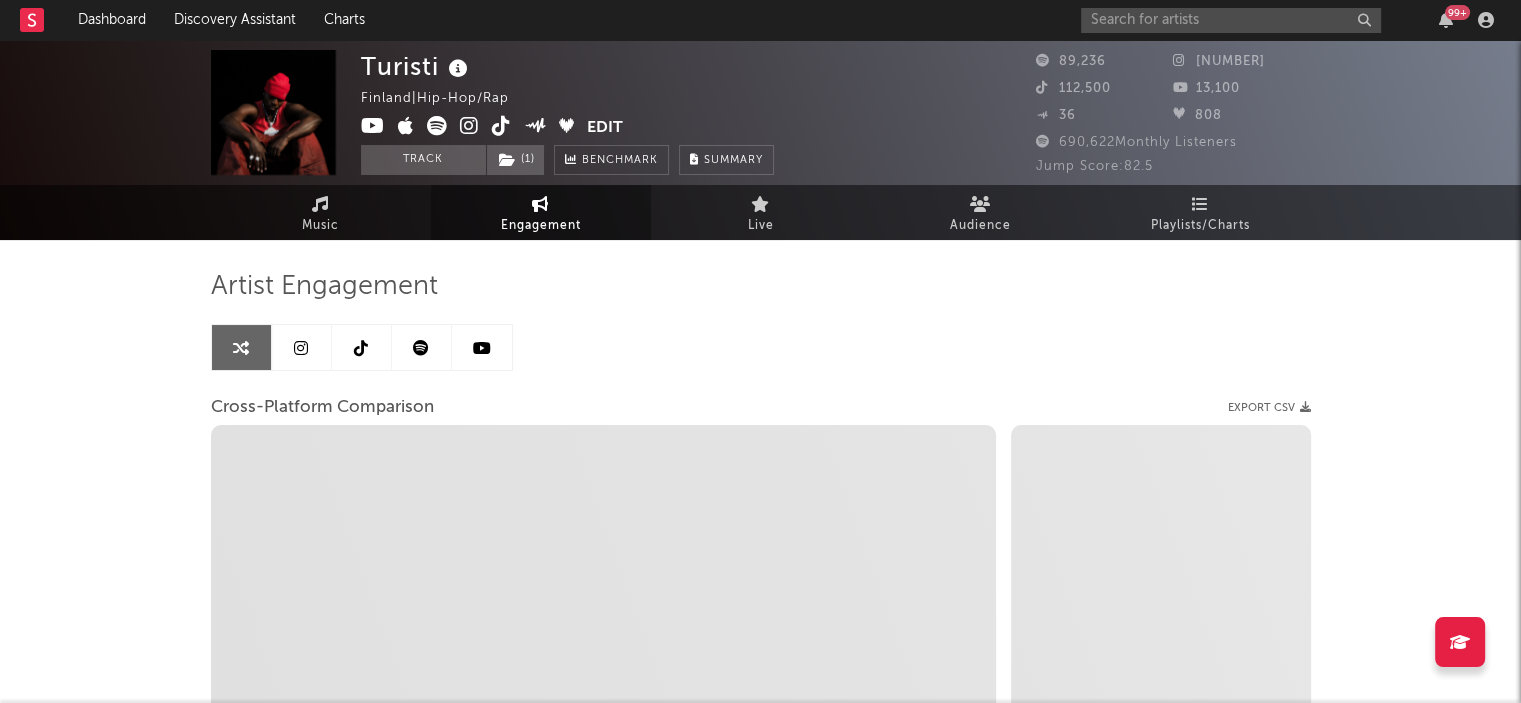 click at bounding box center [362, 347] 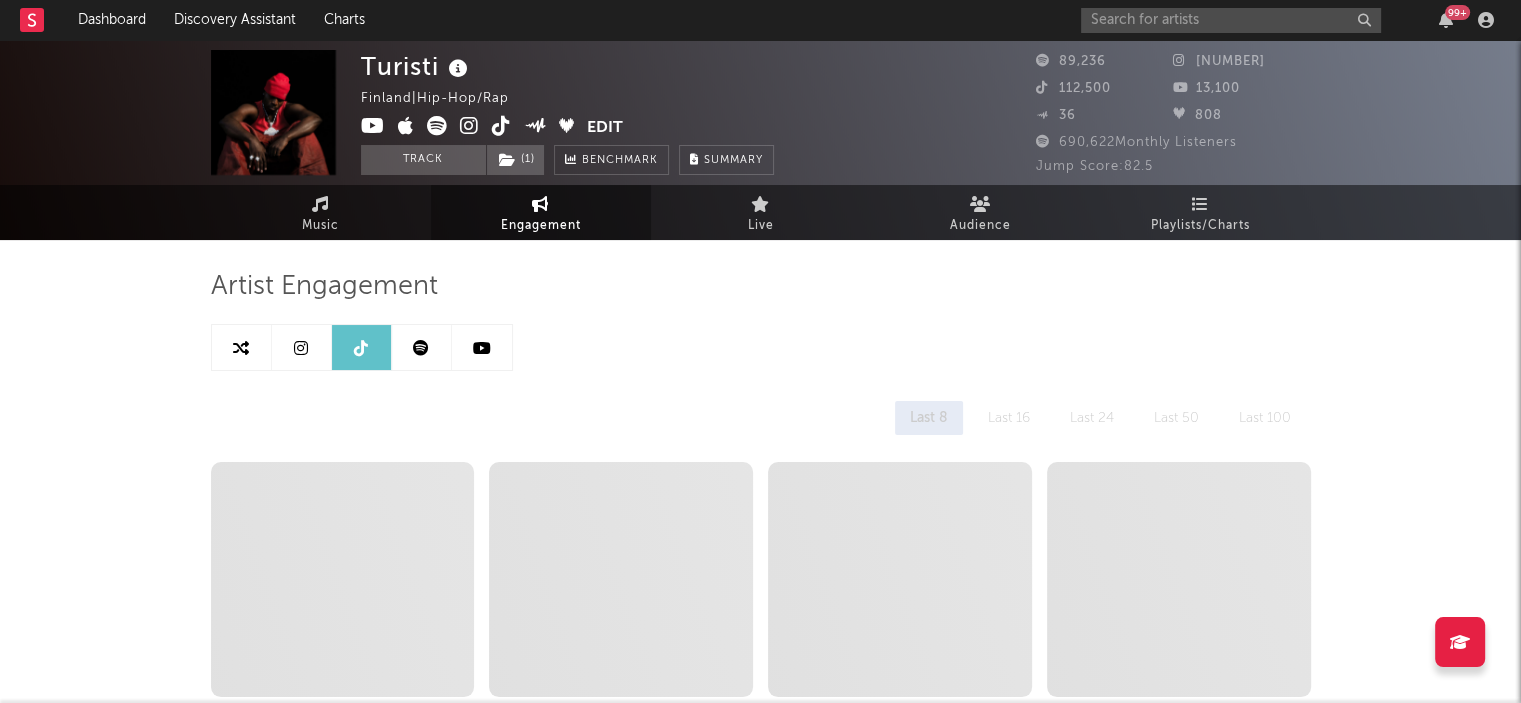 click at bounding box center (421, 348) 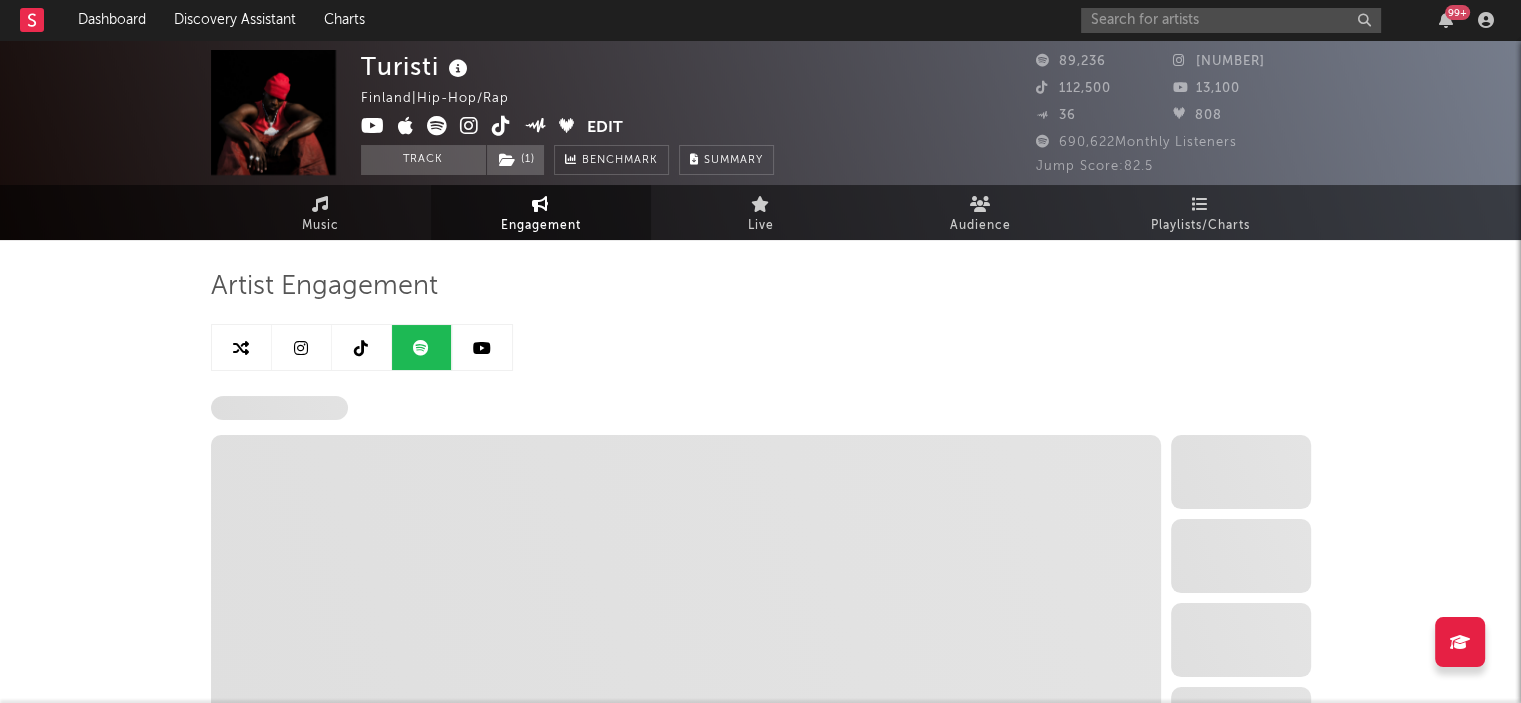 select on "6m" 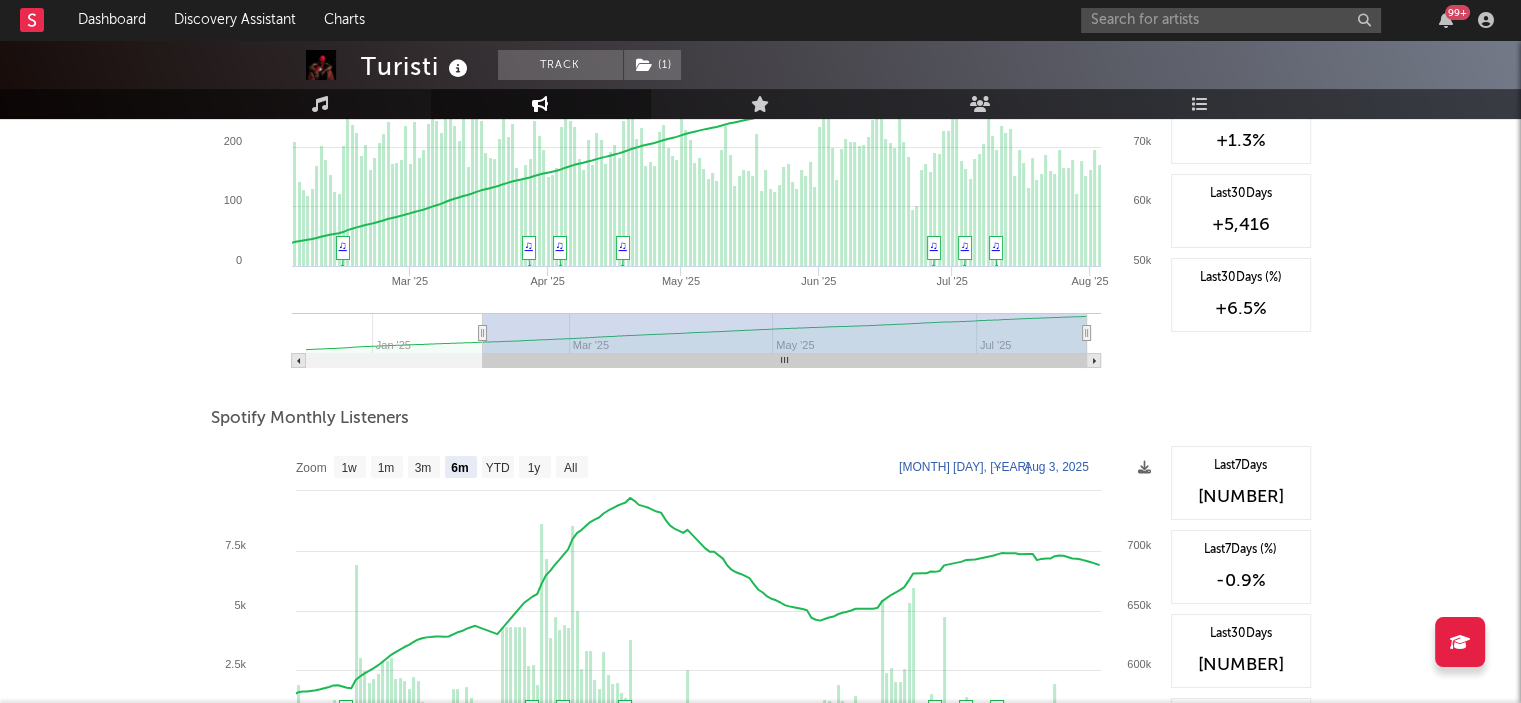 scroll, scrollTop: 500, scrollLeft: 0, axis: vertical 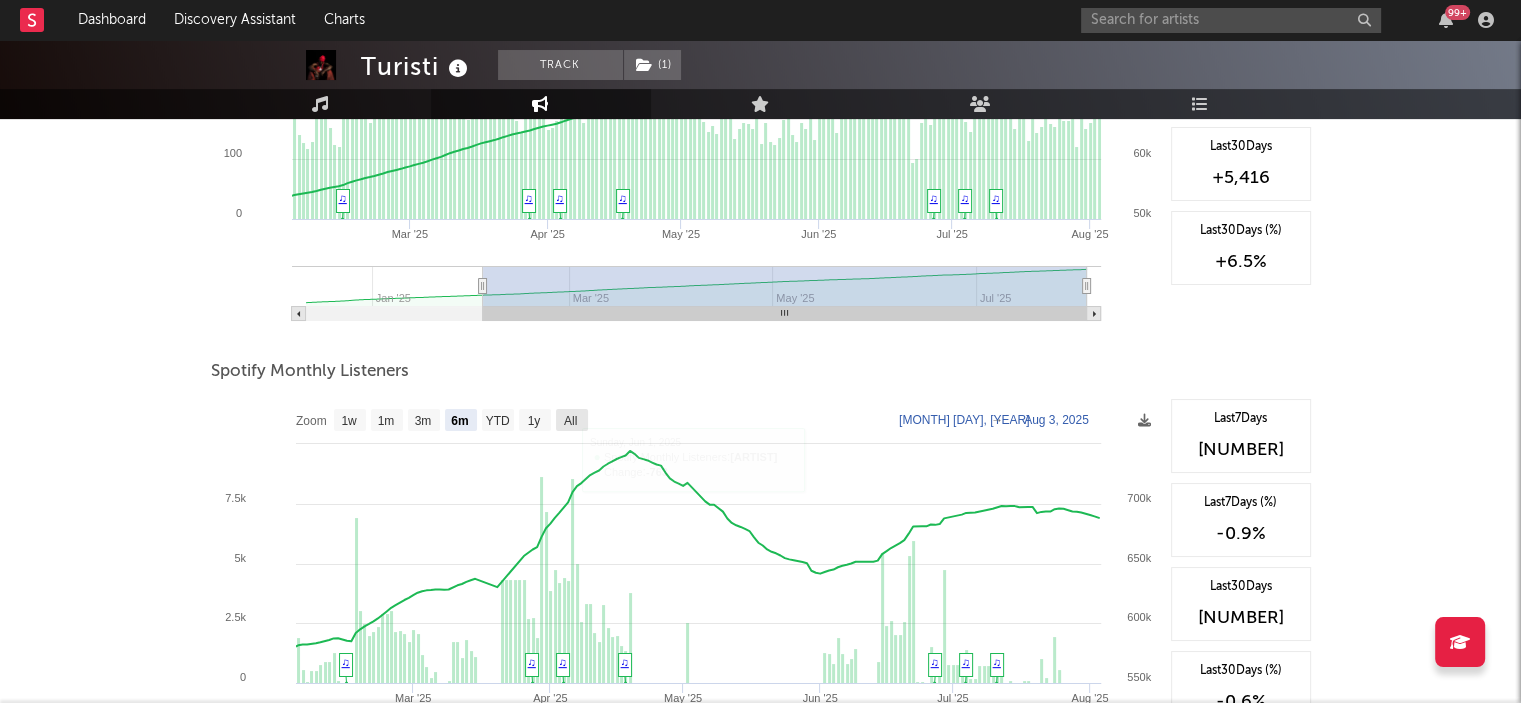 click on "All" 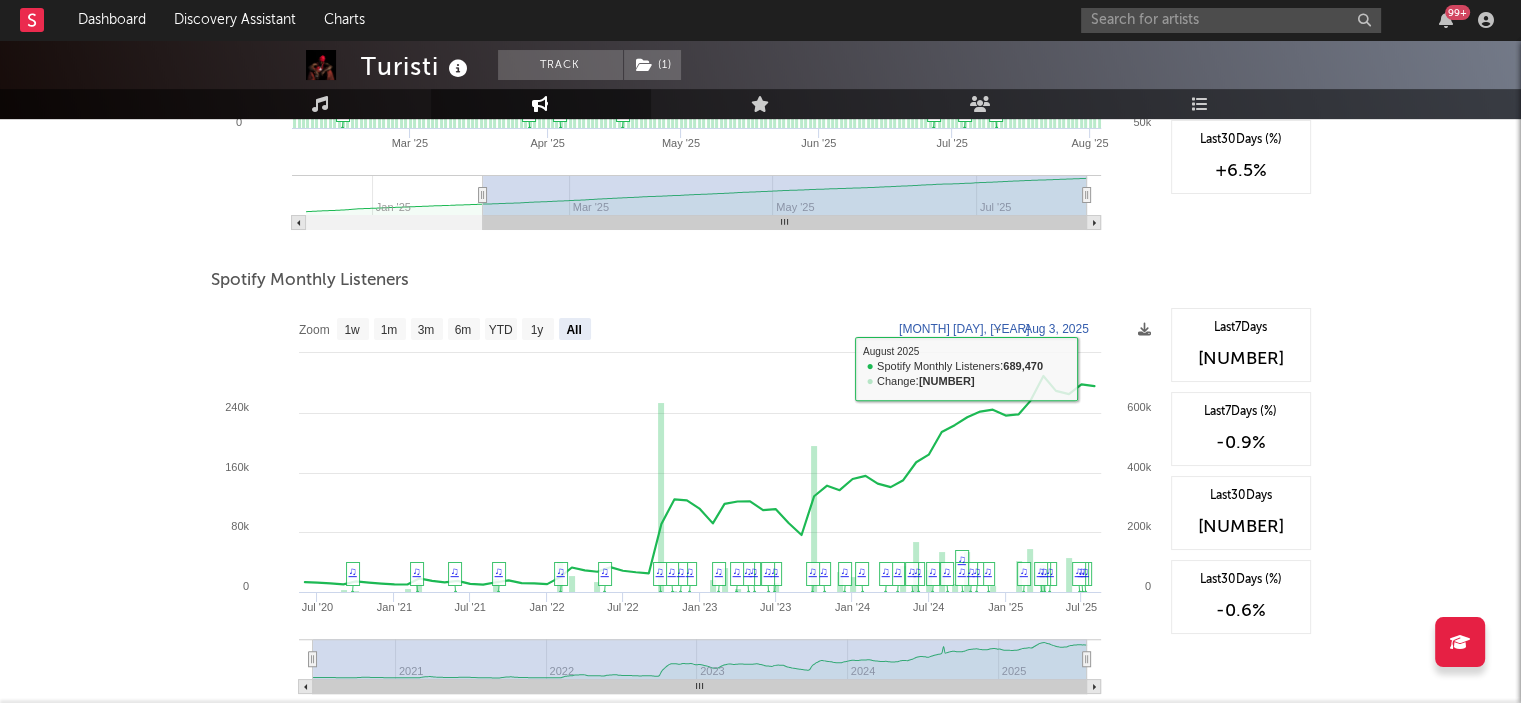 scroll, scrollTop: 700, scrollLeft: 0, axis: vertical 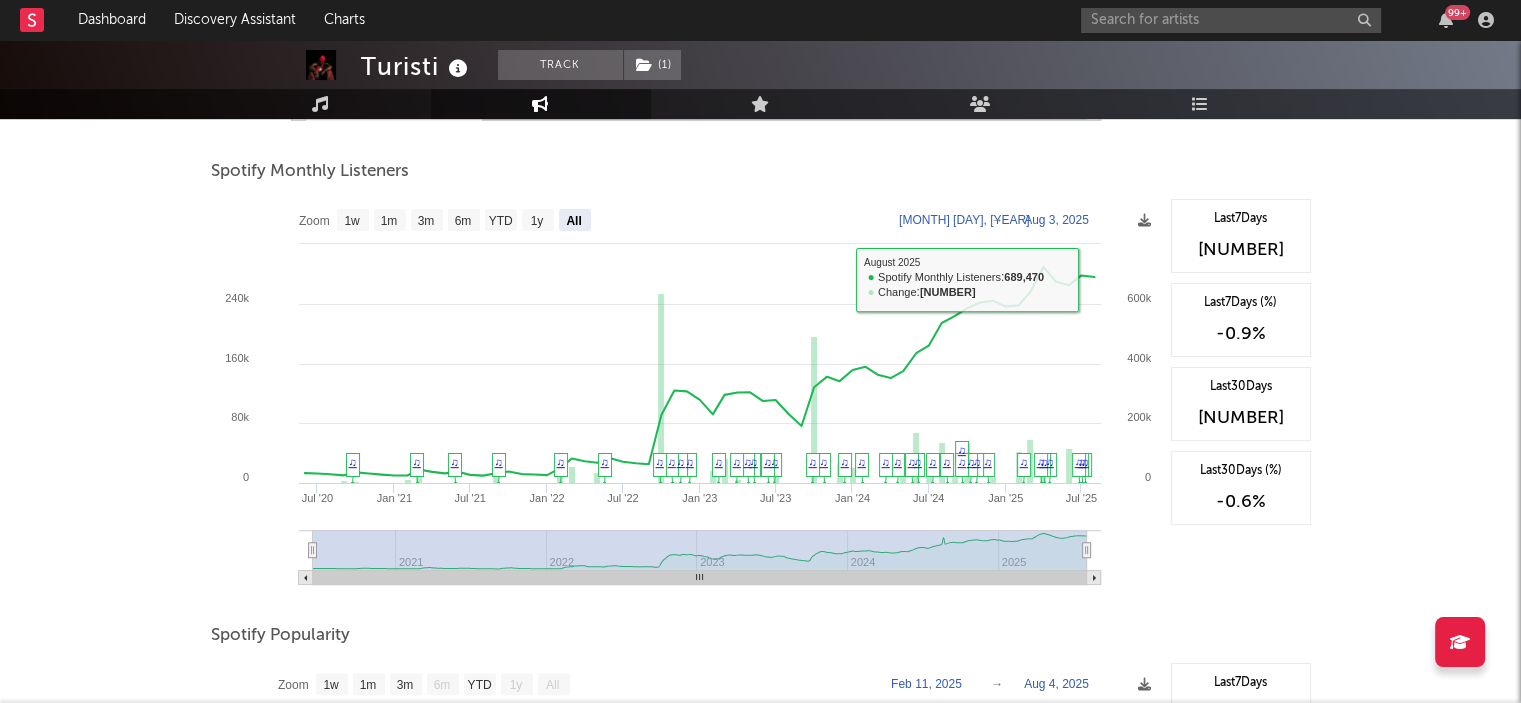 click on "Turisti Track ( 1 ) Finland  |  Hip-Hop/Rap Edit Track ( 1 ) Benchmark Summary 89,236 65,778 112,500 13,100 36 808 690,622  Monthly Listeners Jump Score:  82.5 Music Engagement Live Audience Playlists/Charts Artist Engagement Spotify Followers Zoom 1w 1m 3m 6m YTD 1y All 2025-02-03 2025-08-03 Created with Highcharts 10.3.3 Mar '25 Apr '25 May '25 Jun '25 Jul '25 Aug '25 Jan '25 Mar '25 May '25 Jul '25 80k 50k 60k 70k 90k 0 300 100 200 400 Zoom 1w 1m 3m 6m YTD 1y All Feb  3, 2025 → Aug  3, 2025 ♫ ♫ ♫ ♫ ♫ ♫ ♫ ♫ ♫ Last  7  Days +1,158 Last  7  Days (%) +1.3 % Last  30  Days +5,416 Last  30  Days (%) +6.5 % Spotify Monthly Listeners Zoom 1w 1m 3m 6m YTD 1y All 2020-06-01 2025-08-03 Created with Highcharts 10.3.3 Jul '25 Jul '20 Jan '21 Jul '21 Jan '22 Jul '22 Jan '23 Jul '23 Jan '24 Jul '24 Jan '25 2021 2022 2023 2024 2025 600k 0 200k 400k 800k 0 80k 160k 240k 320k Zoom 1w 1m 3m 6m YTD 1y All Jun  1, 2020 → Aug  3, 2025 August 2025 ​
●
Spotify Monthly Listeners :  ​" at bounding box center (760, 271) 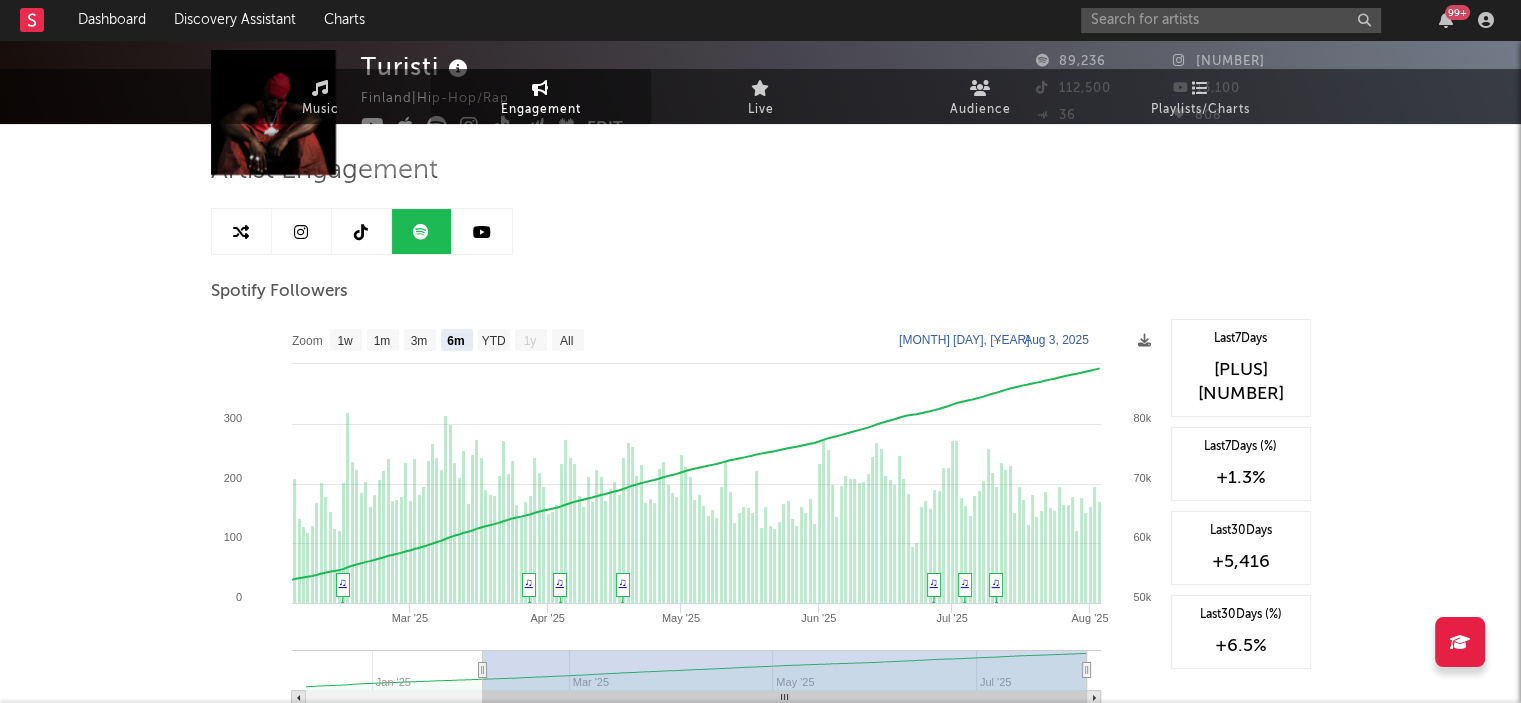 scroll, scrollTop: 0, scrollLeft: 0, axis: both 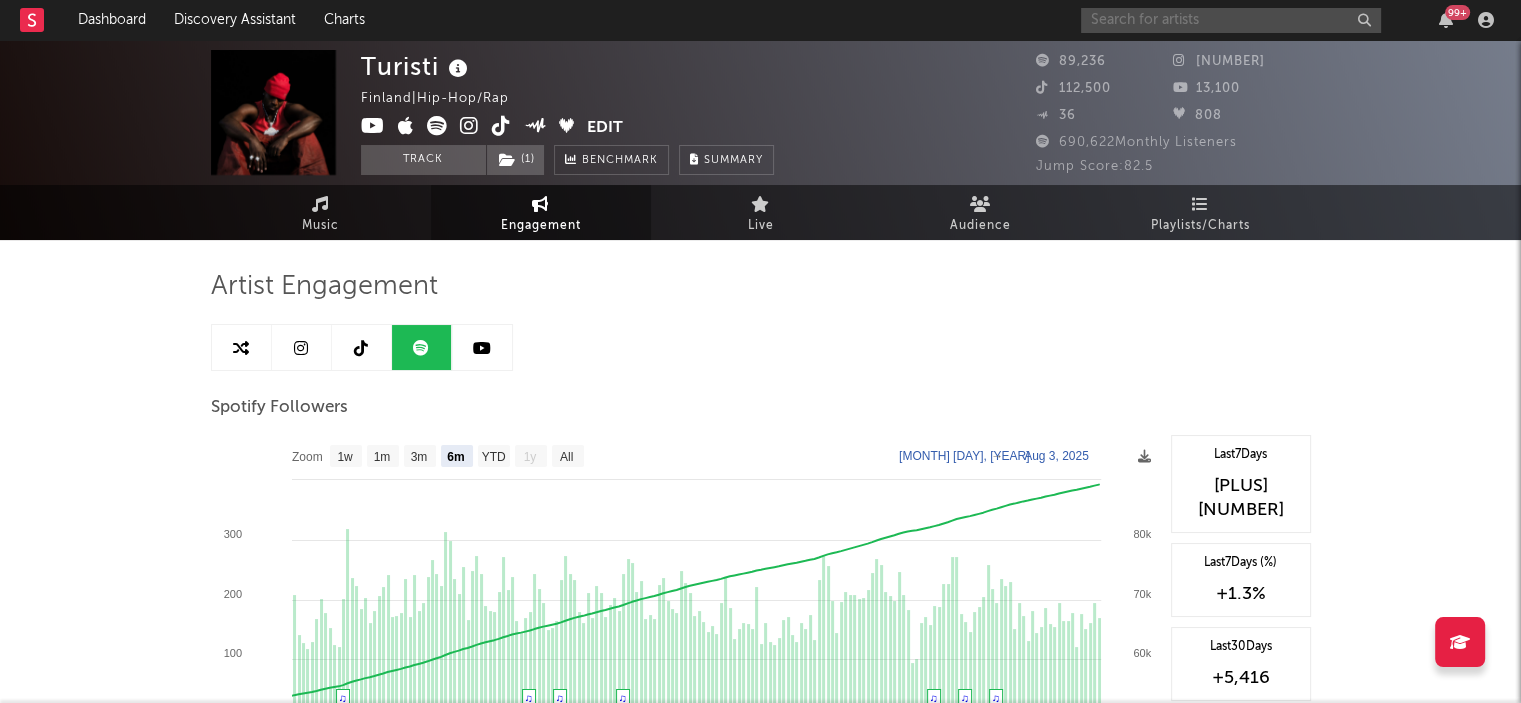 click at bounding box center (1231, 20) 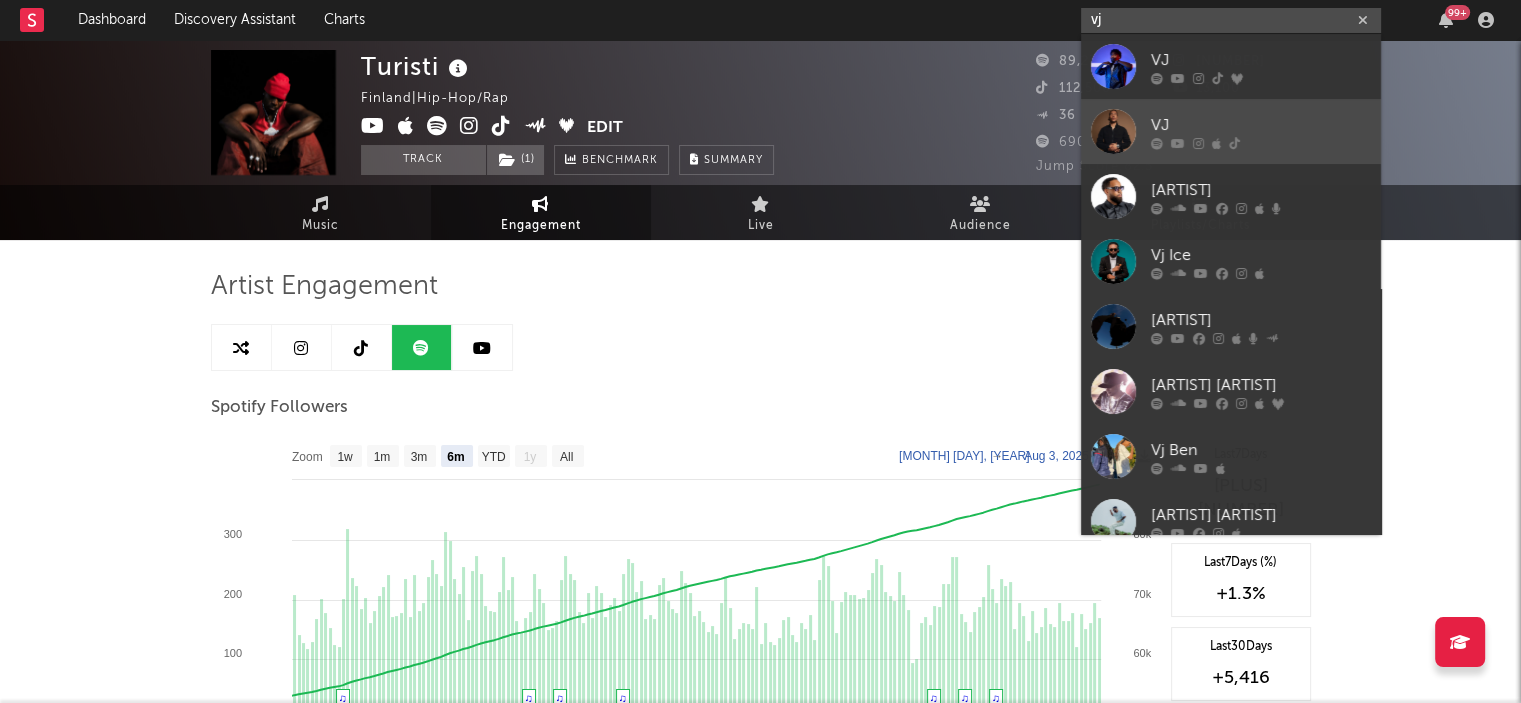 type on "vj" 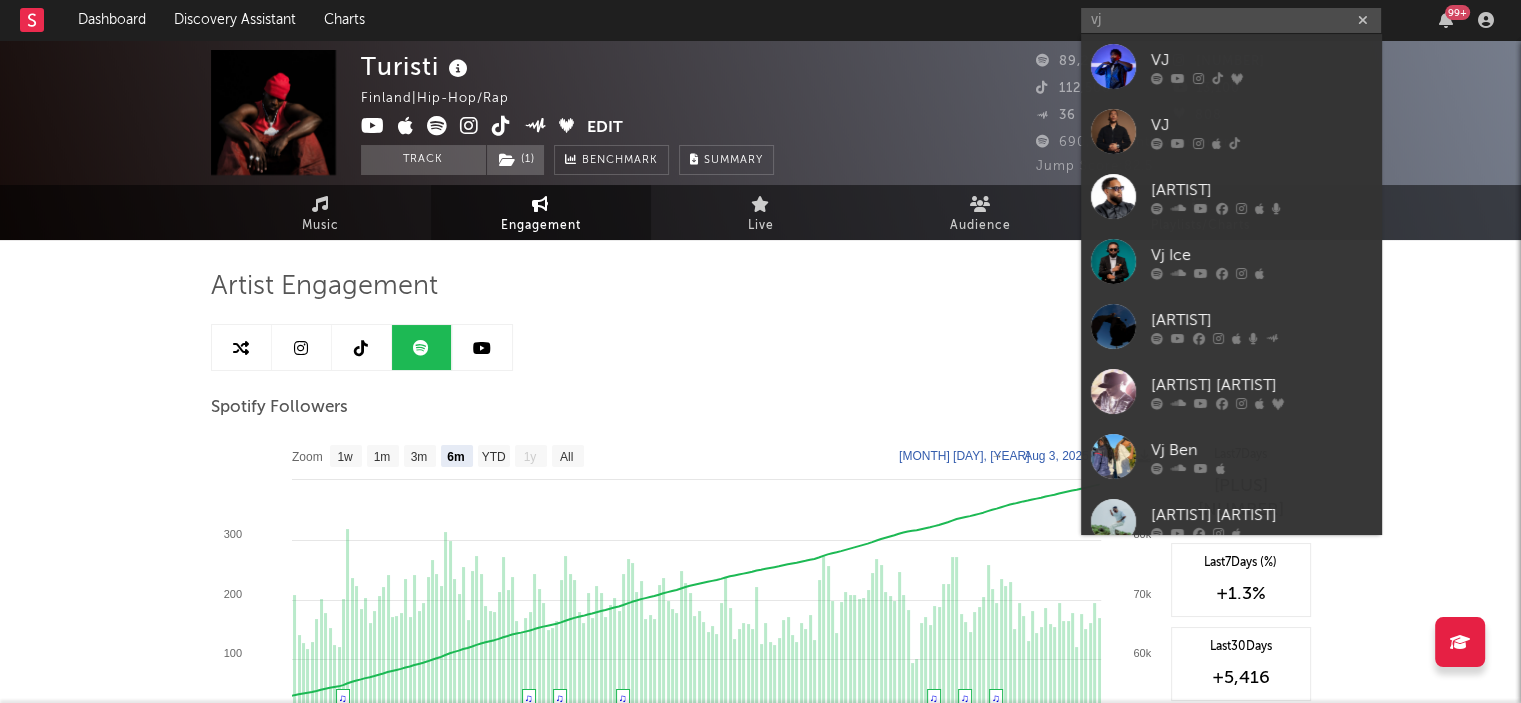 drag, startPoint x: 1167, startPoint y: 125, endPoint x: 90, endPoint y: 399, distance: 1111.3077 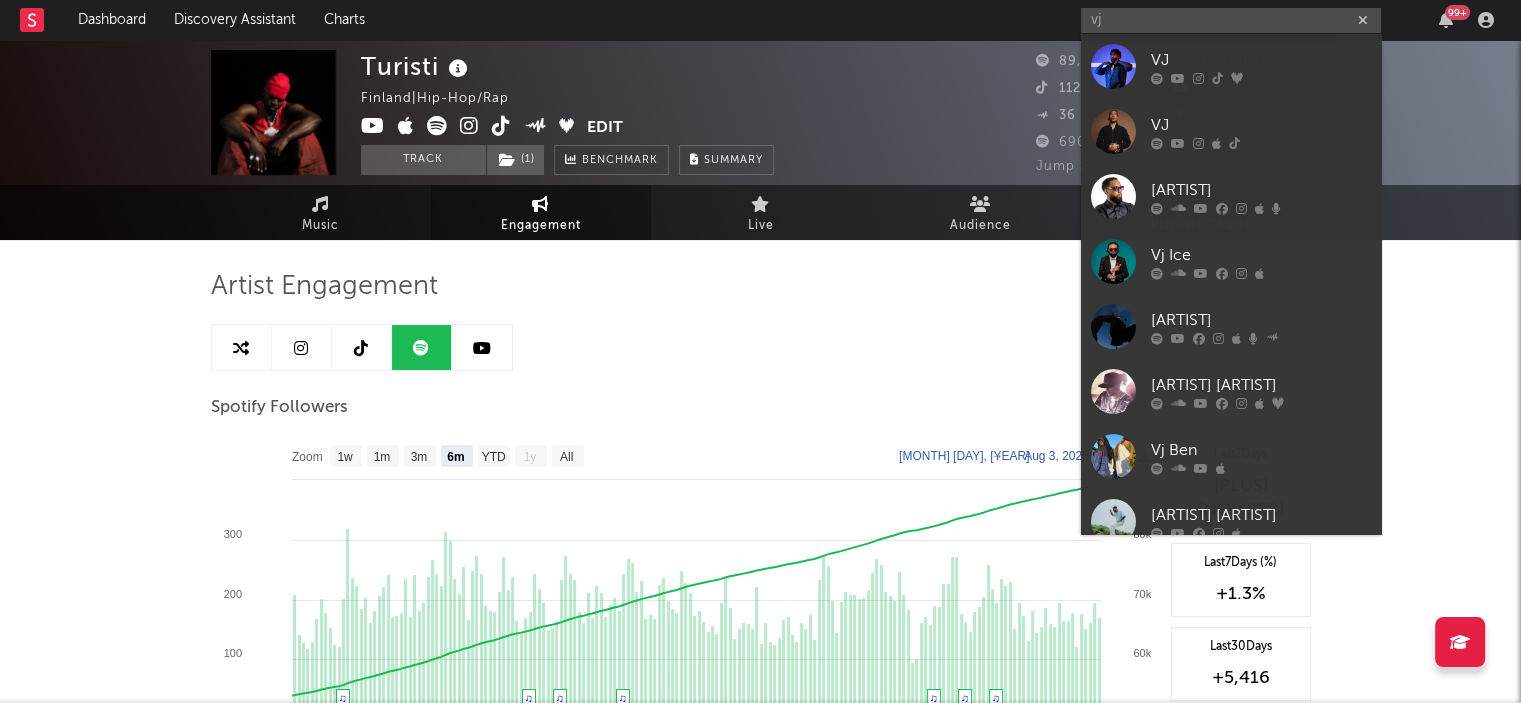 type 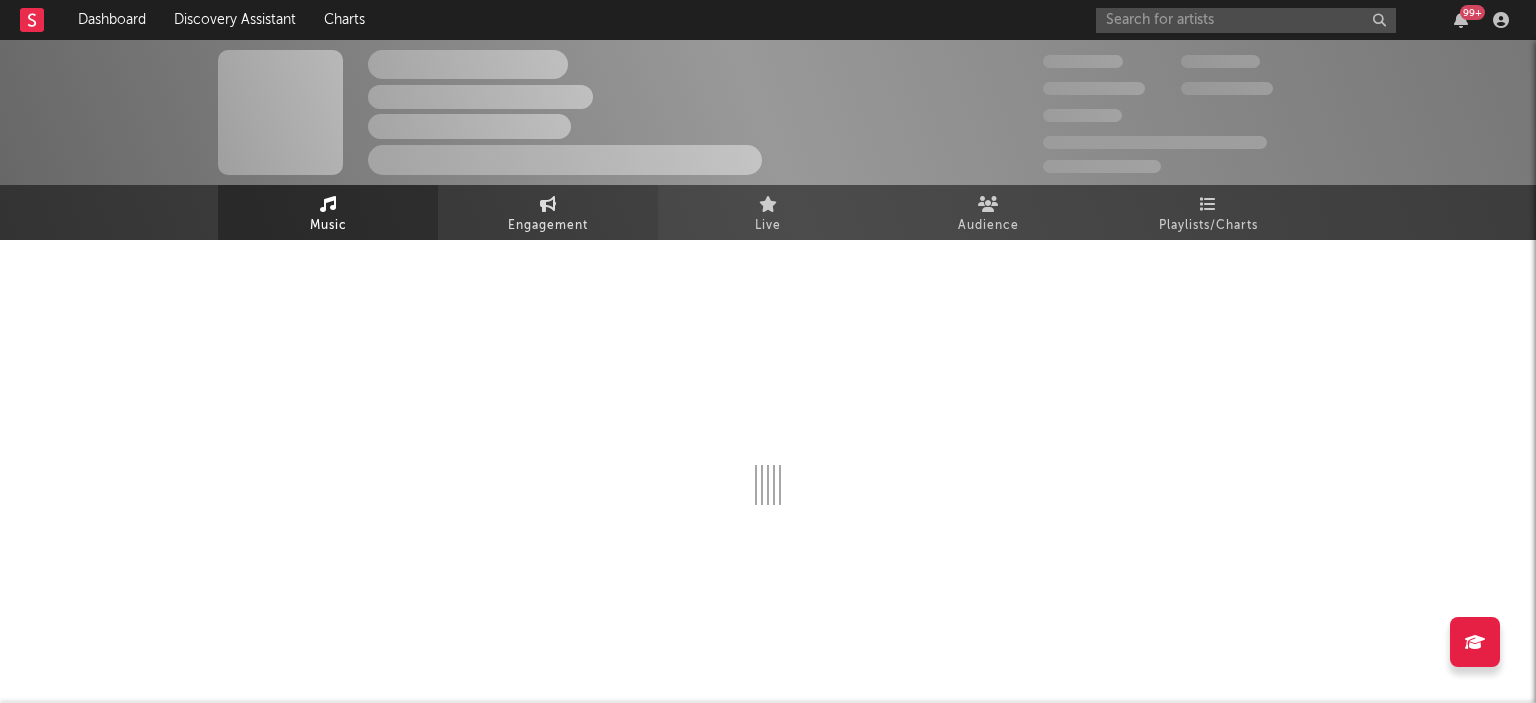 click on "Engagement" at bounding box center [548, 226] 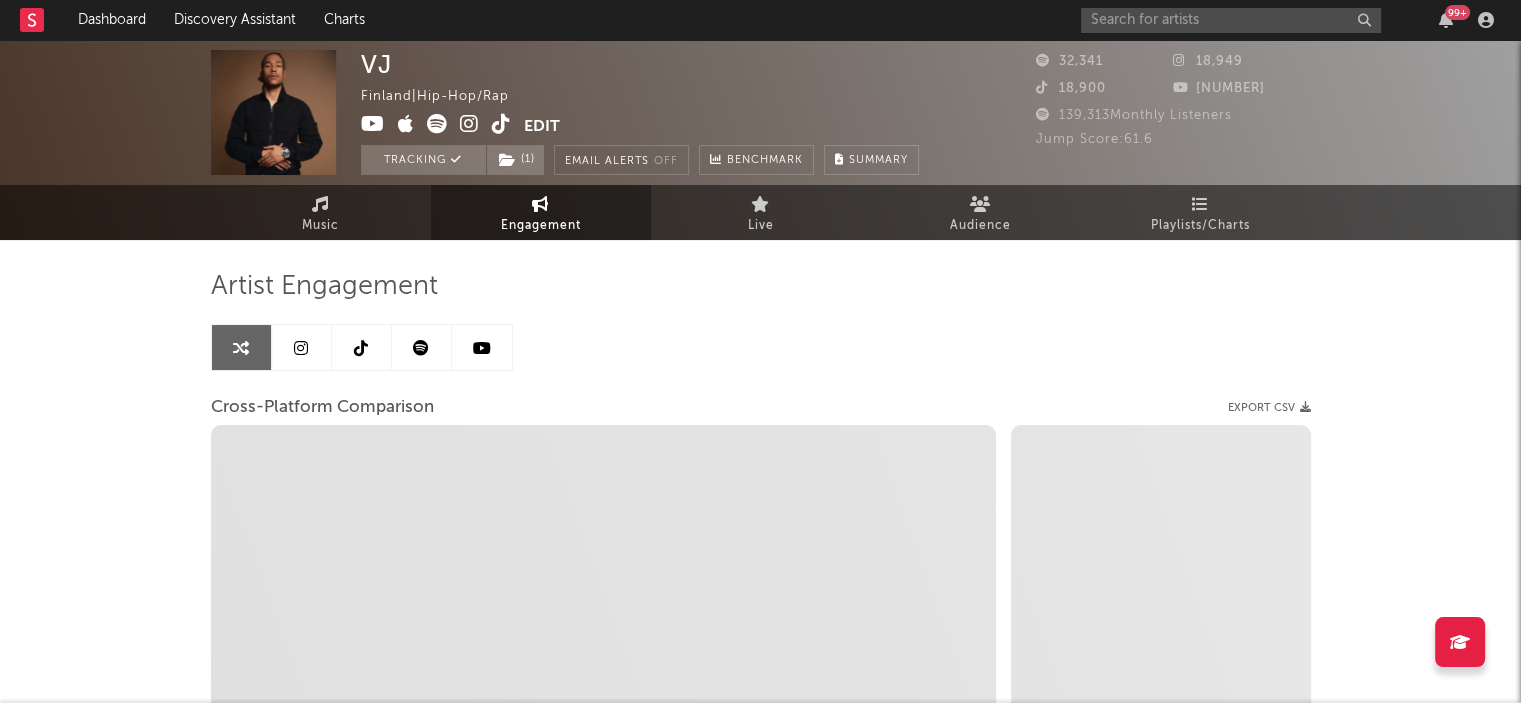 click at bounding box center (422, 347) 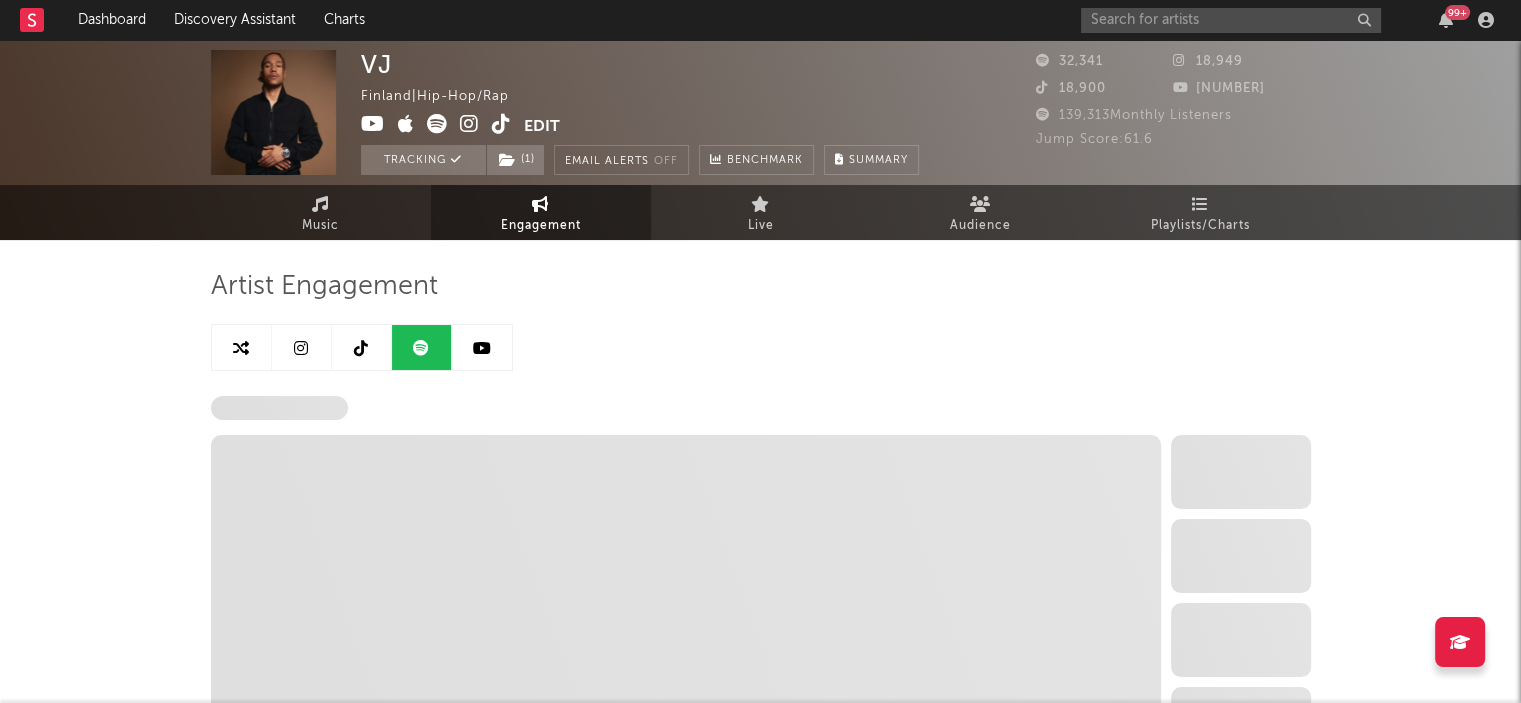 select on "6m" 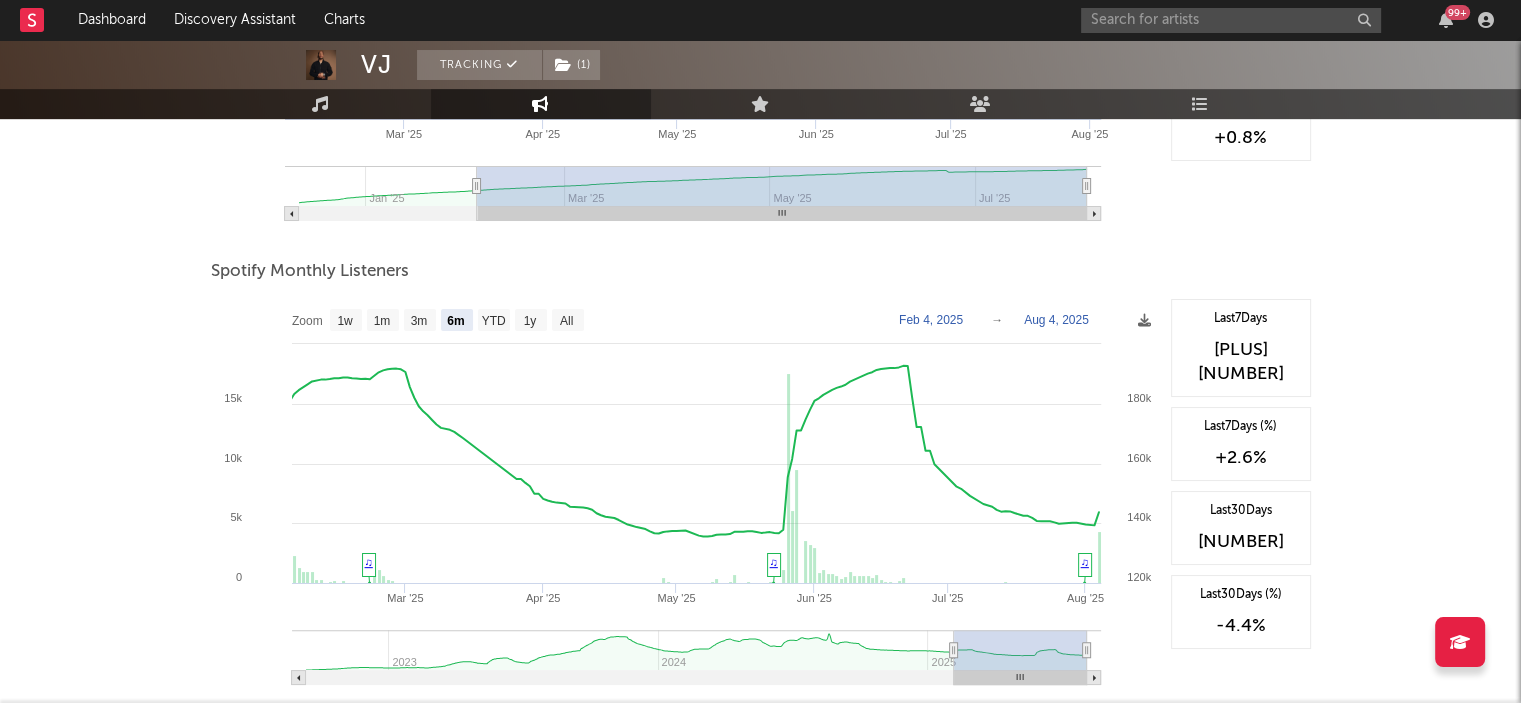scroll, scrollTop: 700, scrollLeft: 0, axis: vertical 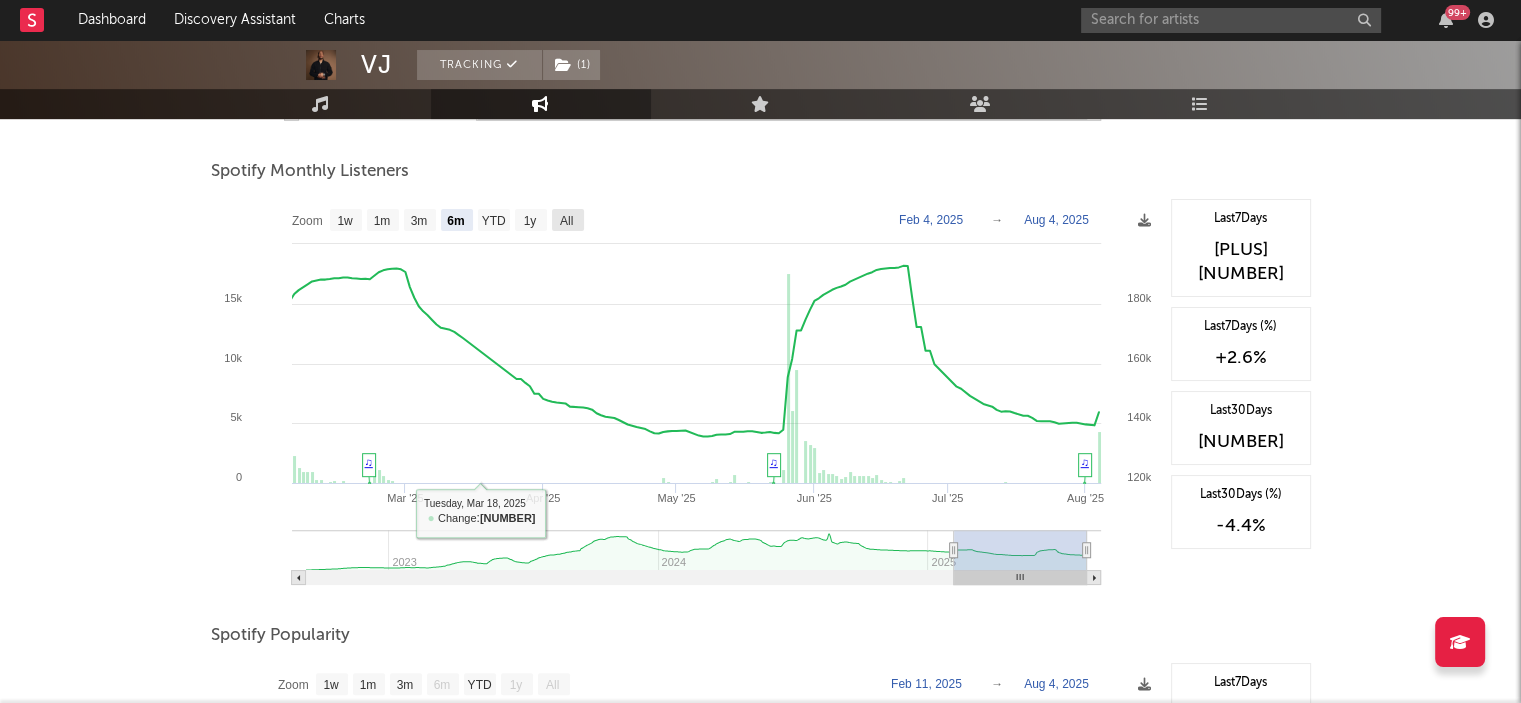 click on "All" 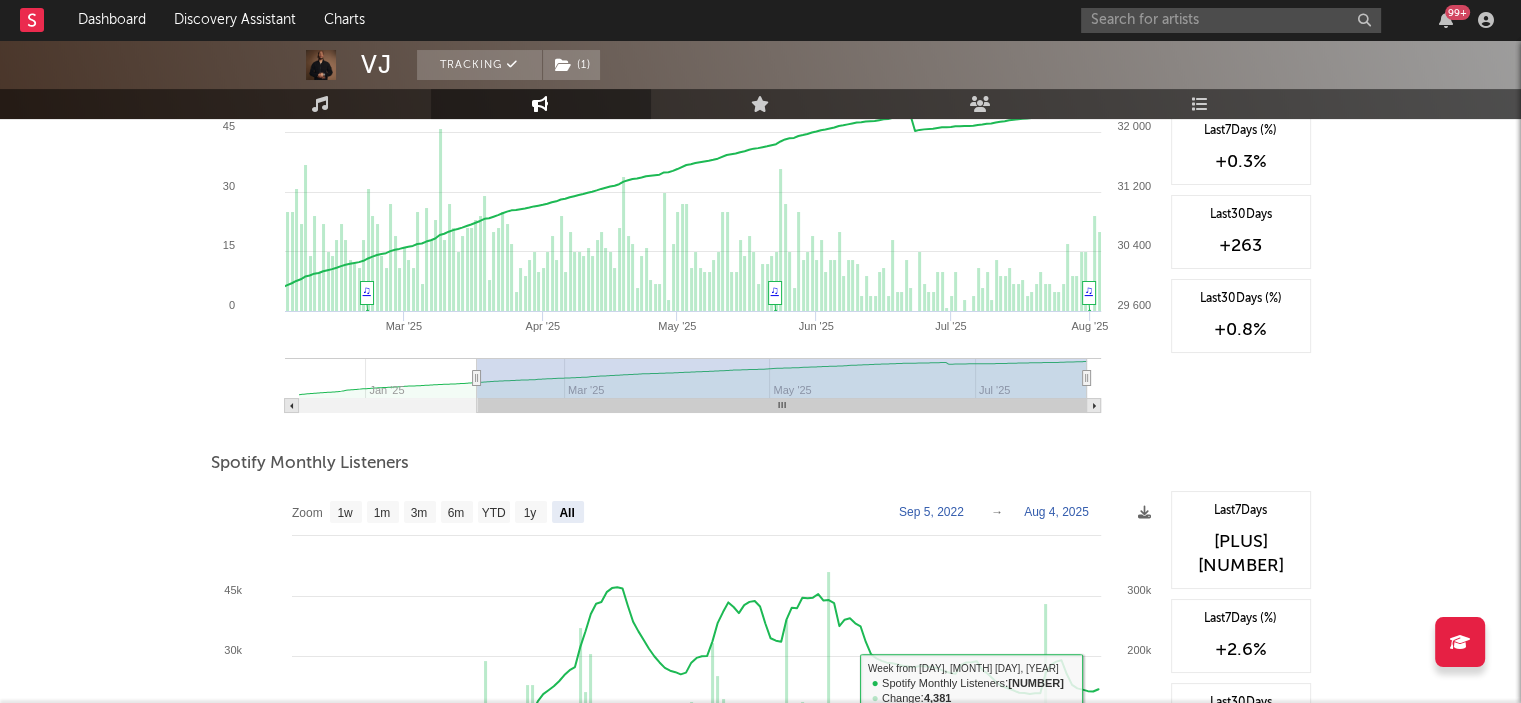 scroll, scrollTop: 200, scrollLeft: 0, axis: vertical 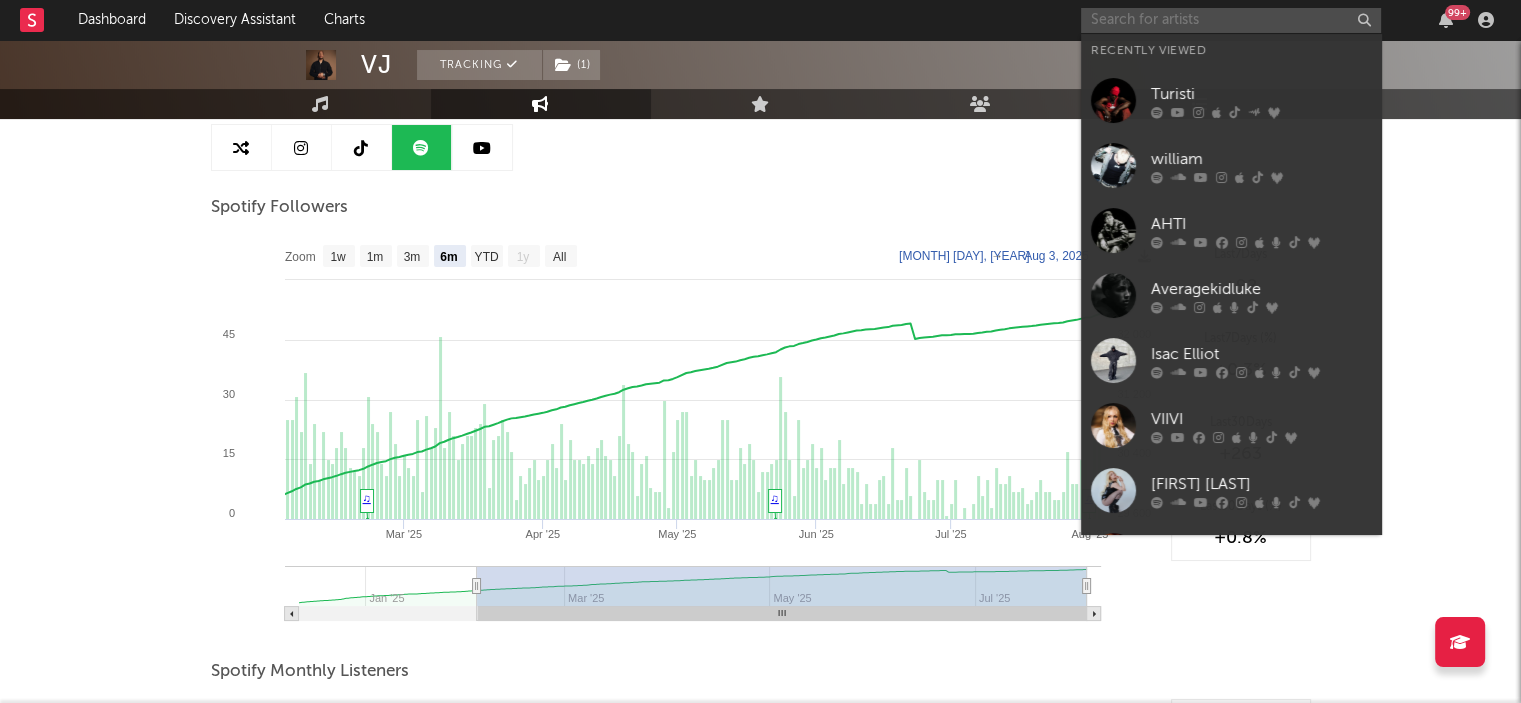 click at bounding box center [1231, 20] 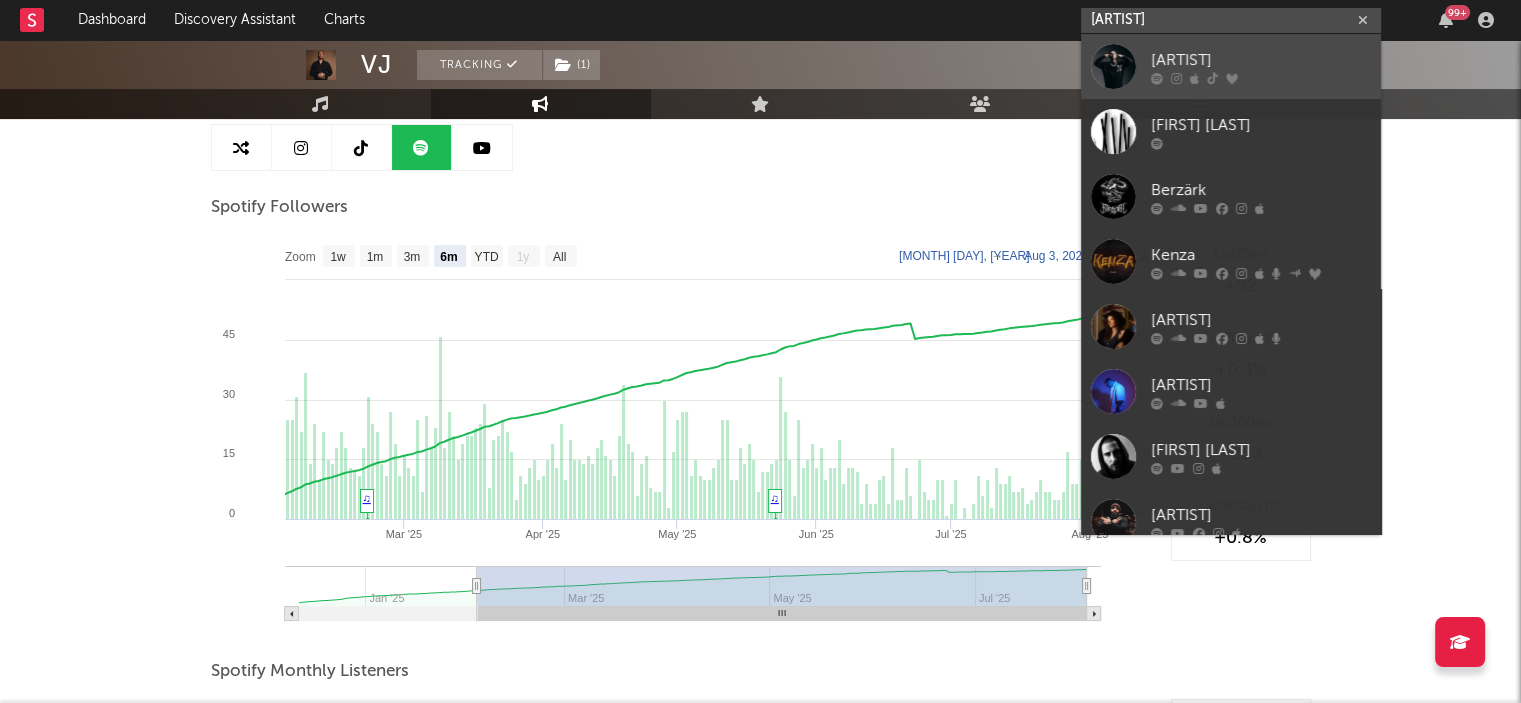 type on "[ARTIST]" 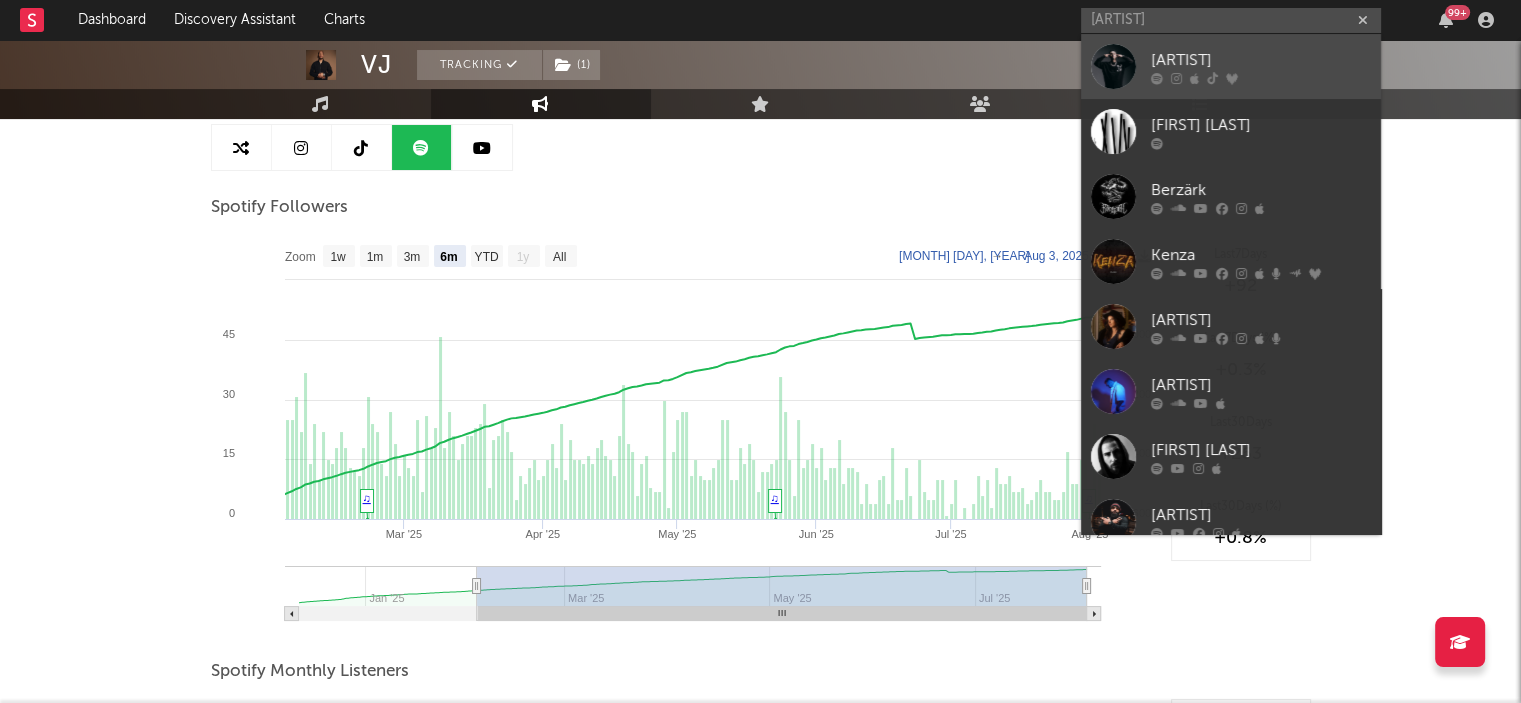 click on "[ARTIST]" at bounding box center [1261, 60] 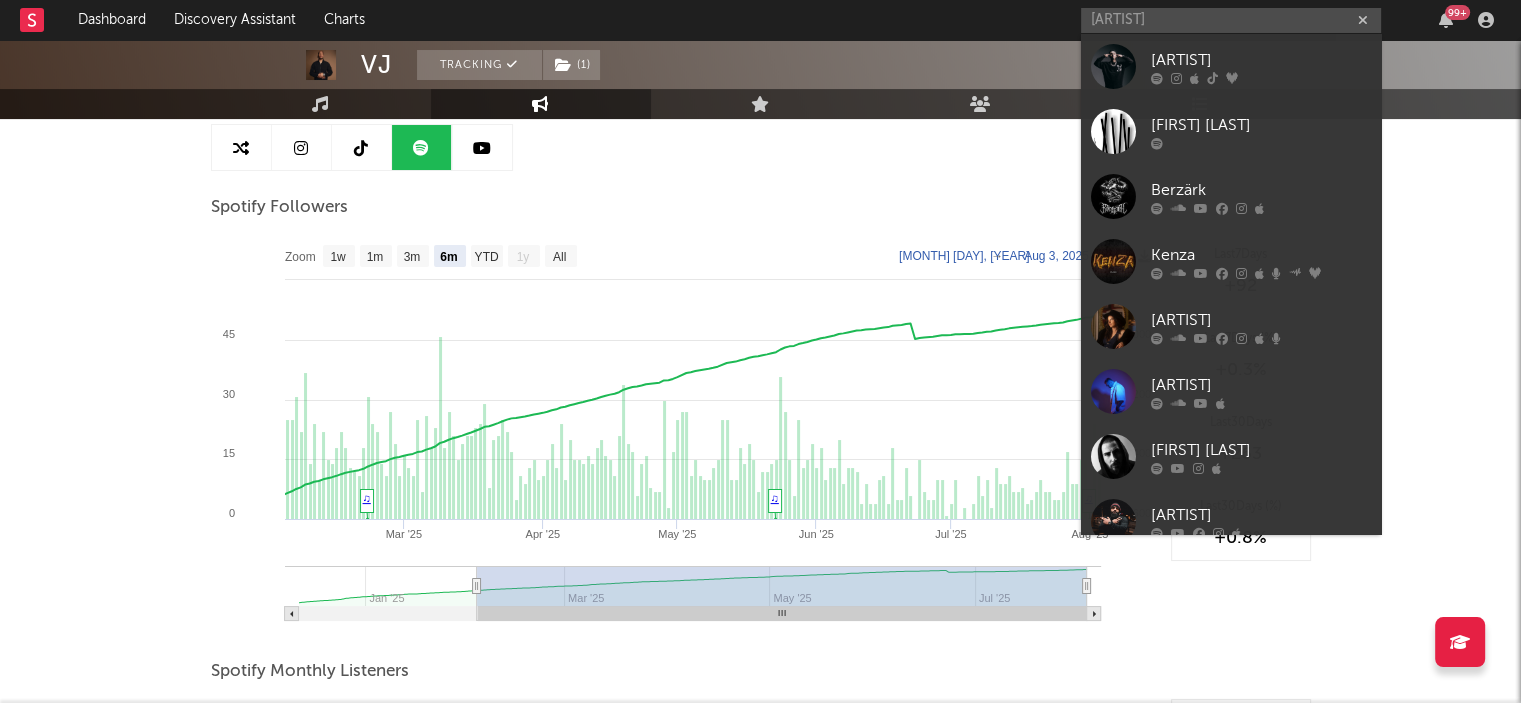 type 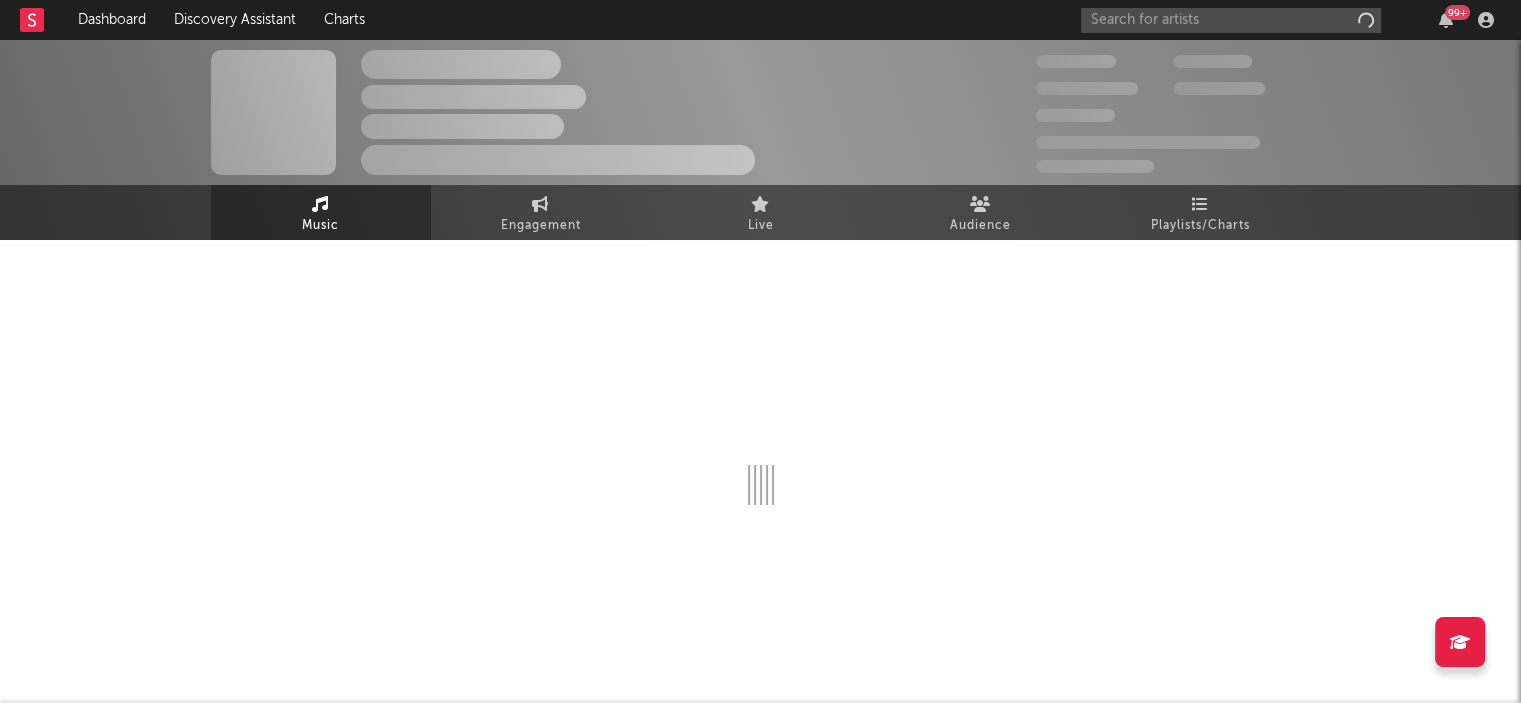 scroll, scrollTop: 0, scrollLeft: 0, axis: both 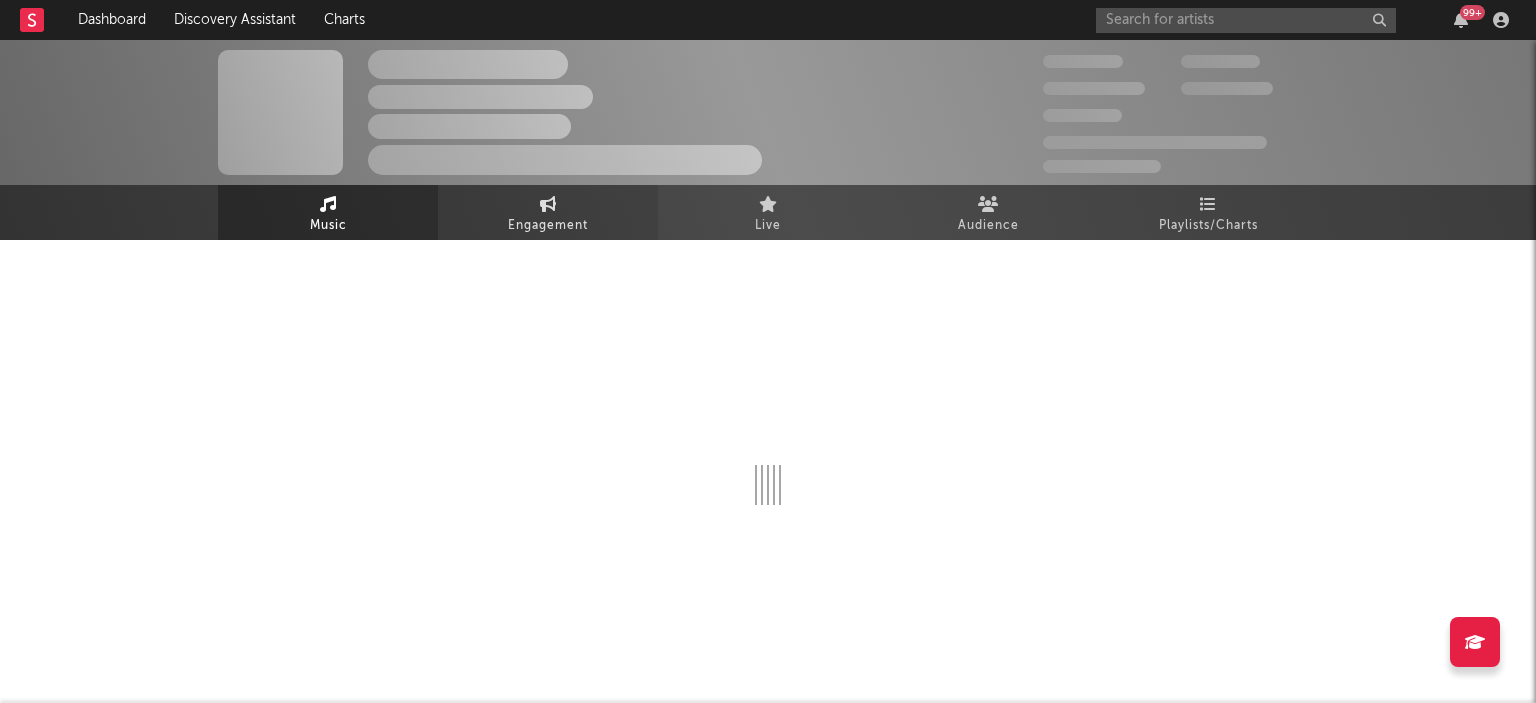 click at bounding box center (548, 204) 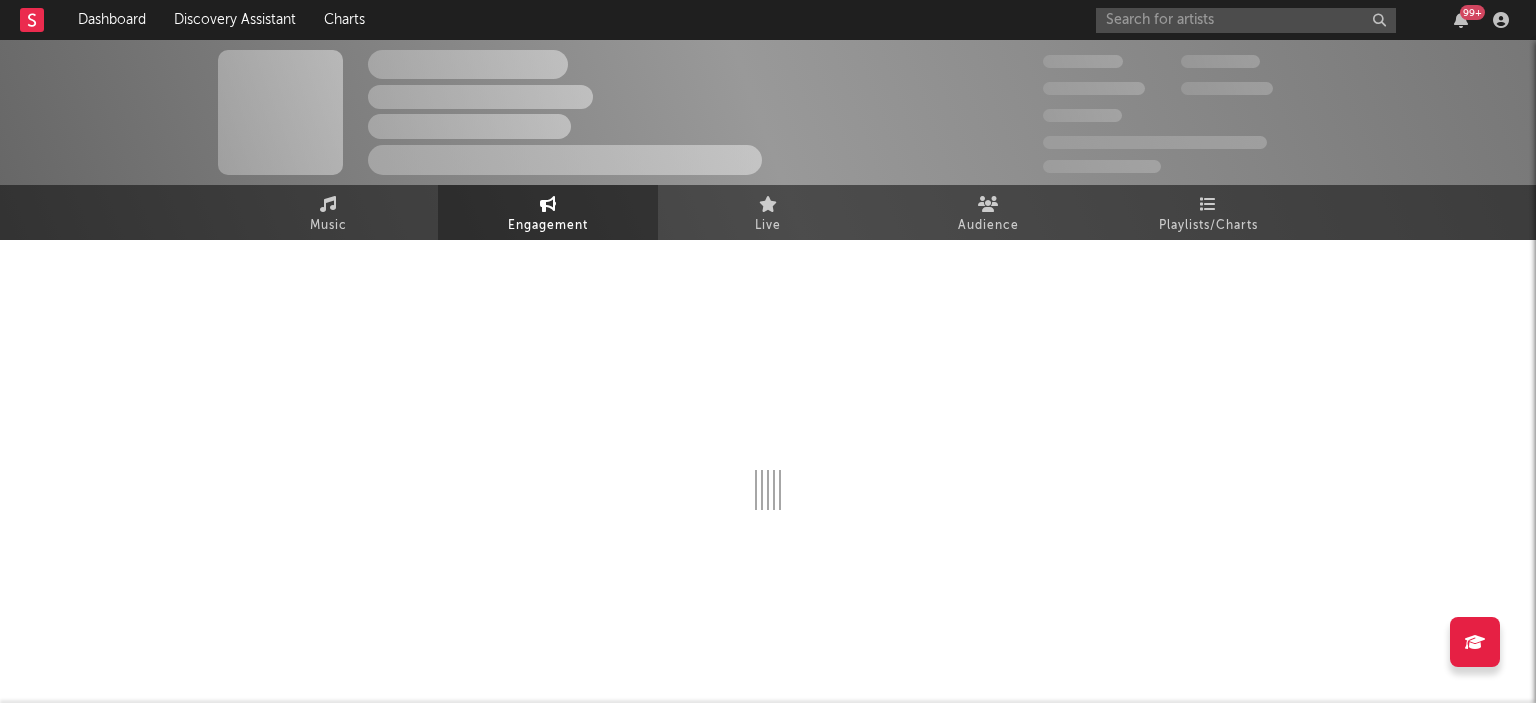 select on "1w" 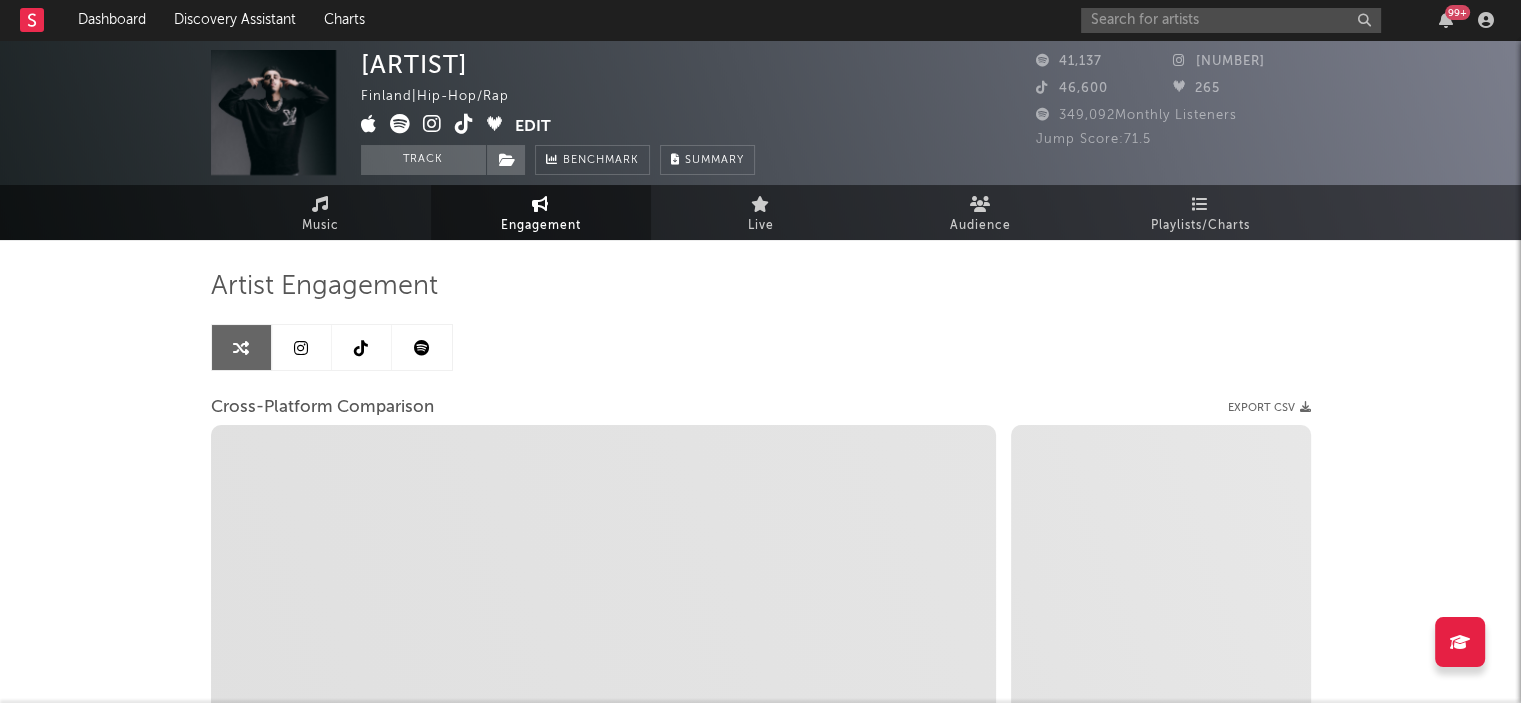 click at bounding box center [422, 347] 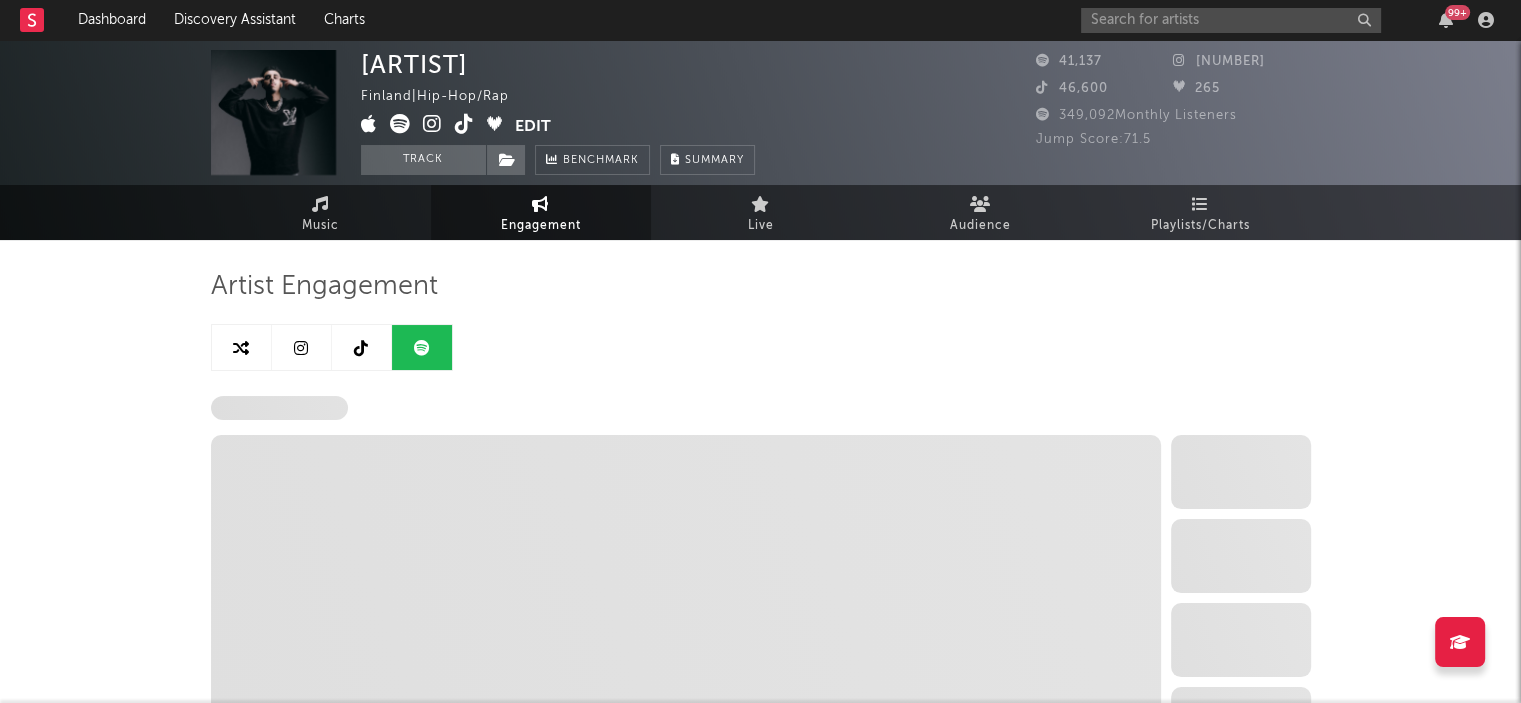 select on "6m" 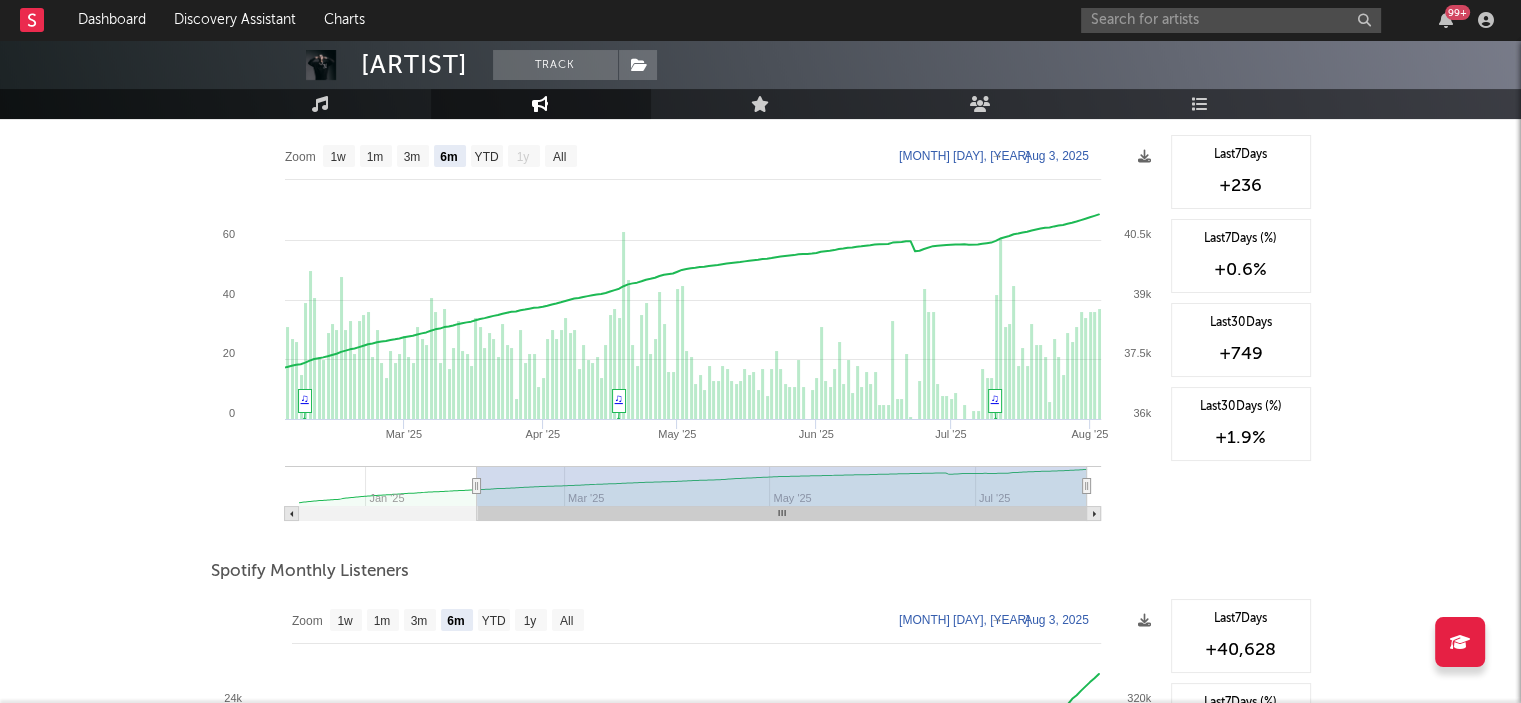 scroll, scrollTop: 500, scrollLeft: 0, axis: vertical 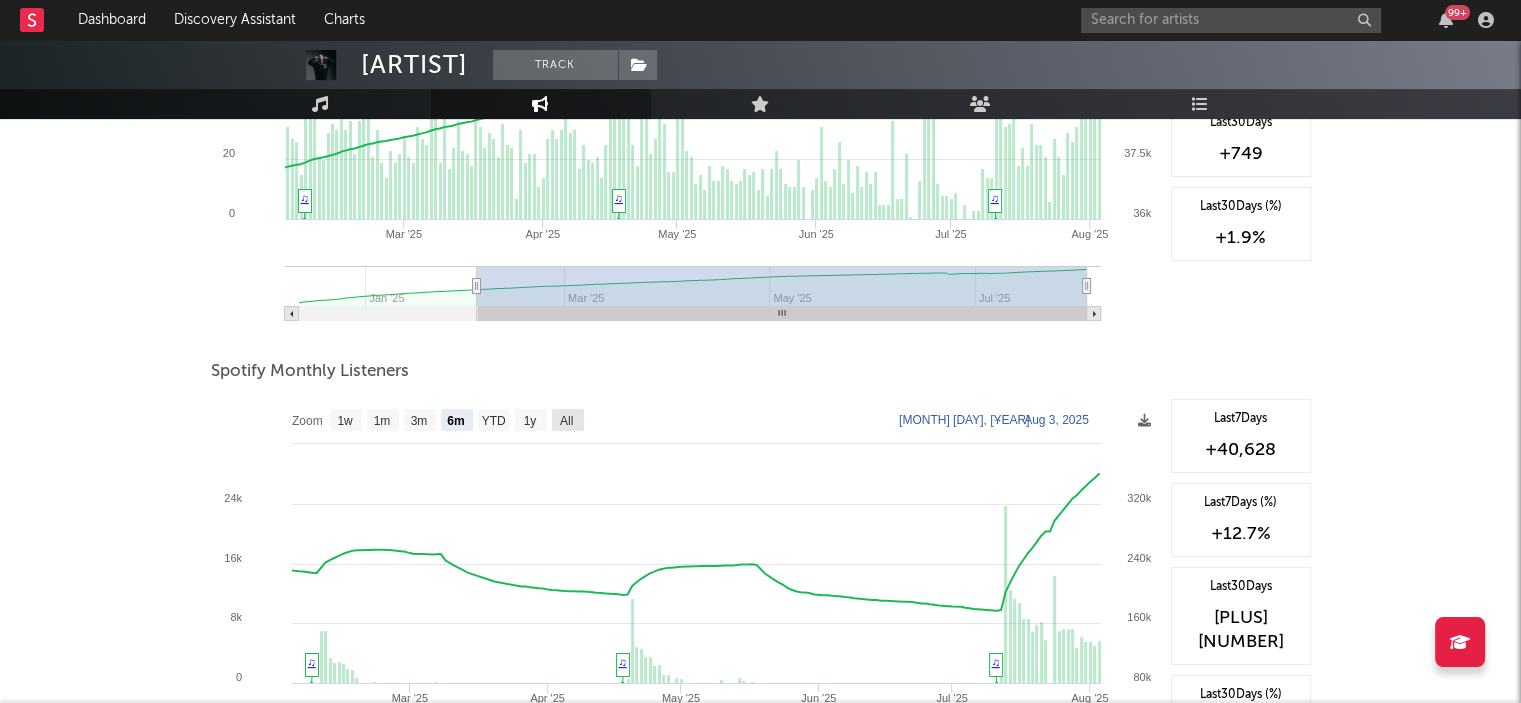 click 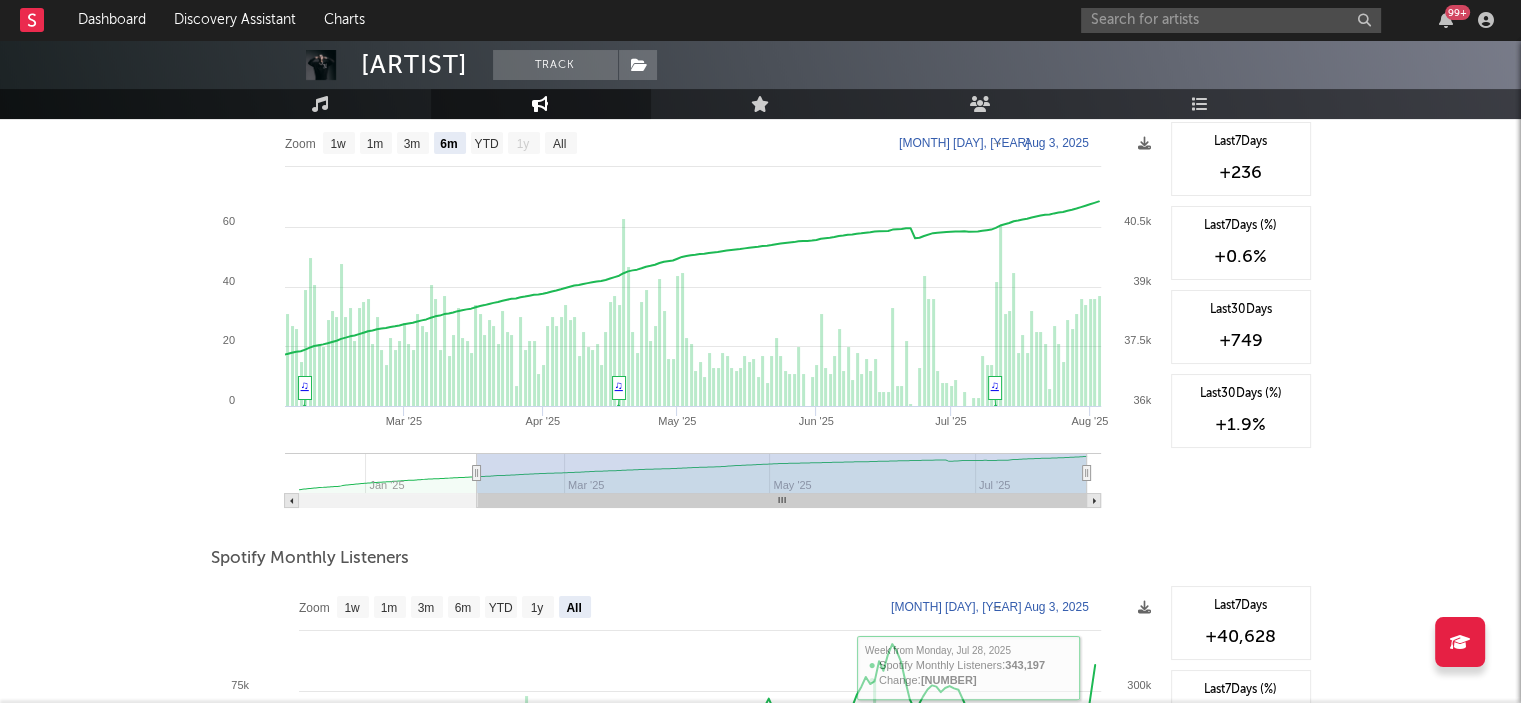scroll, scrollTop: 300, scrollLeft: 0, axis: vertical 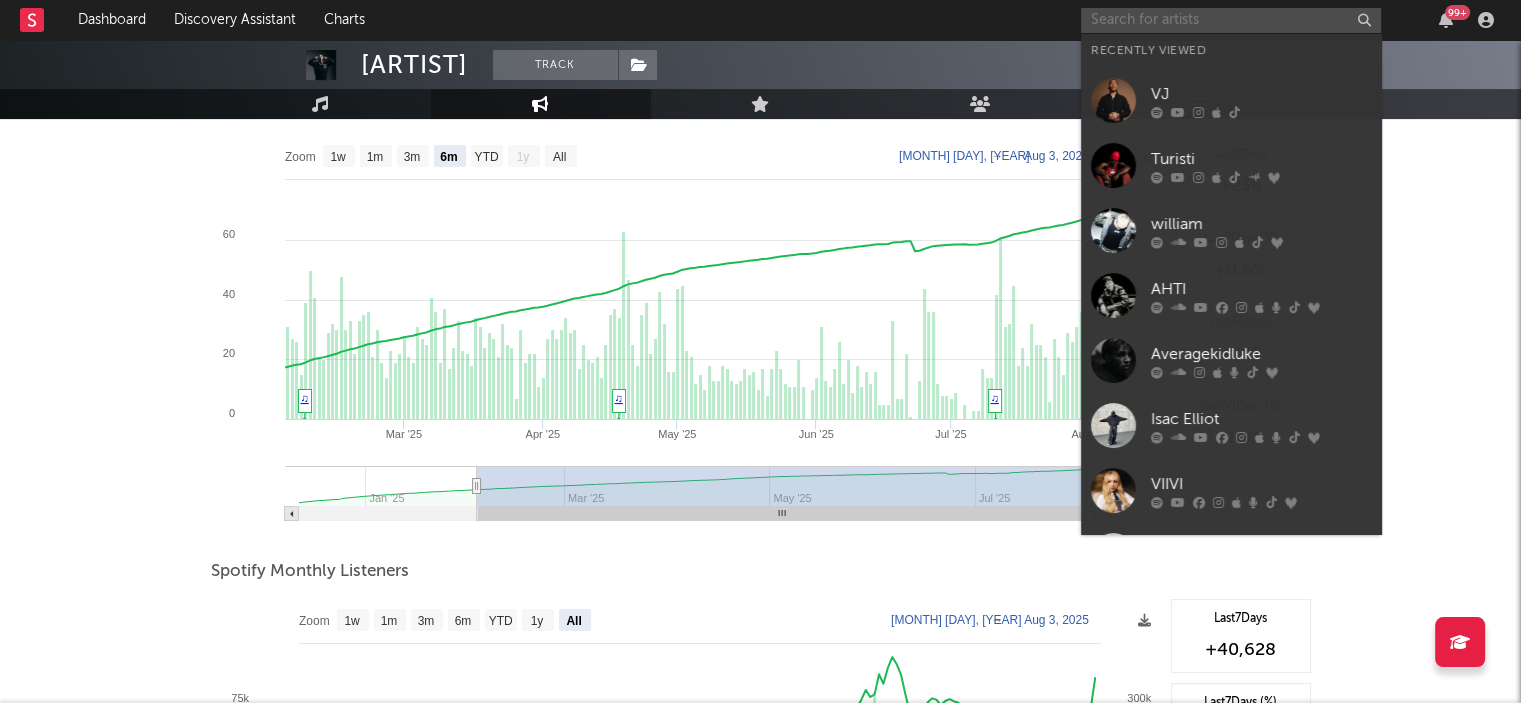 click at bounding box center [1231, 20] 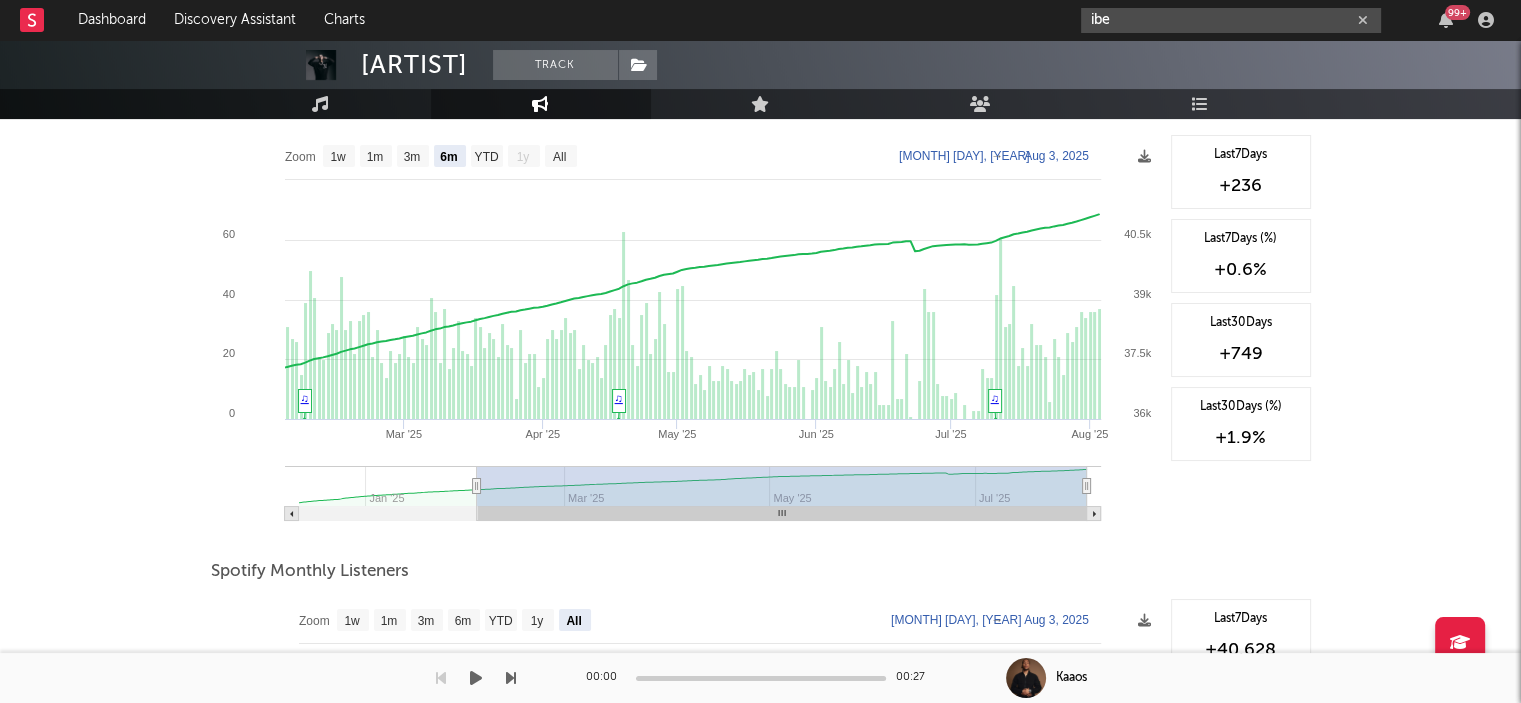 type on "ibe" 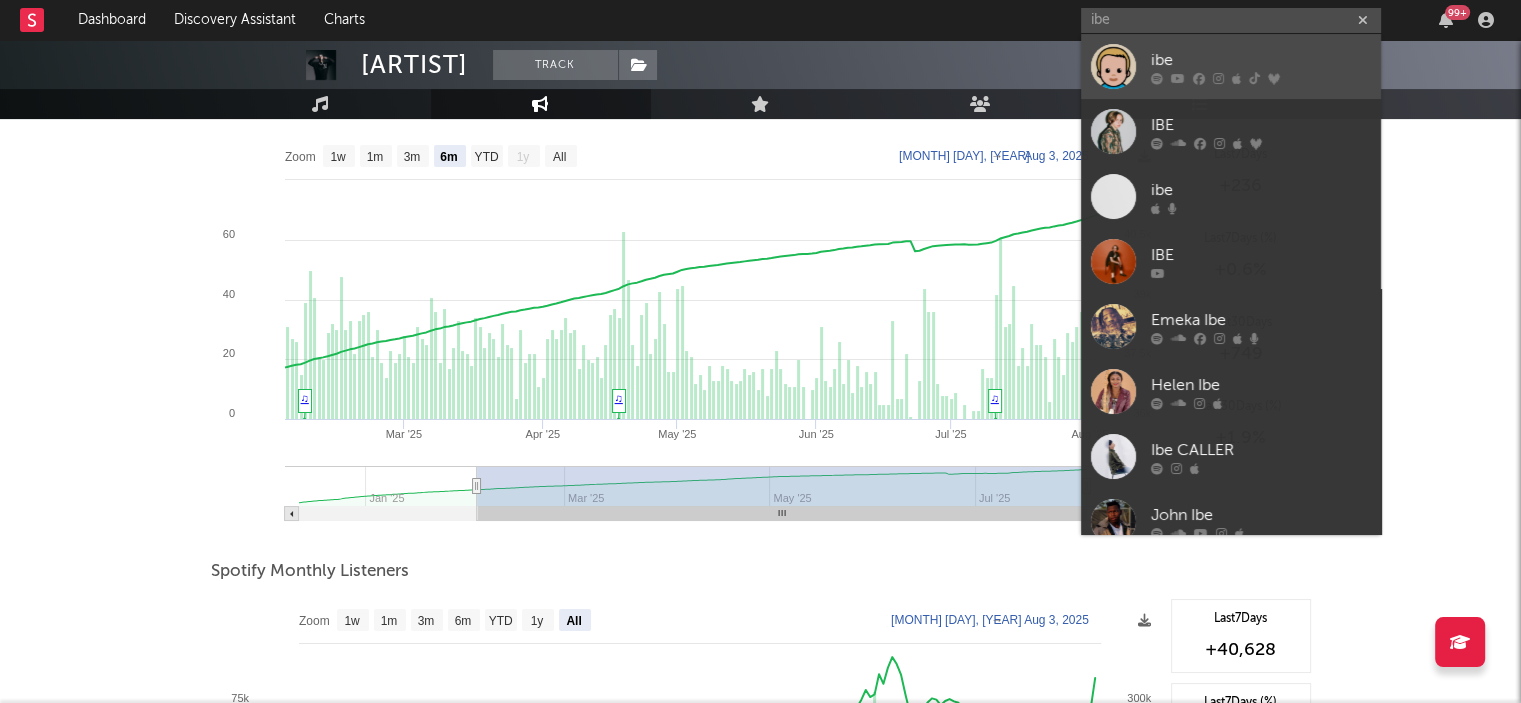 click on "ibe" at bounding box center [1261, 60] 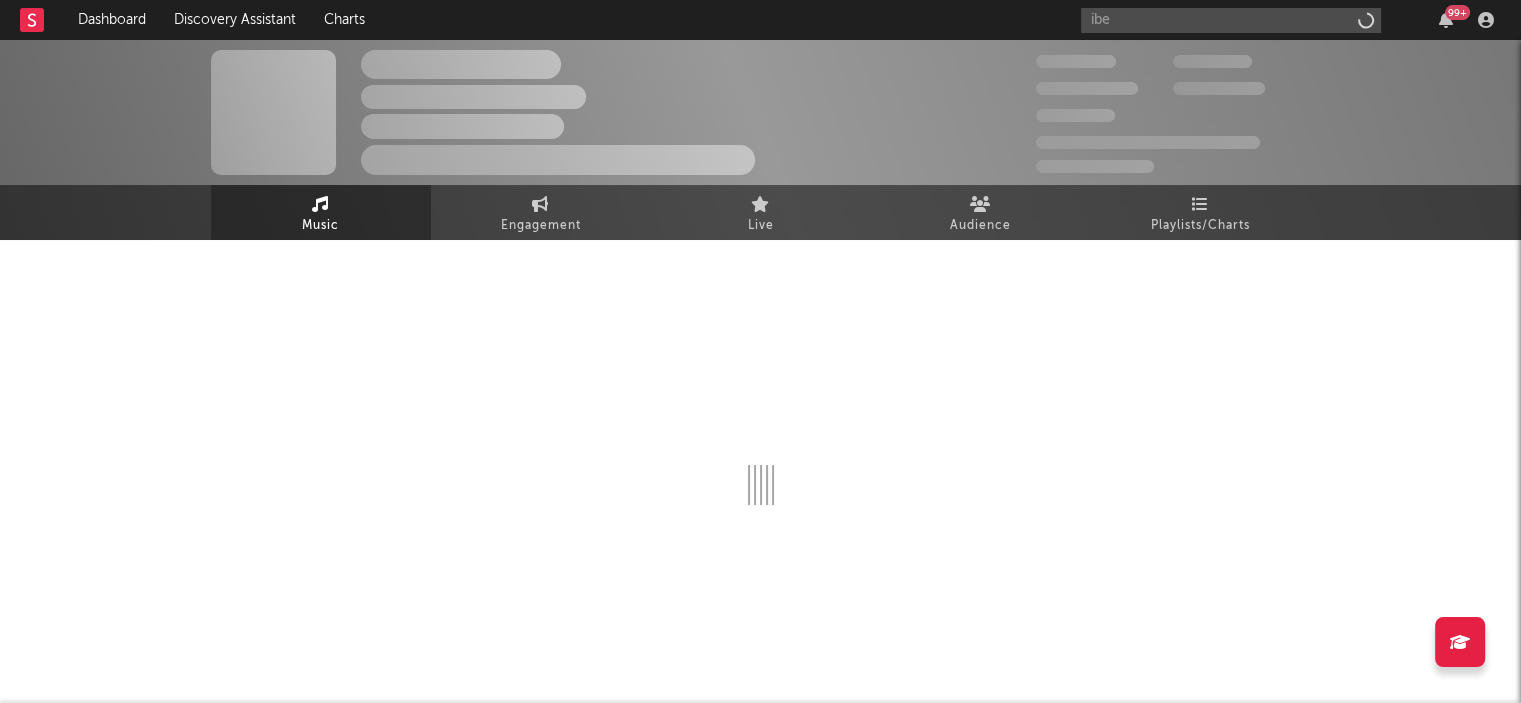 type 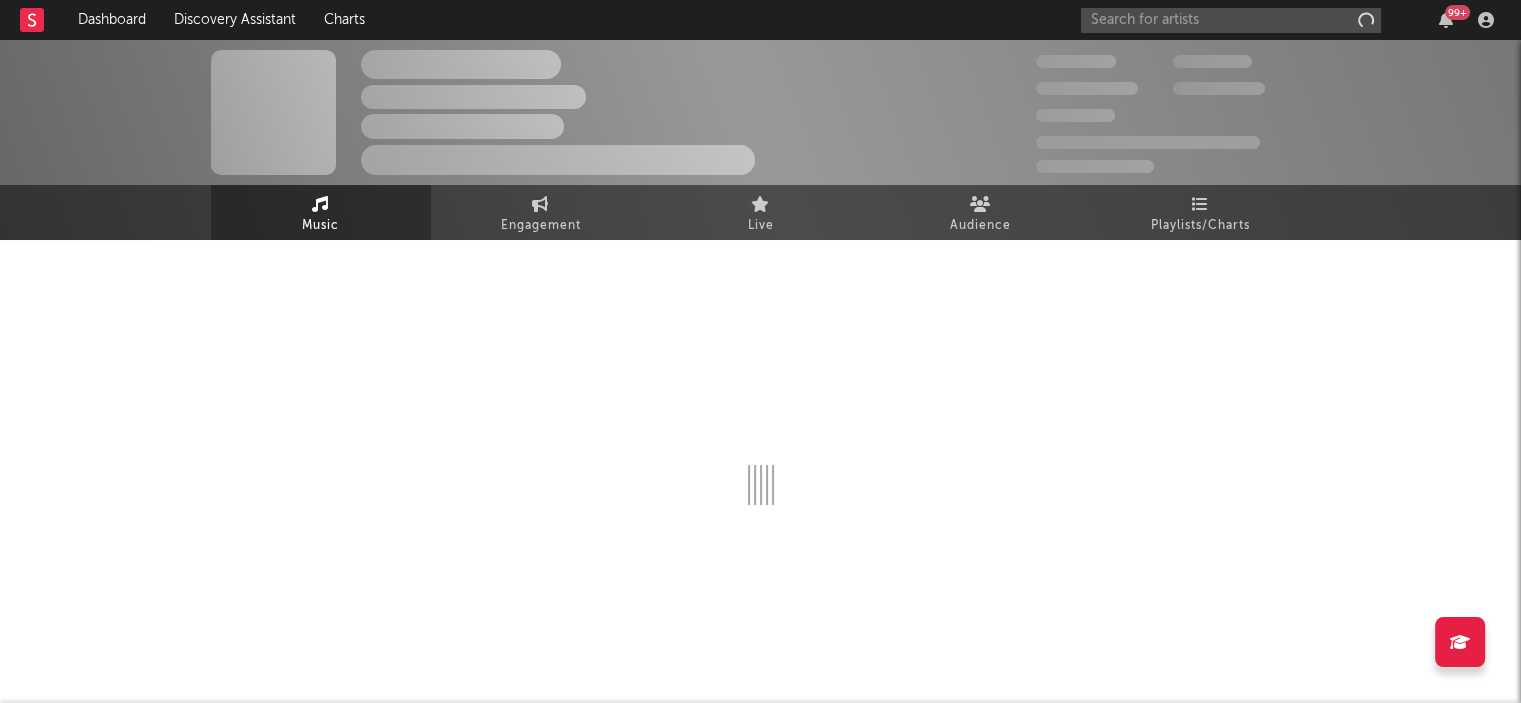 scroll, scrollTop: 0, scrollLeft: 0, axis: both 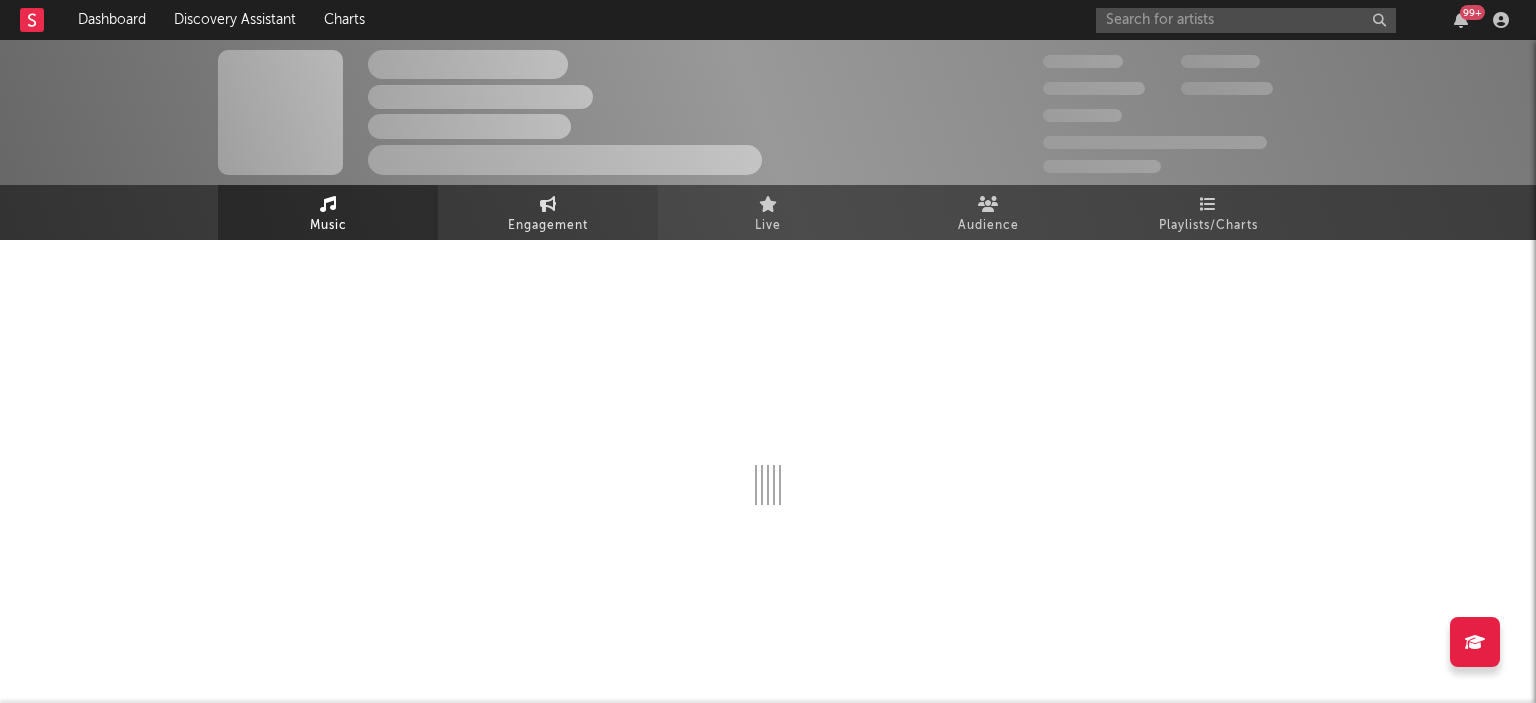 click on "Engagement" at bounding box center [548, 226] 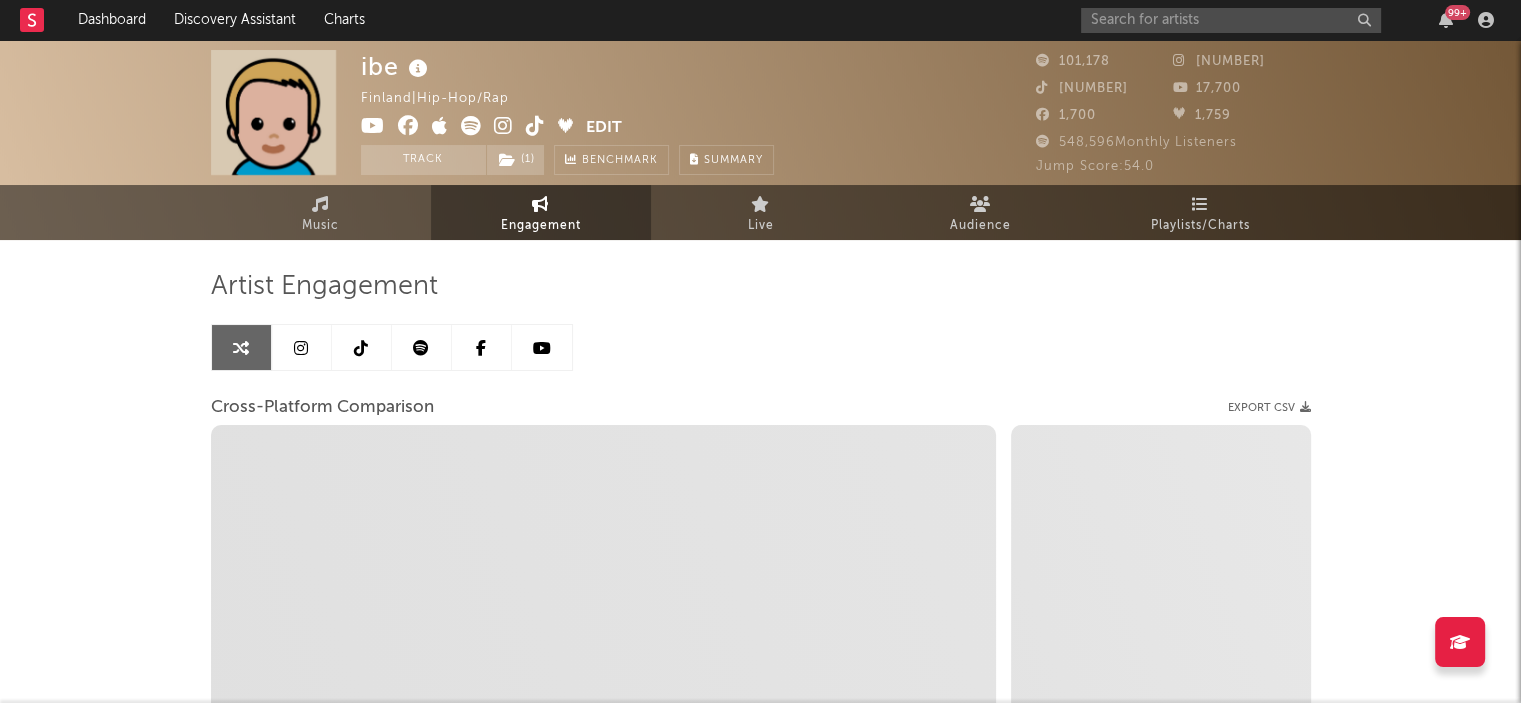 click at bounding box center (421, 348) 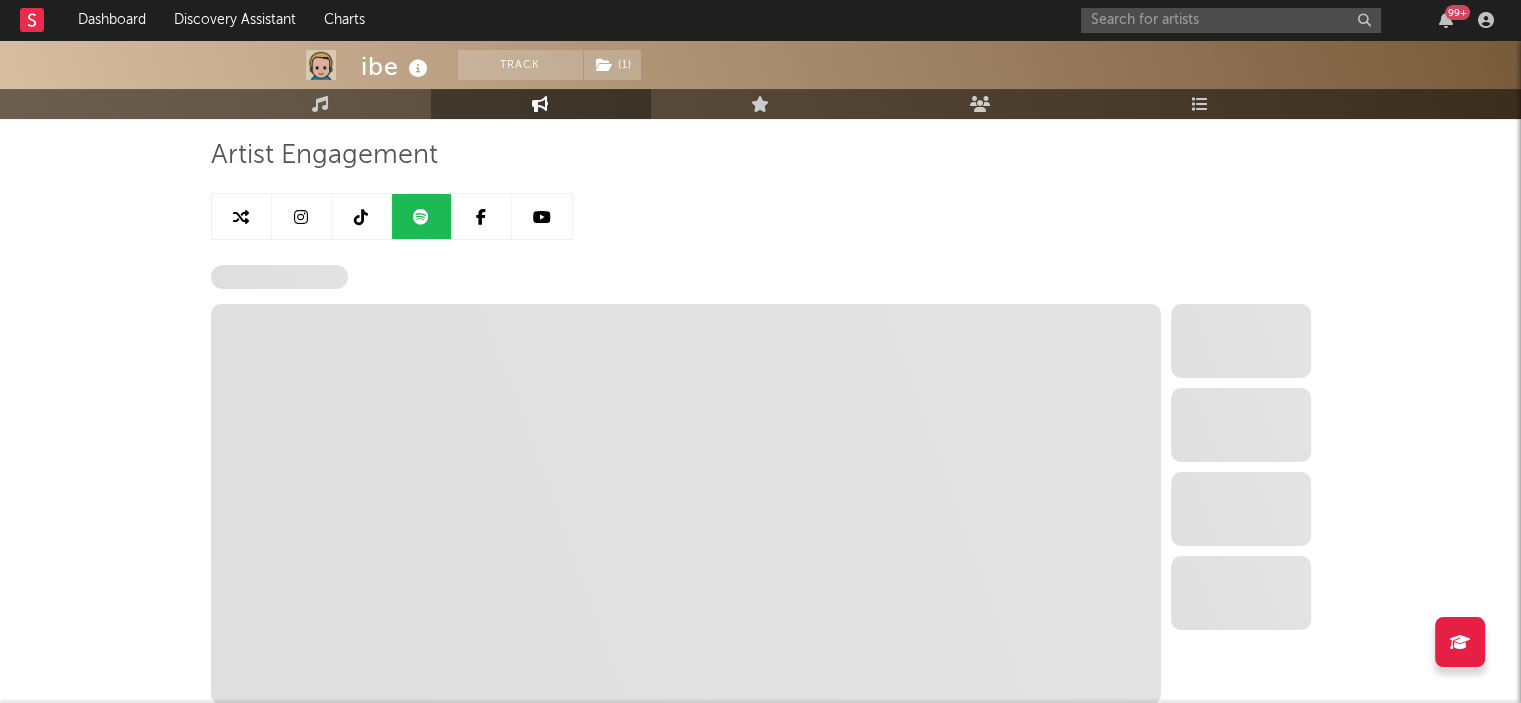 scroll, scrollTop: 400, scrollLeft: 0, axis: vertical 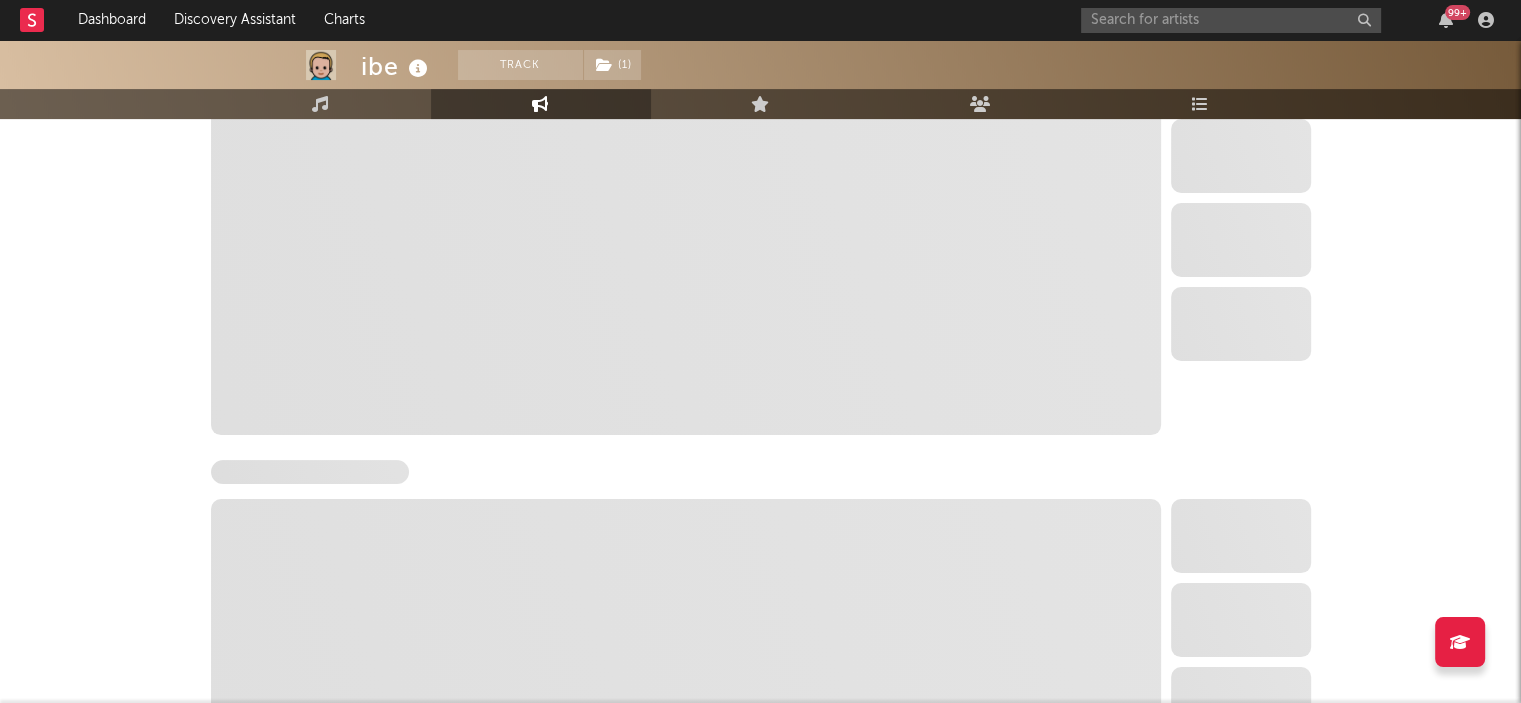 select on "6m" 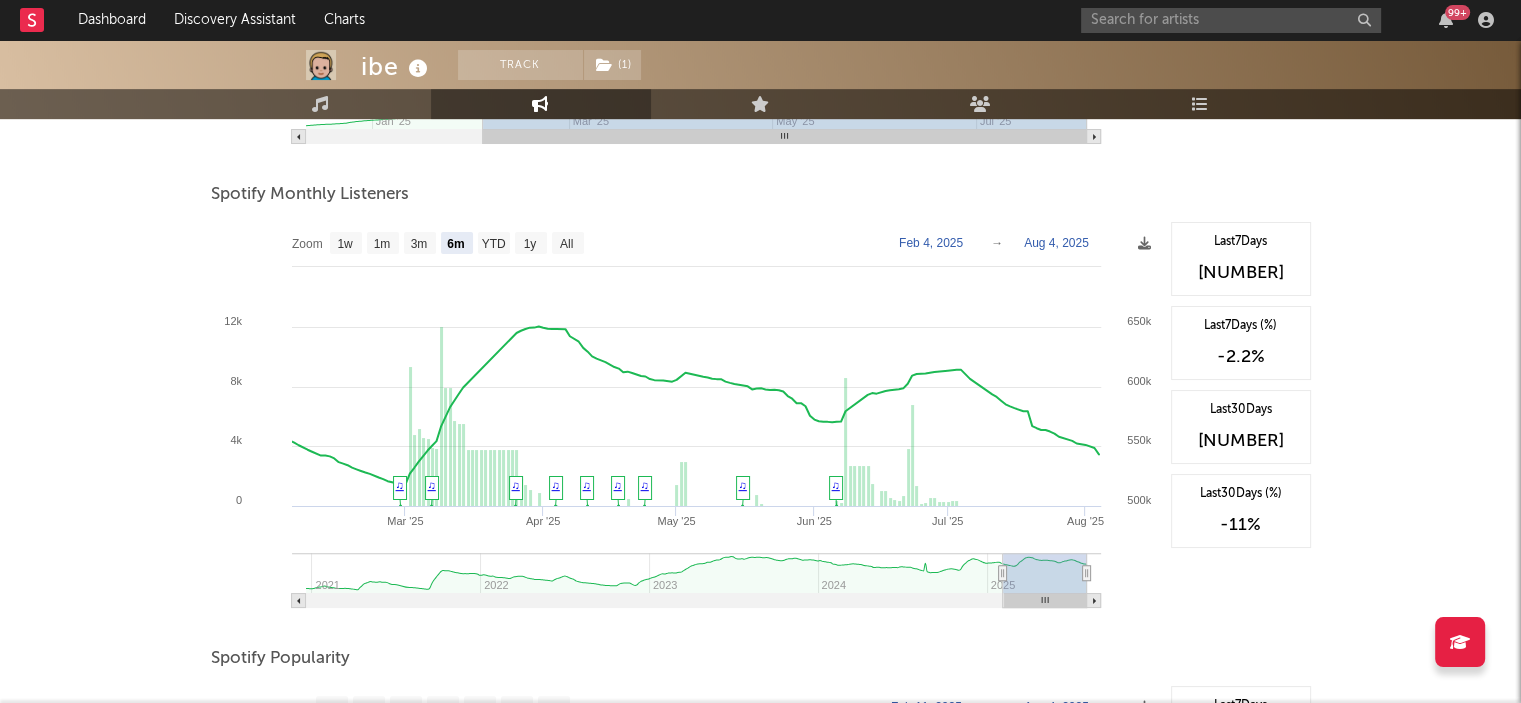 scroll, scrollTop: 700, scrollLeft: 0, axis: vertical 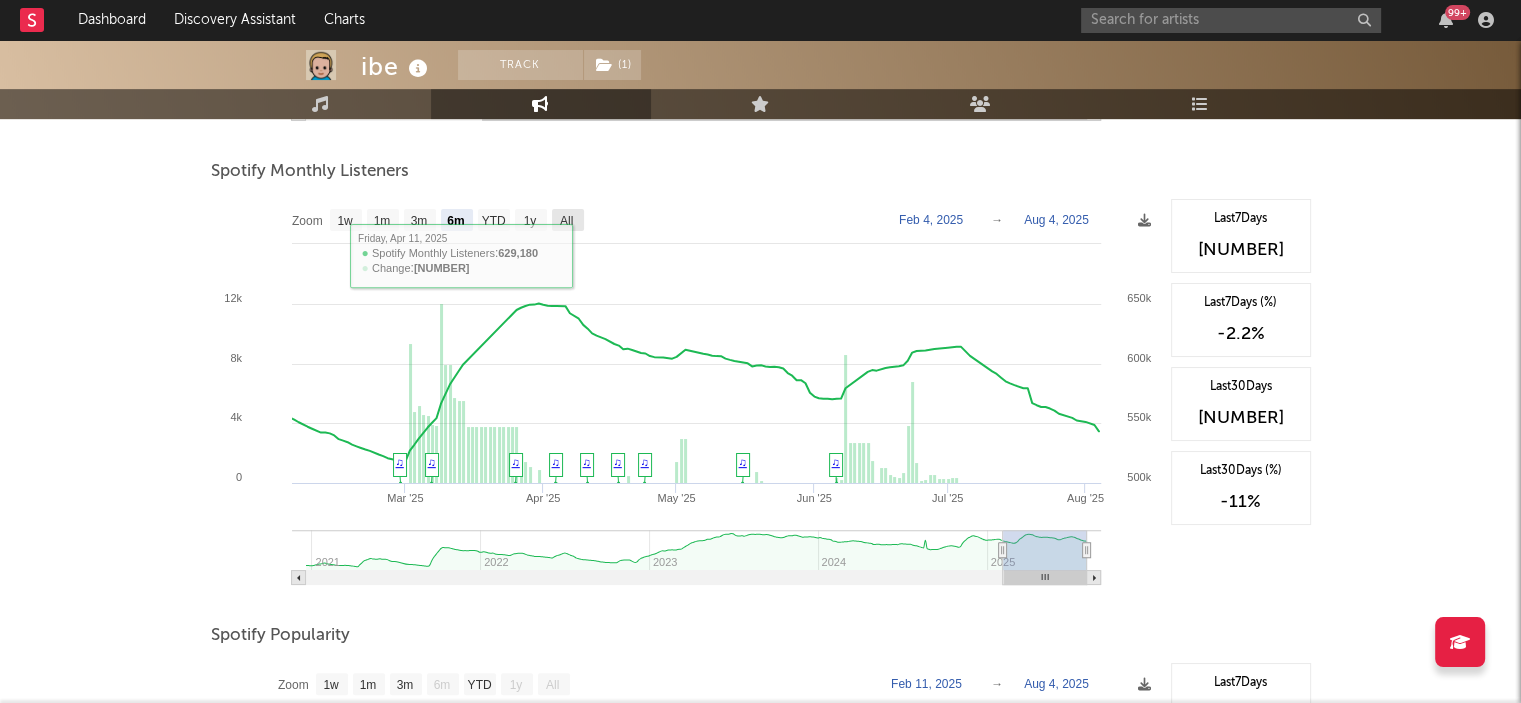 click 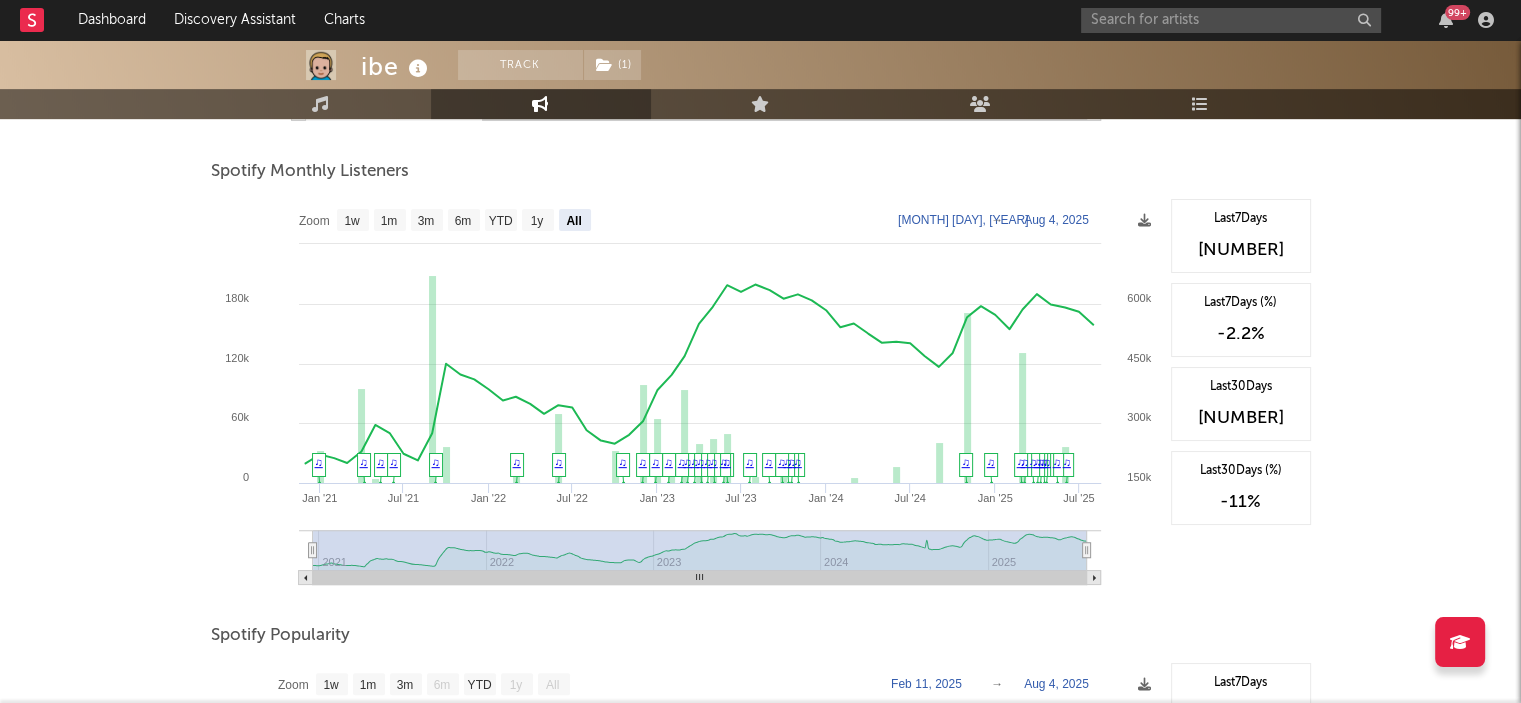click on "ibe Track ( 1 ) Finland  |  Hip-Hop/Rap Edit Track ( 1 ) Benchmark Summary 101,178 106,774 127,500 17,700 1,700 1,759 548,596  Monthly Listeners Jump Score:  54.0 Music Engagement Live Audience Playlists/Charts Artist Engagement Spotify Followers Zoom 1w 1m 3m 6m YTD 1y All 2025-02-03 2025-08-03 Created with Highcharts 10.3.3 Mar '25 Apr '25 May '25 Jun '25 Jul '25 Aug '25 Jan '25 Mar '25 May '25 Jul '25 97.5k 92.5k 95k 100k 102.5k 0 120 40 80 160 Zoom 1w 1m 3m 6m YTD 1y All Feb  3, 2025 → Aug  3, 2025 ♫ ♫ ♫ ♫ ♫ ♫ ♫ ♫ ♫ Last  7  Days +119 Last  7  Days (%) +0.1 % Last  30  Days +610 Last  30  Days (%) +0.6 % Spotify Monthly Listeners Zoom 1w 1m 3m 6m YTD 1y All 2020-12-01 2025-08-04 Created with Highcharts 10.3.3 Jul '25 Jan '21 Jul '21 Jan '22 Jul '22 Jan '23 Jul '23 Jan '24 Jul '24 Jan '25 2021 2022 2023 2024 2025 600k 150k 300k 450k 750k 0 60k 120k 180k 240k Zoom 1w 1m 3m 6m YTD 1y All Dec  1, 2020 → Aug  4, 2025 February 2021 ​
●
:  212,642 ​
● 7" at bounding box center [760, 271] 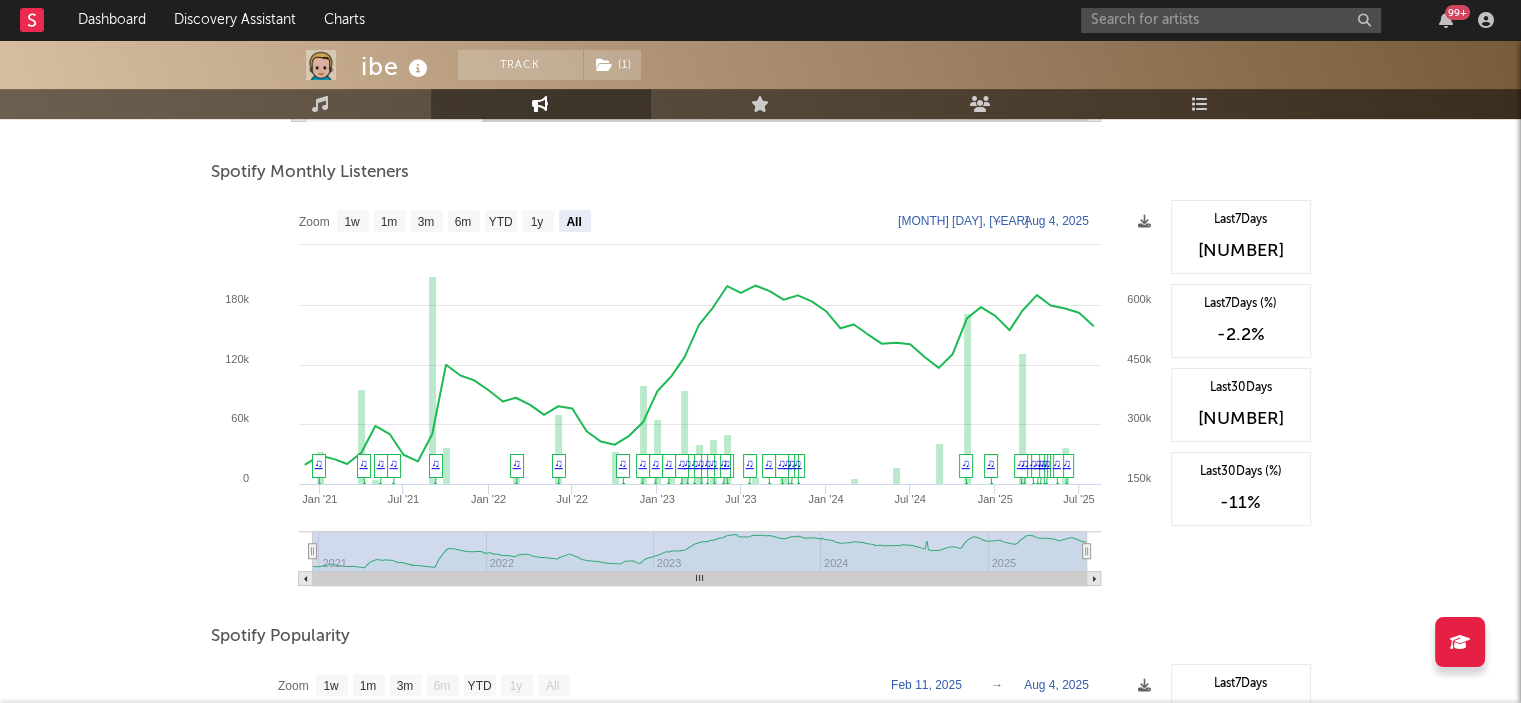 scroll, scrollTop: 0, scrollLeft: 0, axis: both 